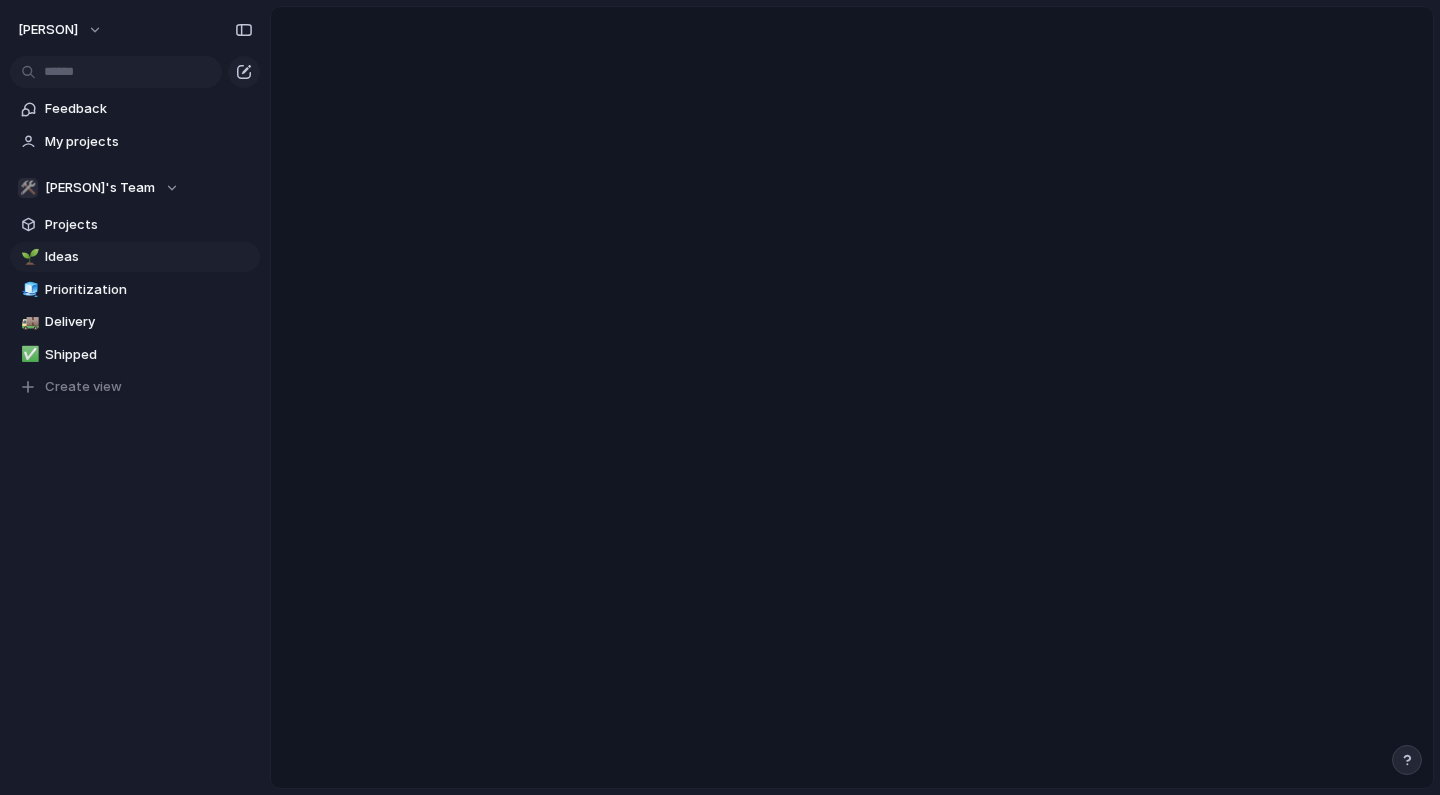 scroll, scrollTop: 0, scrollLeft: 0, axis: both 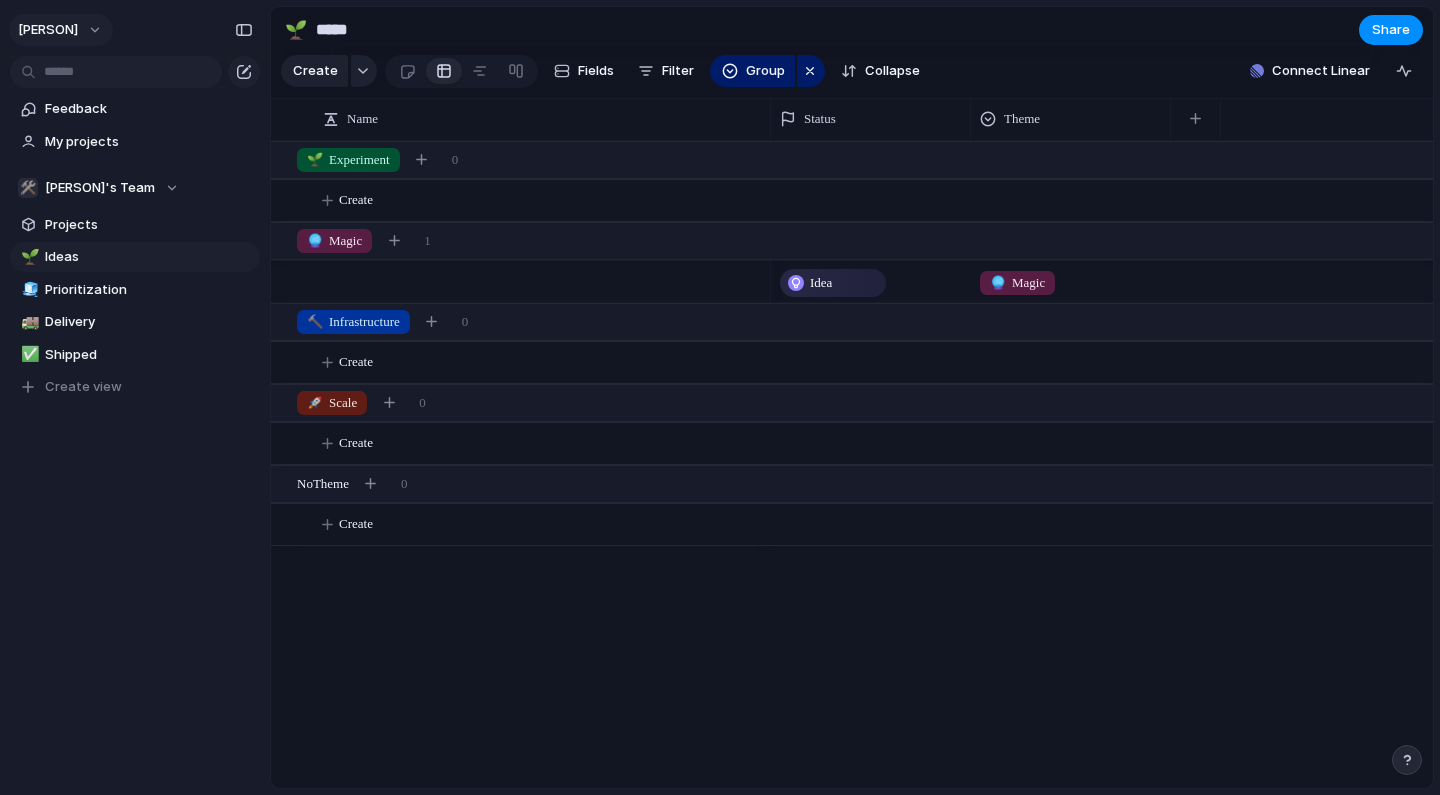click on "[PERSON]" at bounding box center [61, 30] 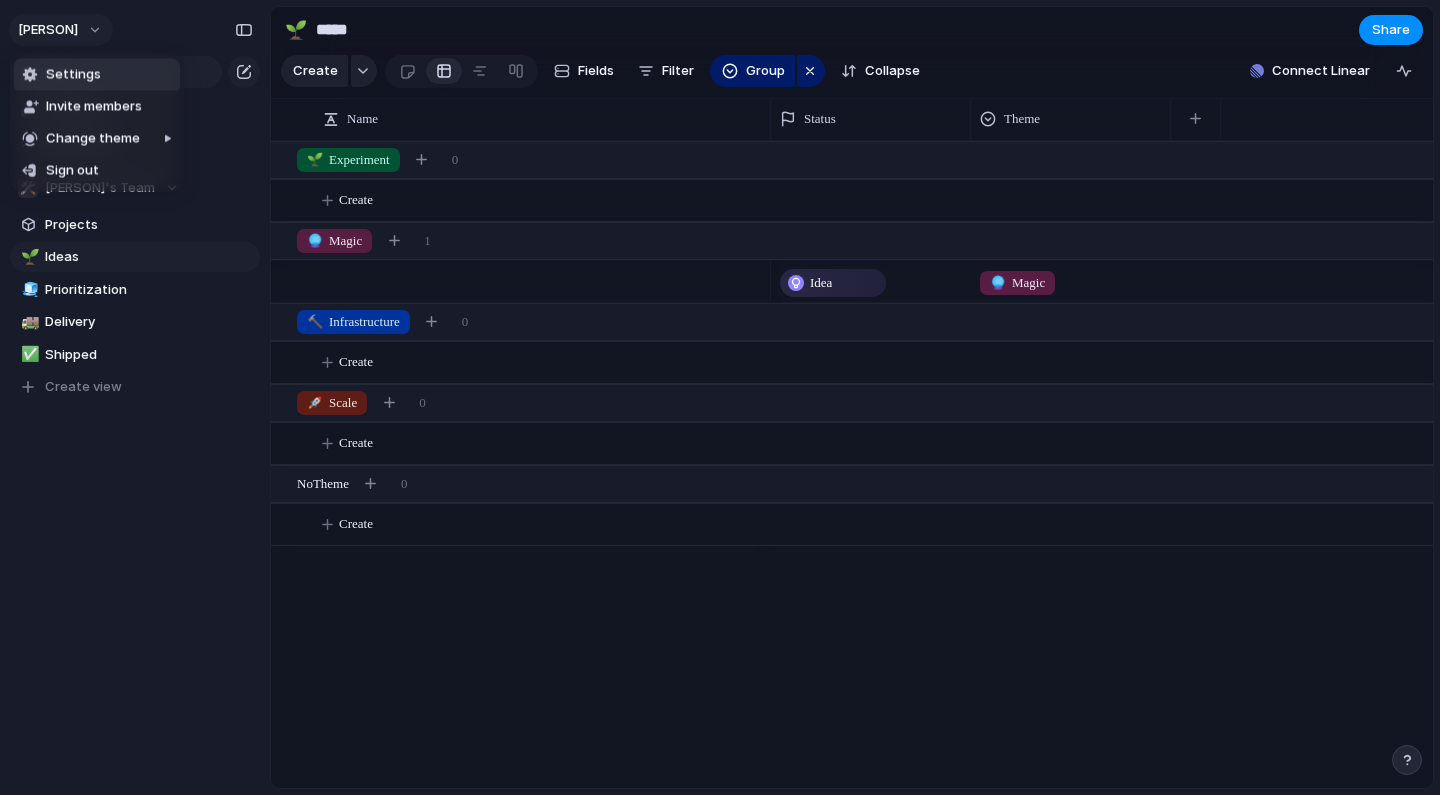 click on "Settings   Invite members   Change theme   Sign out" at bounding box center (720, 397) 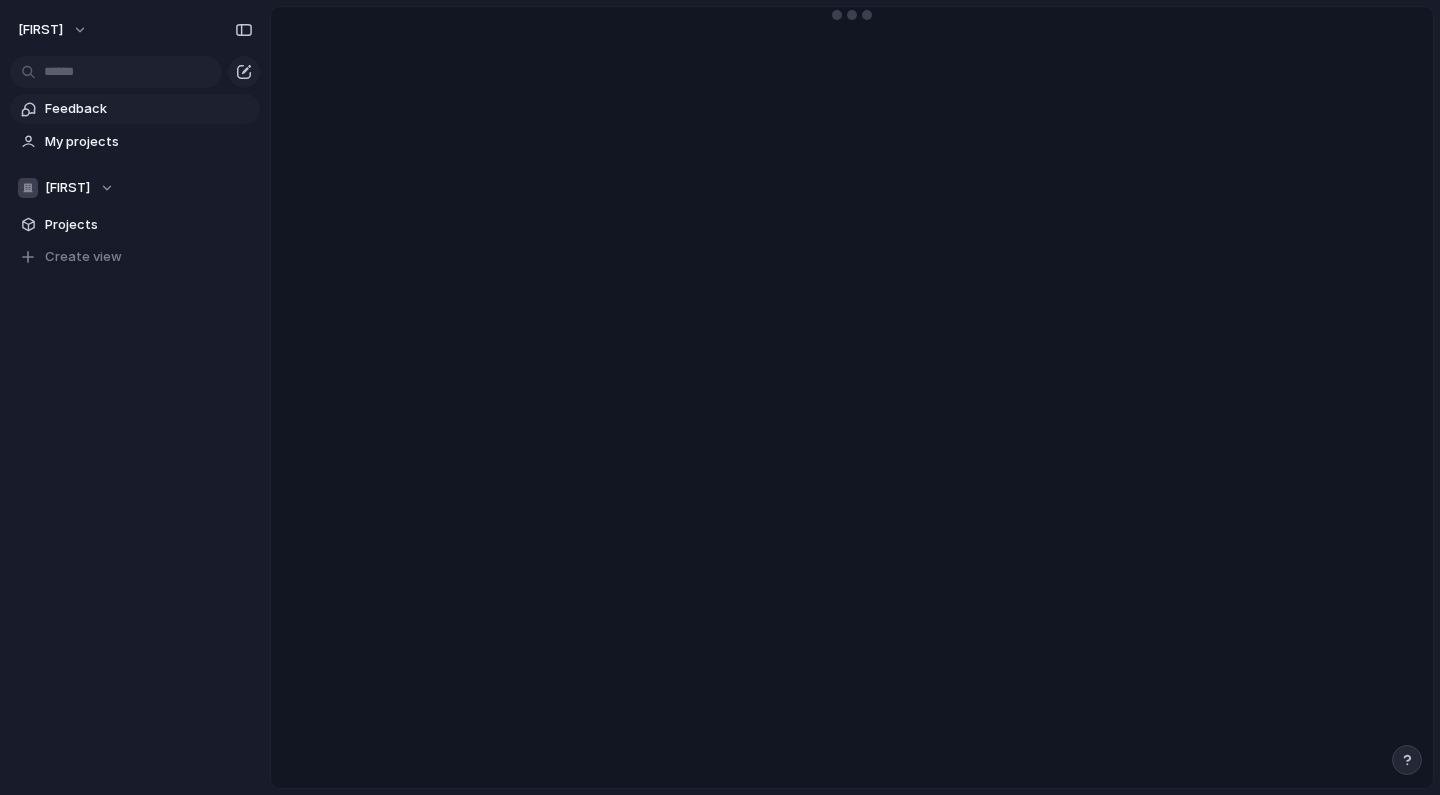 scroll, scrollTop: 0, scrollLeft: 0, axis: both 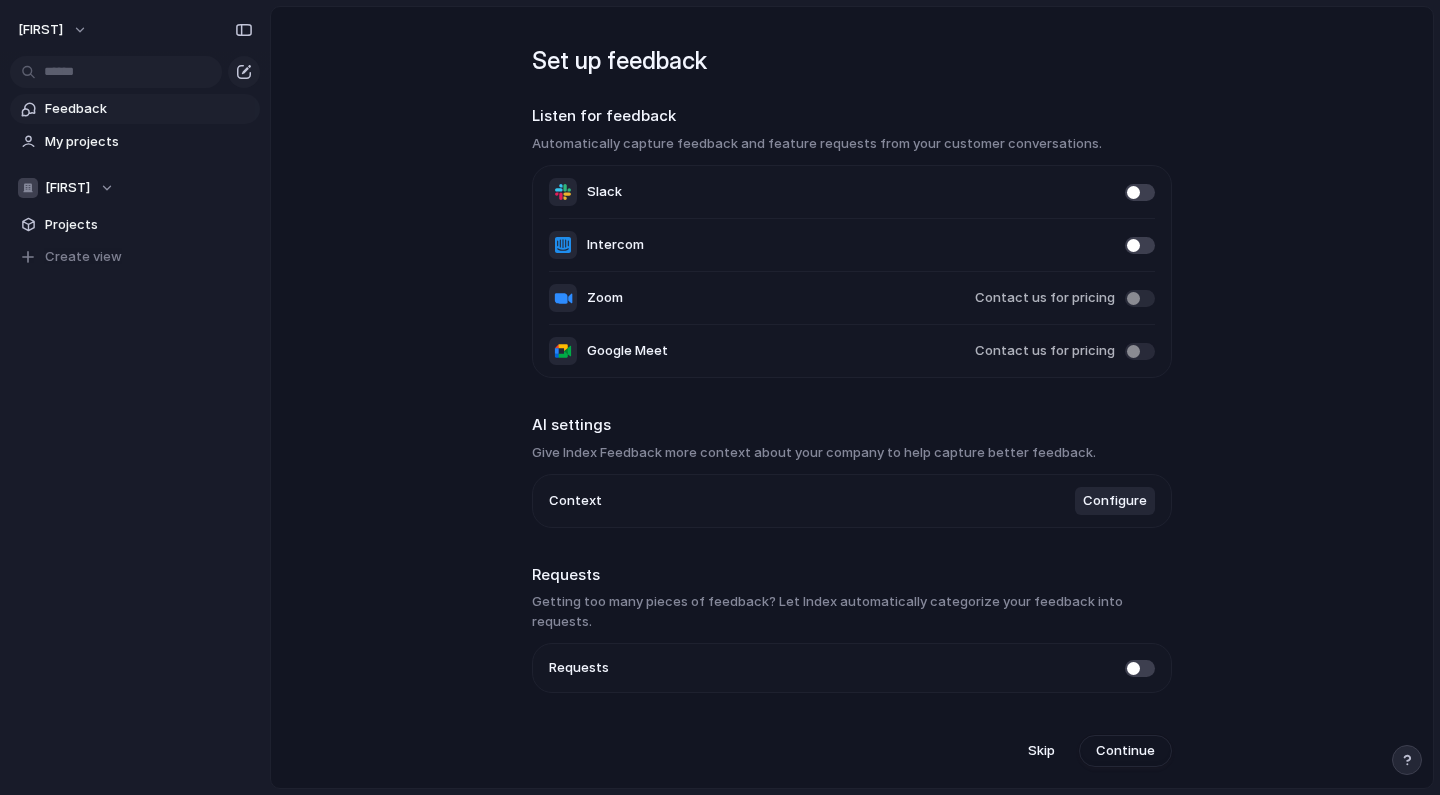 click at bounding box center [1140, 298] 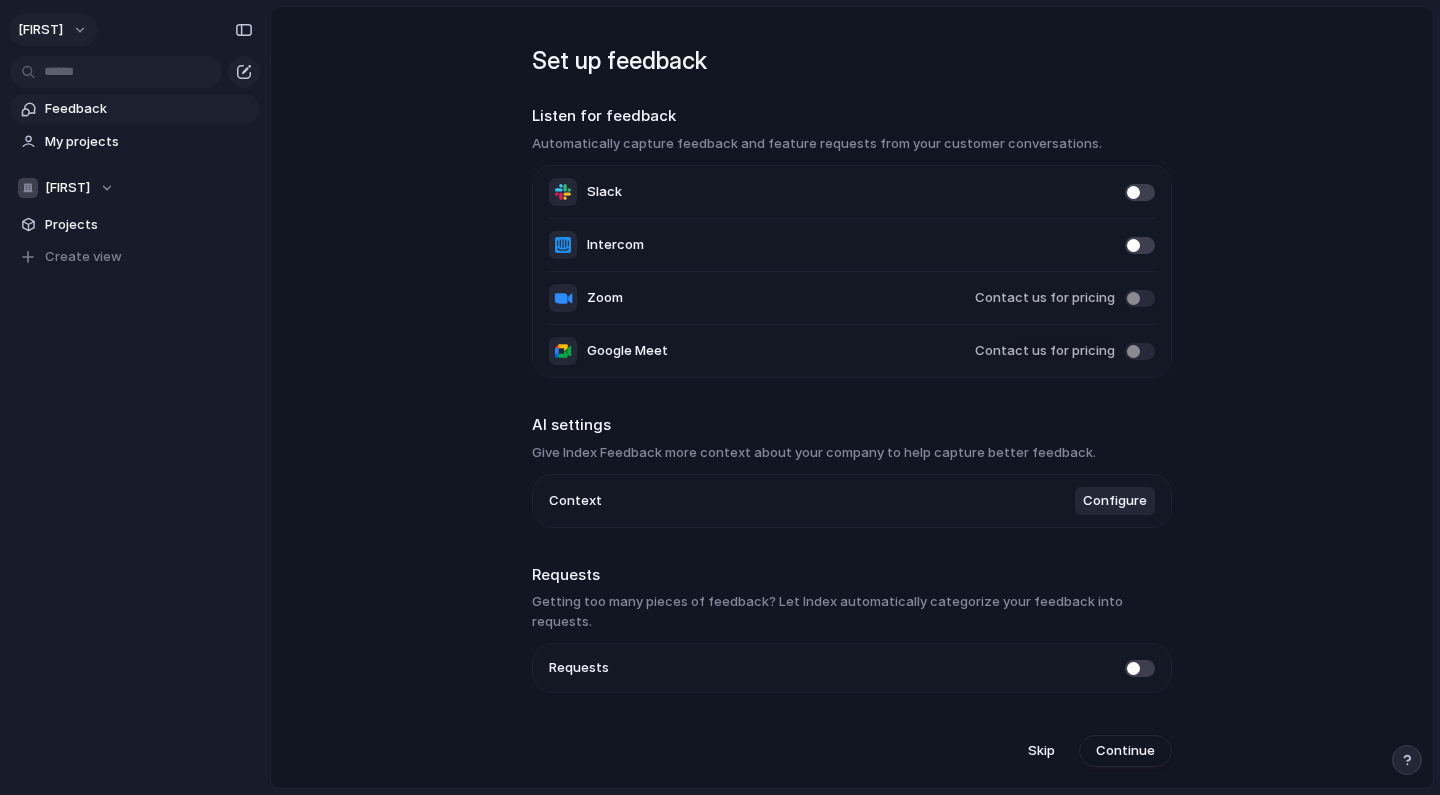 click on "[PERSON]" at bounding box center [40, 30] 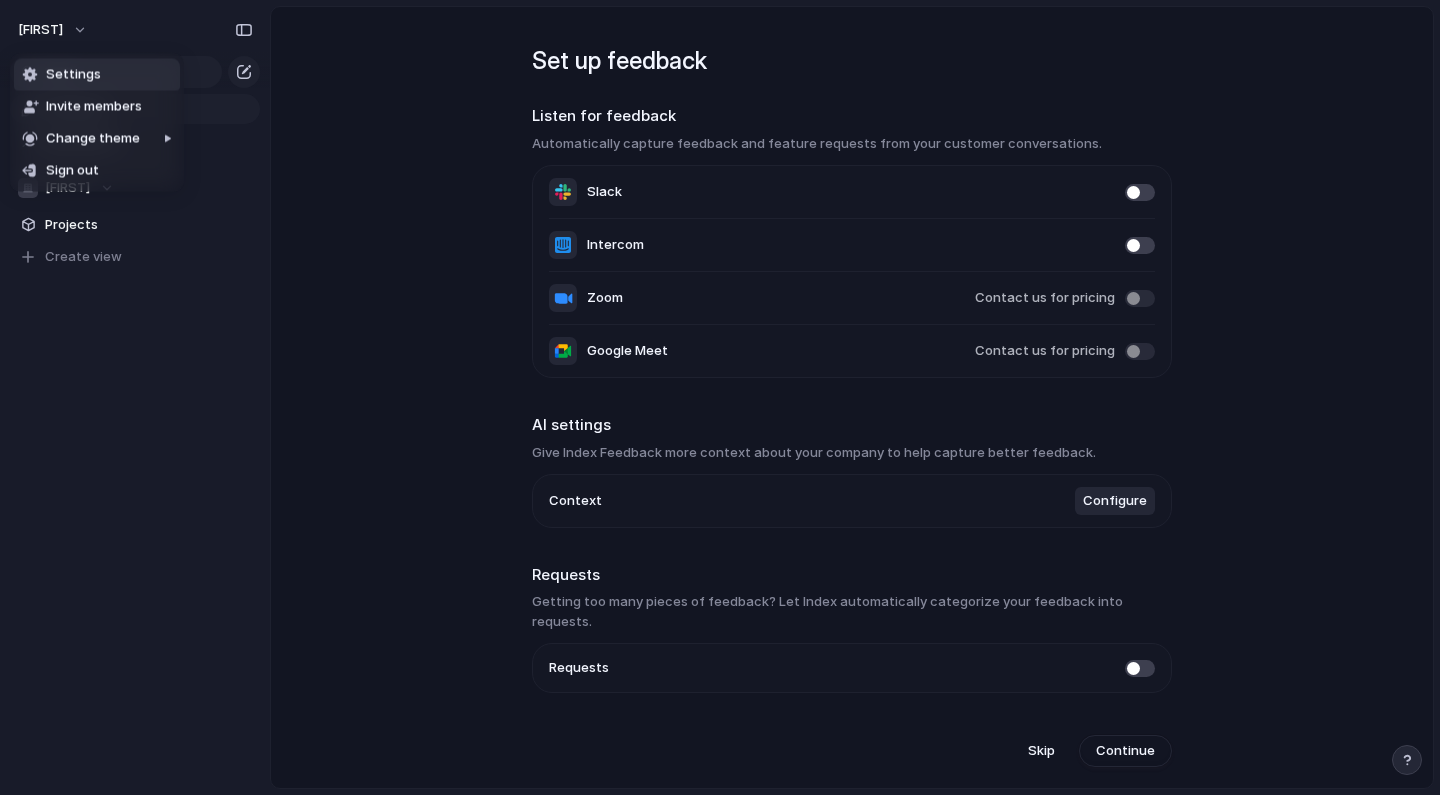click on "Settings" at bounding box center (97, 75) 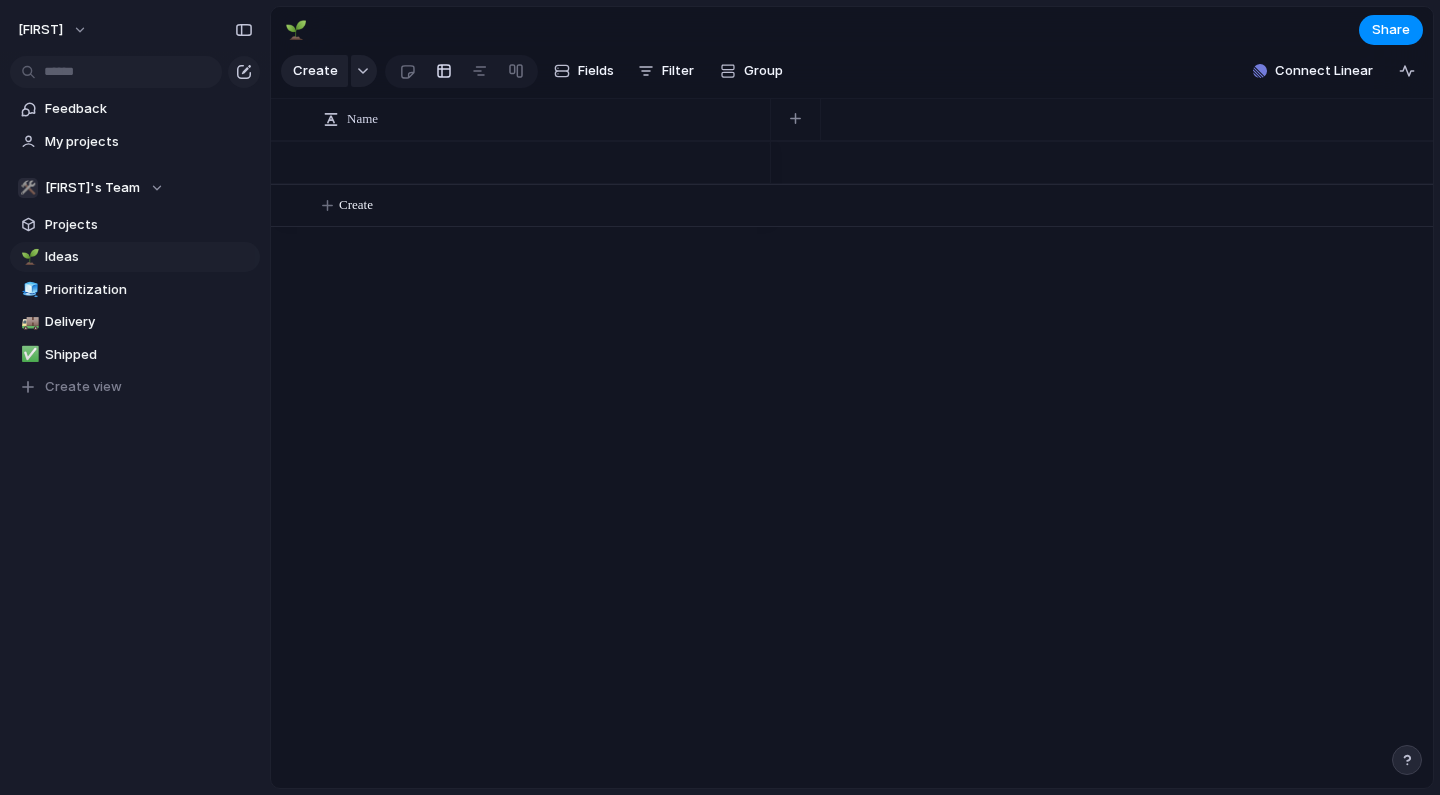scroll, scrollTop: 0, scrollLeft: 0, axis: both 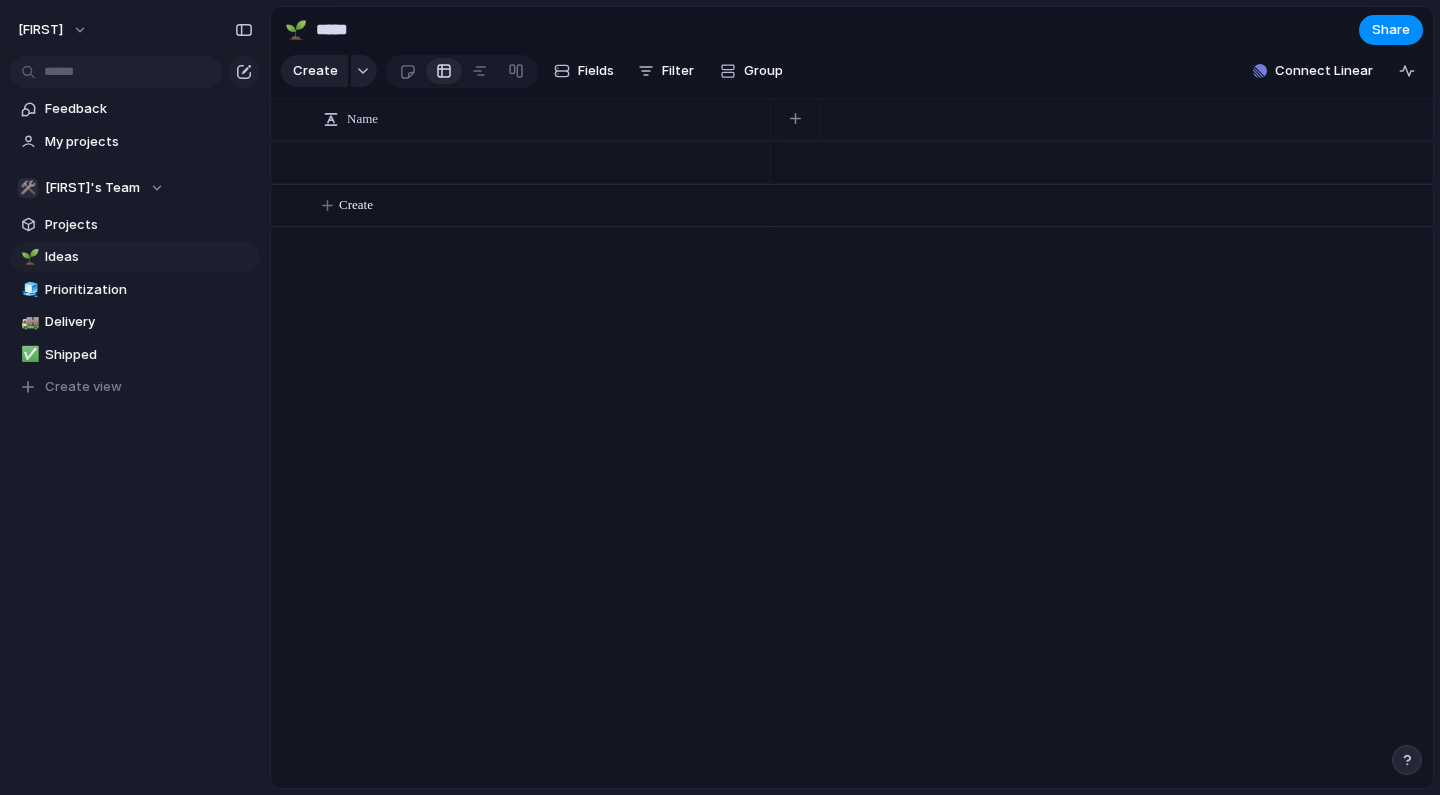 click on "[PERSON]" at bounding box center (135, 26) 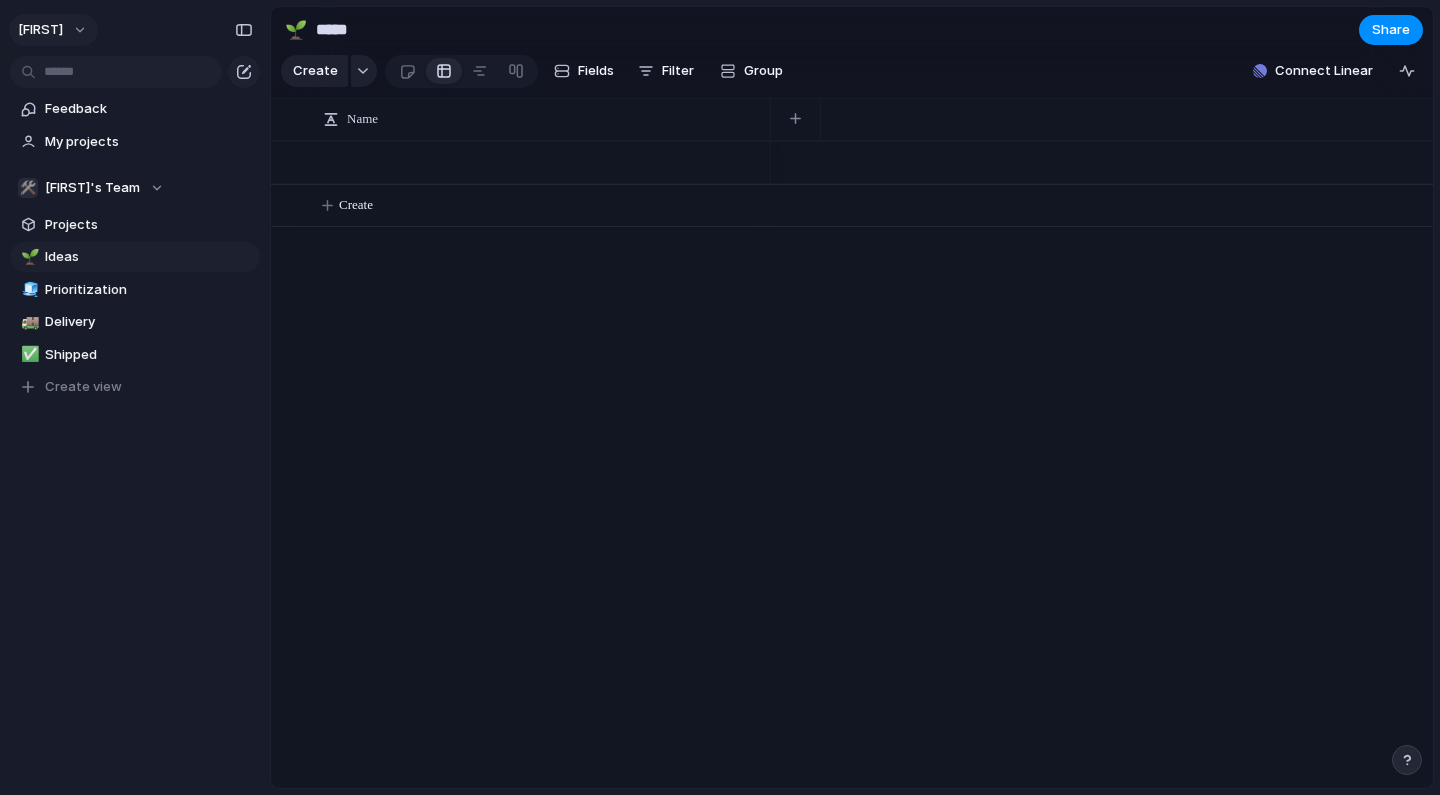 click on "[PERSON]" at bounding box center [53, 30] 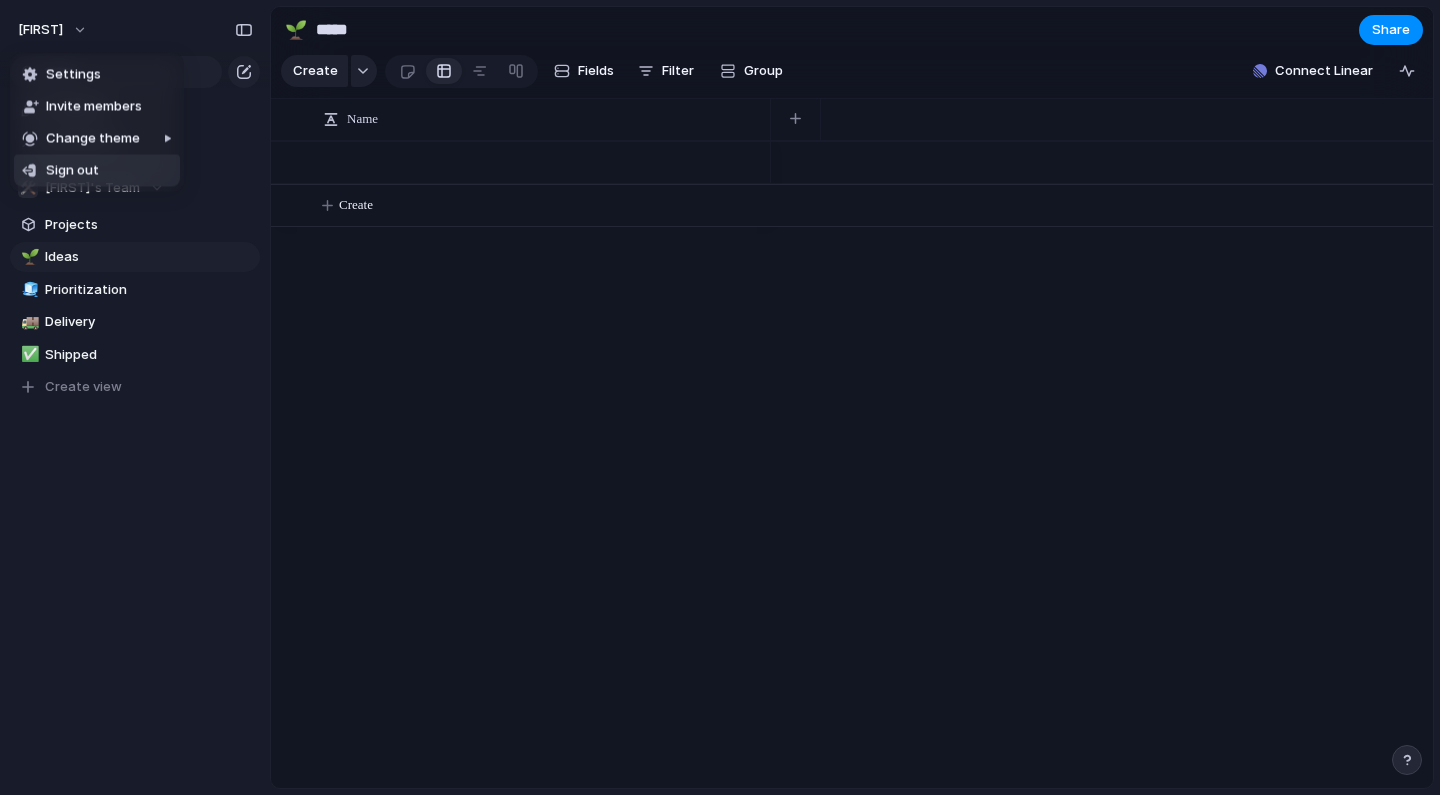 click on "Sign out" at bounding box center (72, 171) 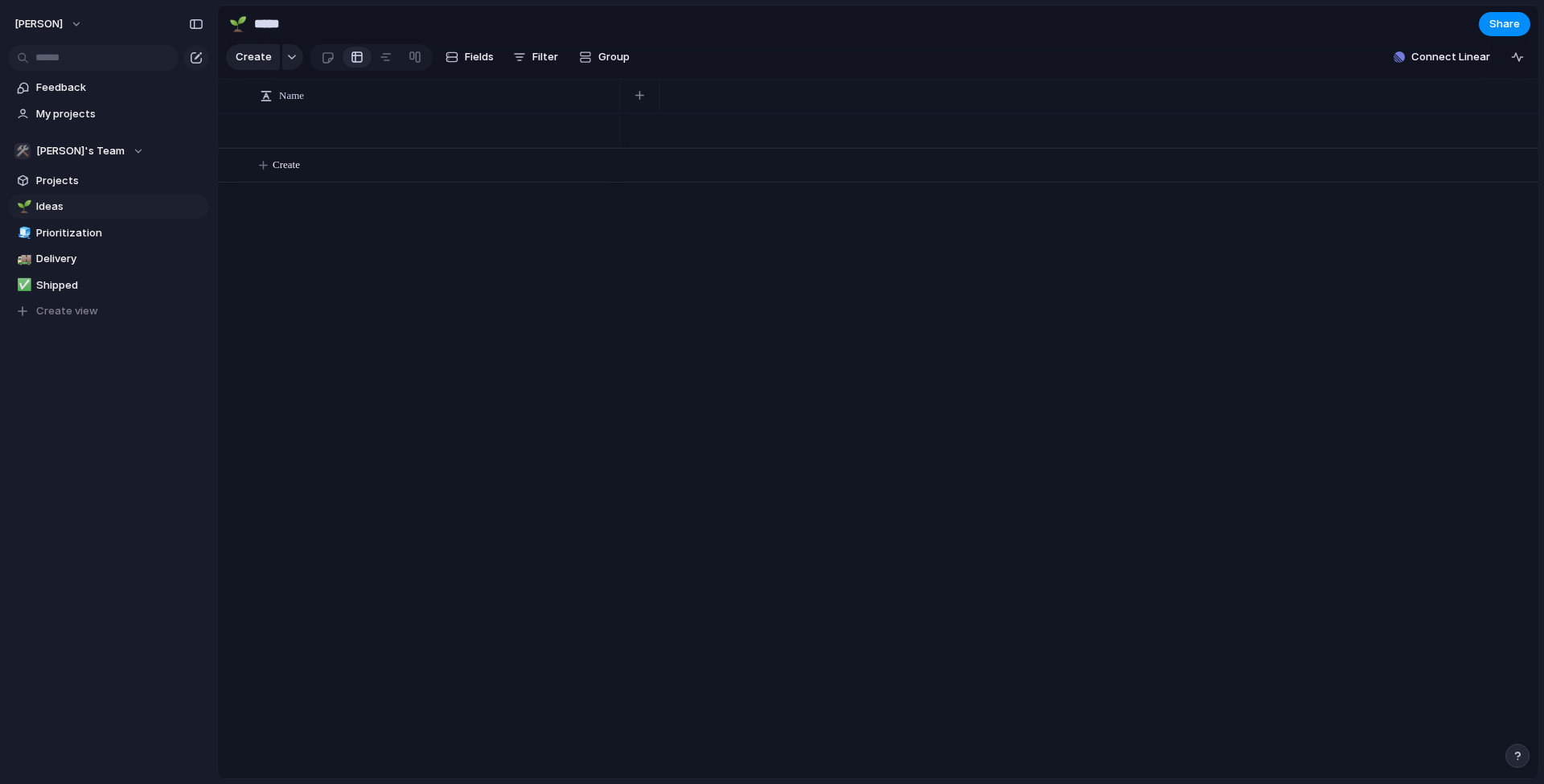 scroll, scrollTop: 0, scrollLeft: 0, axis: both 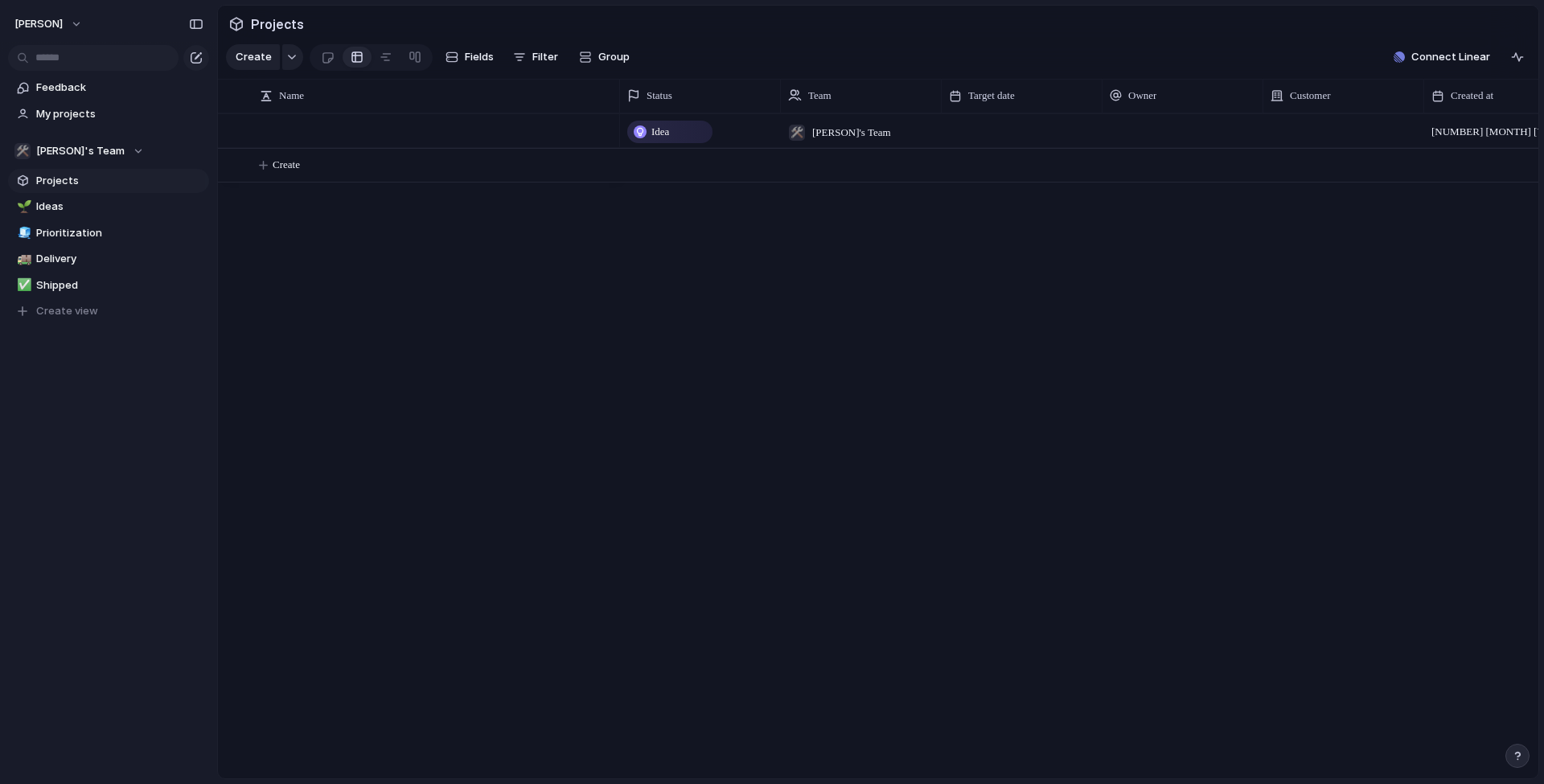 click on "[PERSON]'s Team" at bounding box center [852, 133] 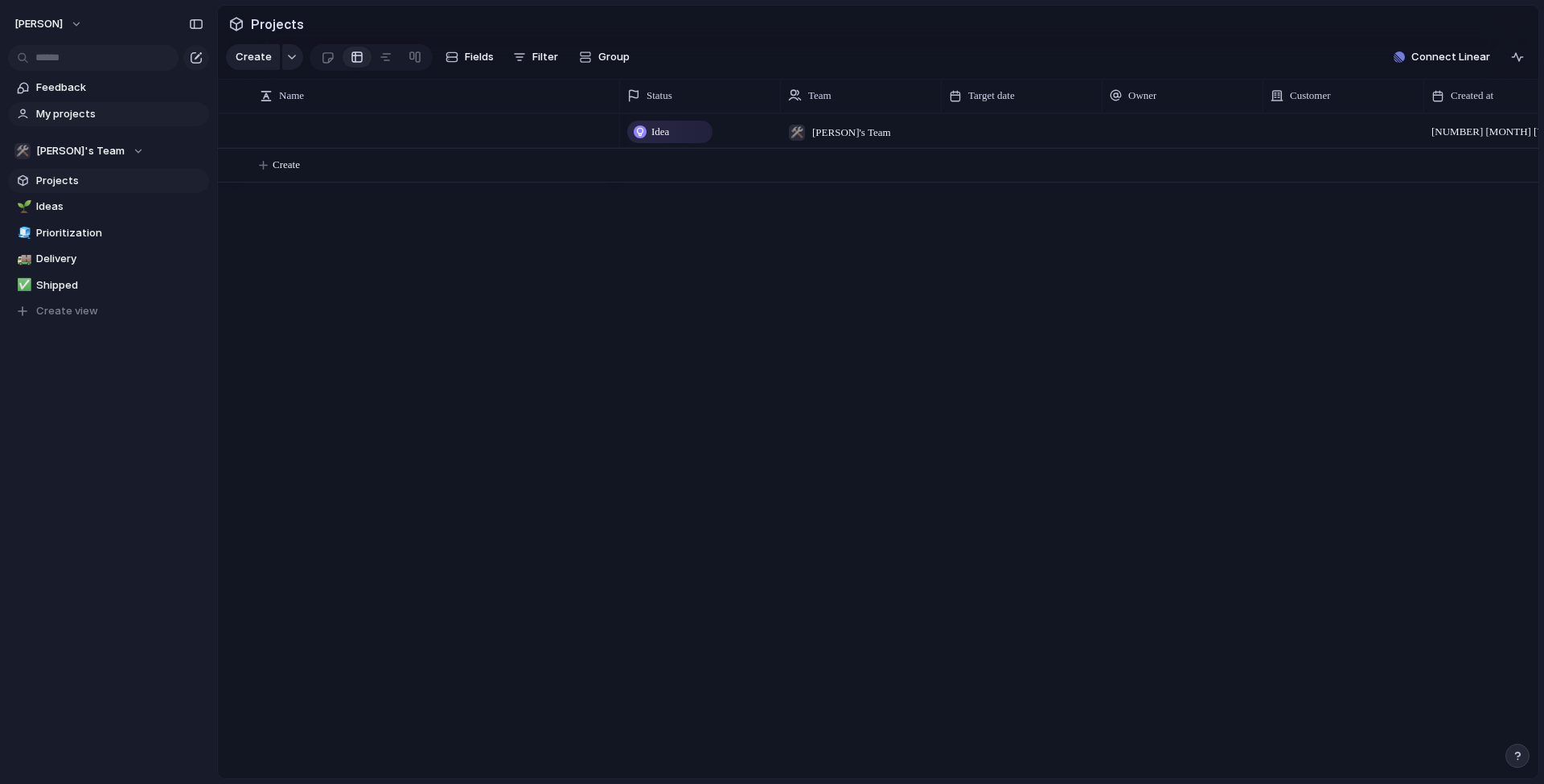click on "My projects" at bounding box center [120, 114] 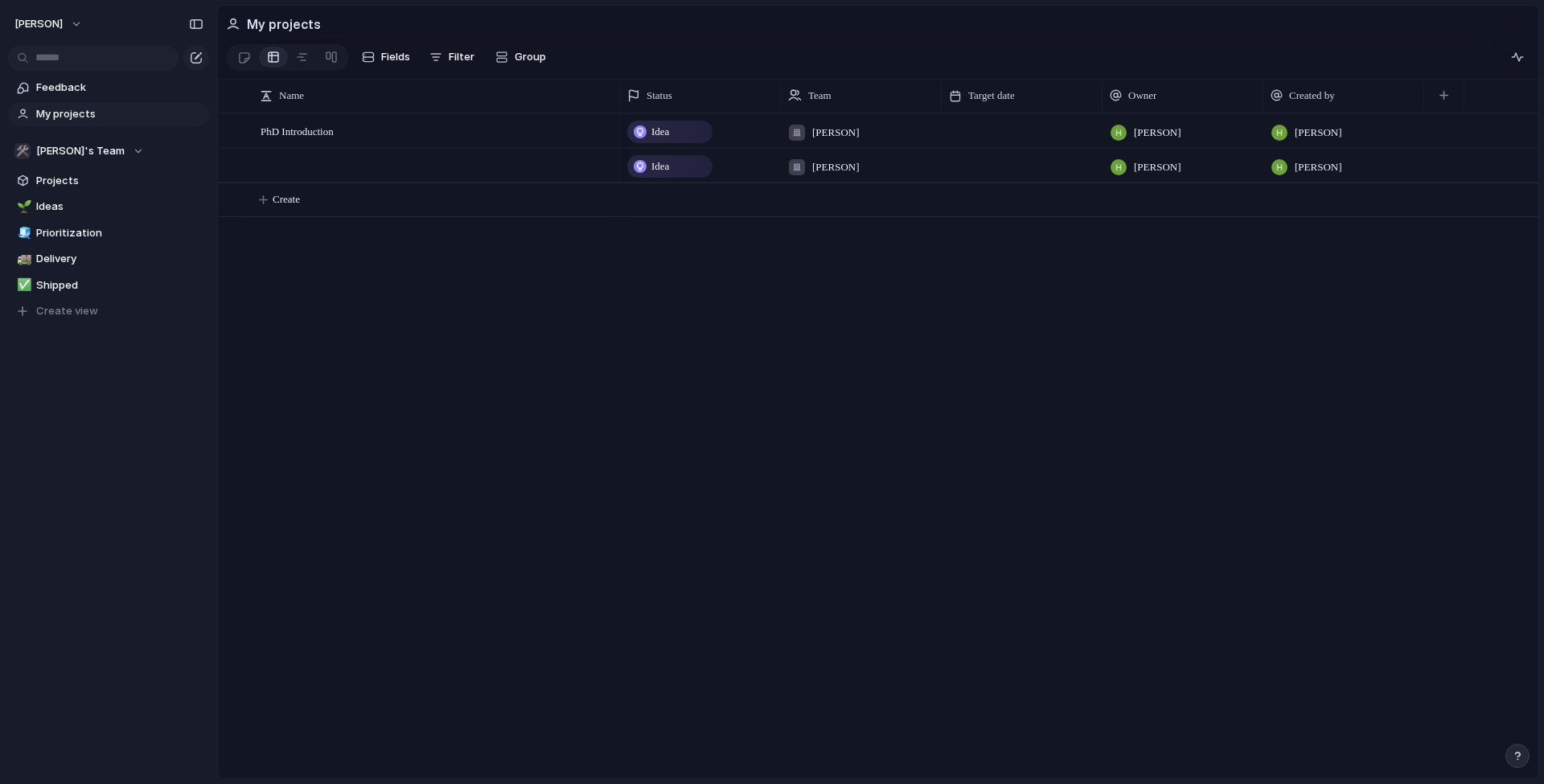 click on "Idea" at bounding box center (660, 132) 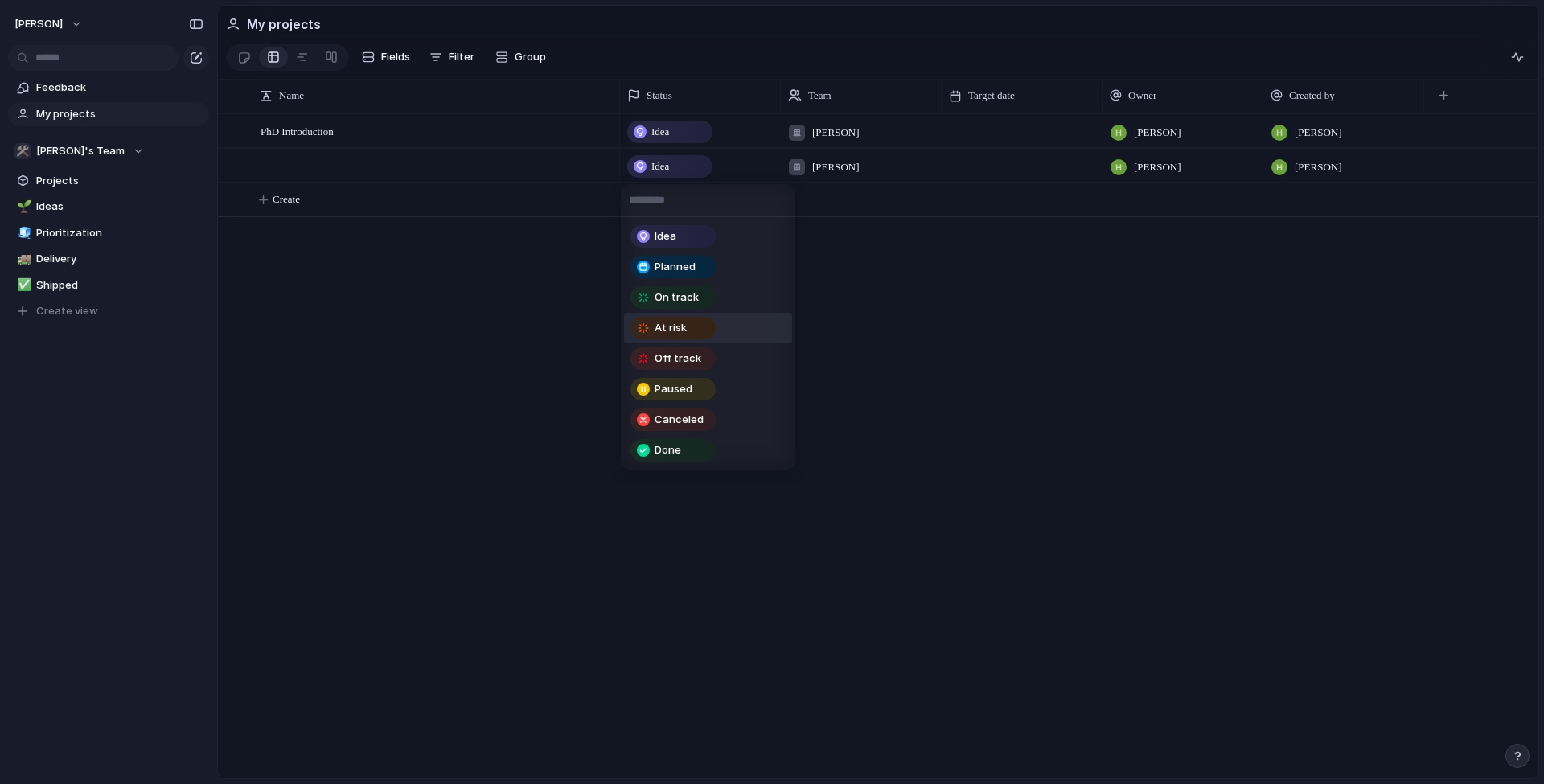 click on "Idea   Planned   On track   At risk   Off track   Paused   Canceled   Done" at bounding box center (772, 392) 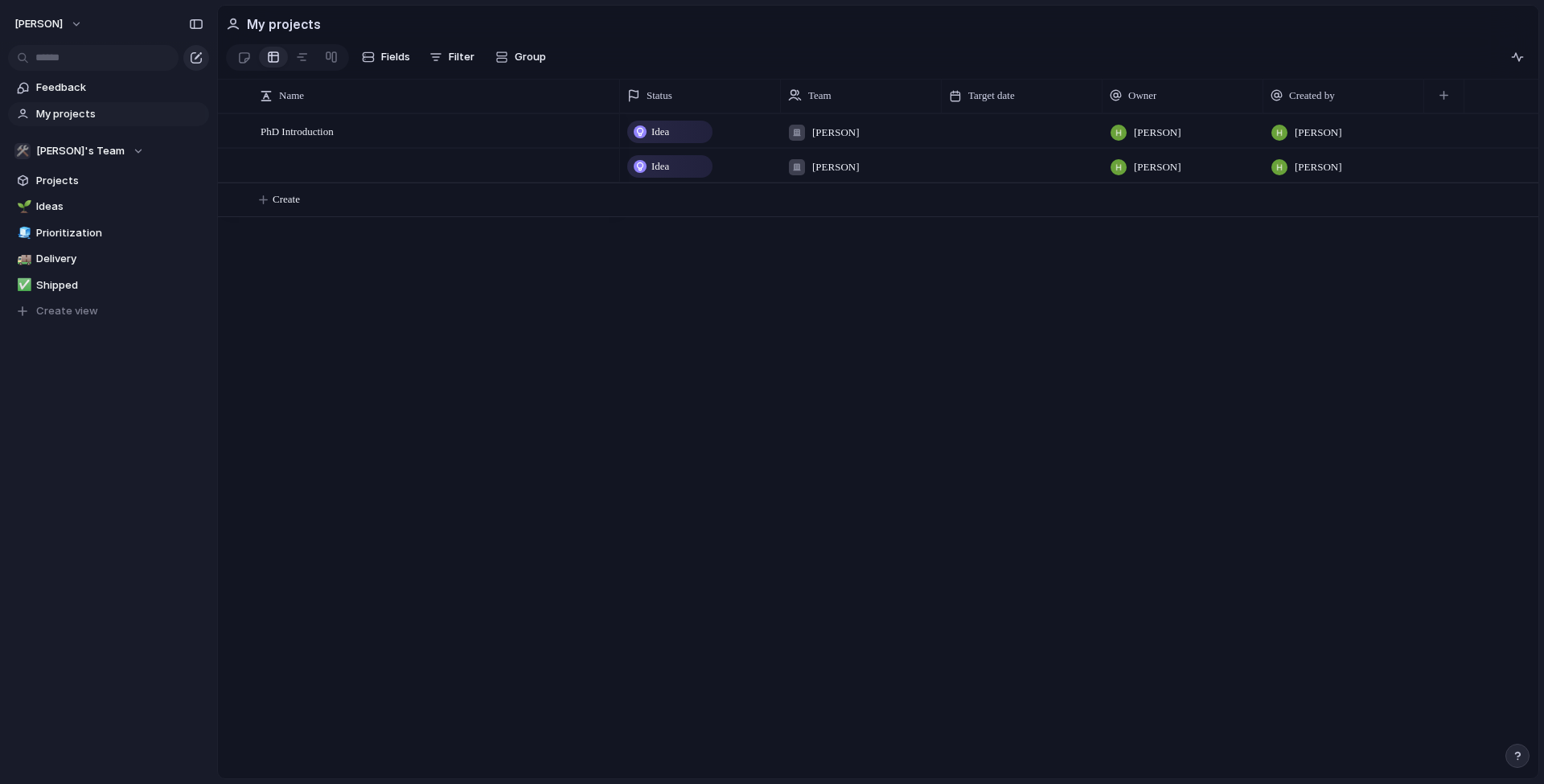 click at bounding box center (196, 58) 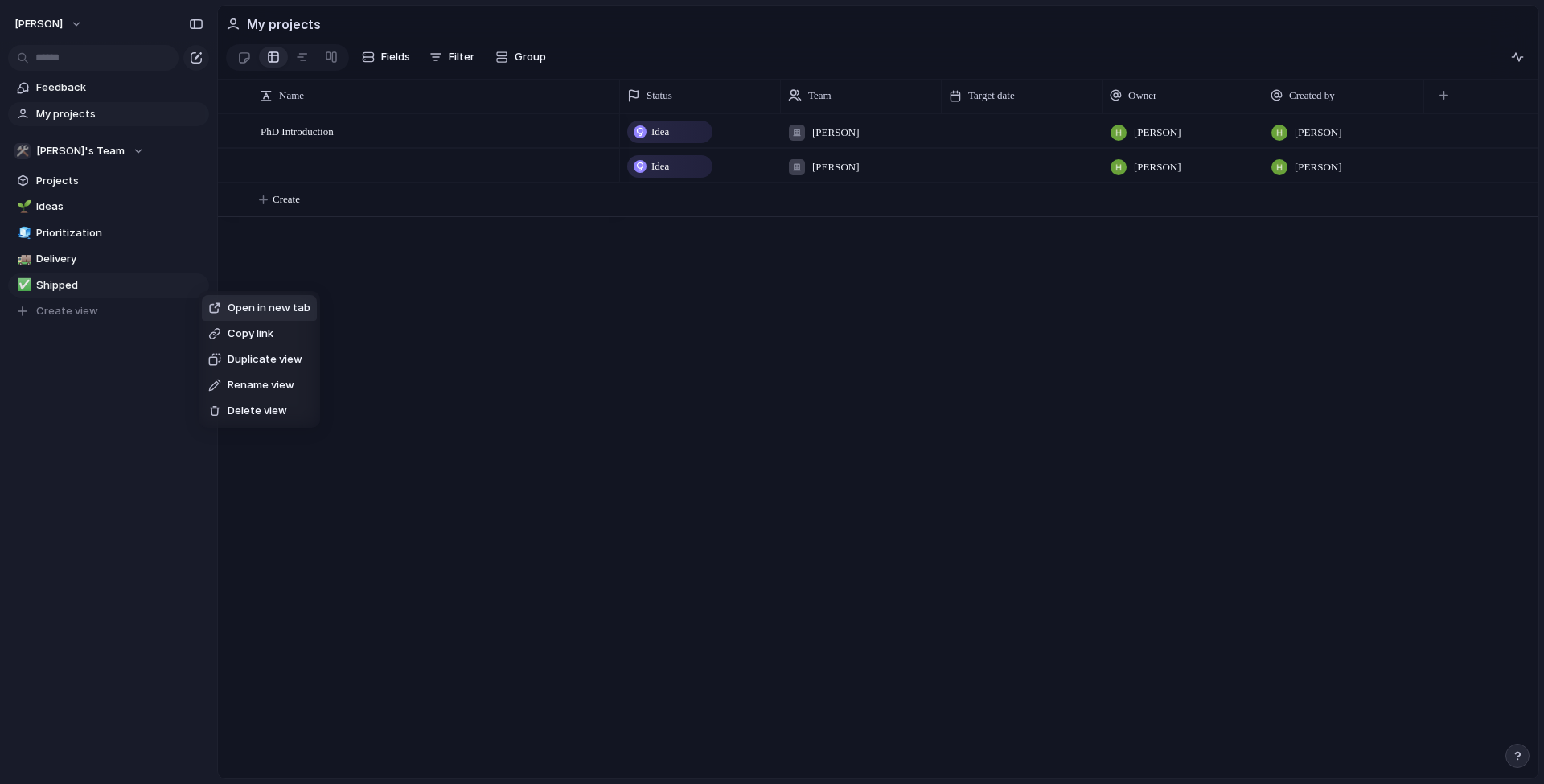click on "Delete view" at bounding box center [248, 411] 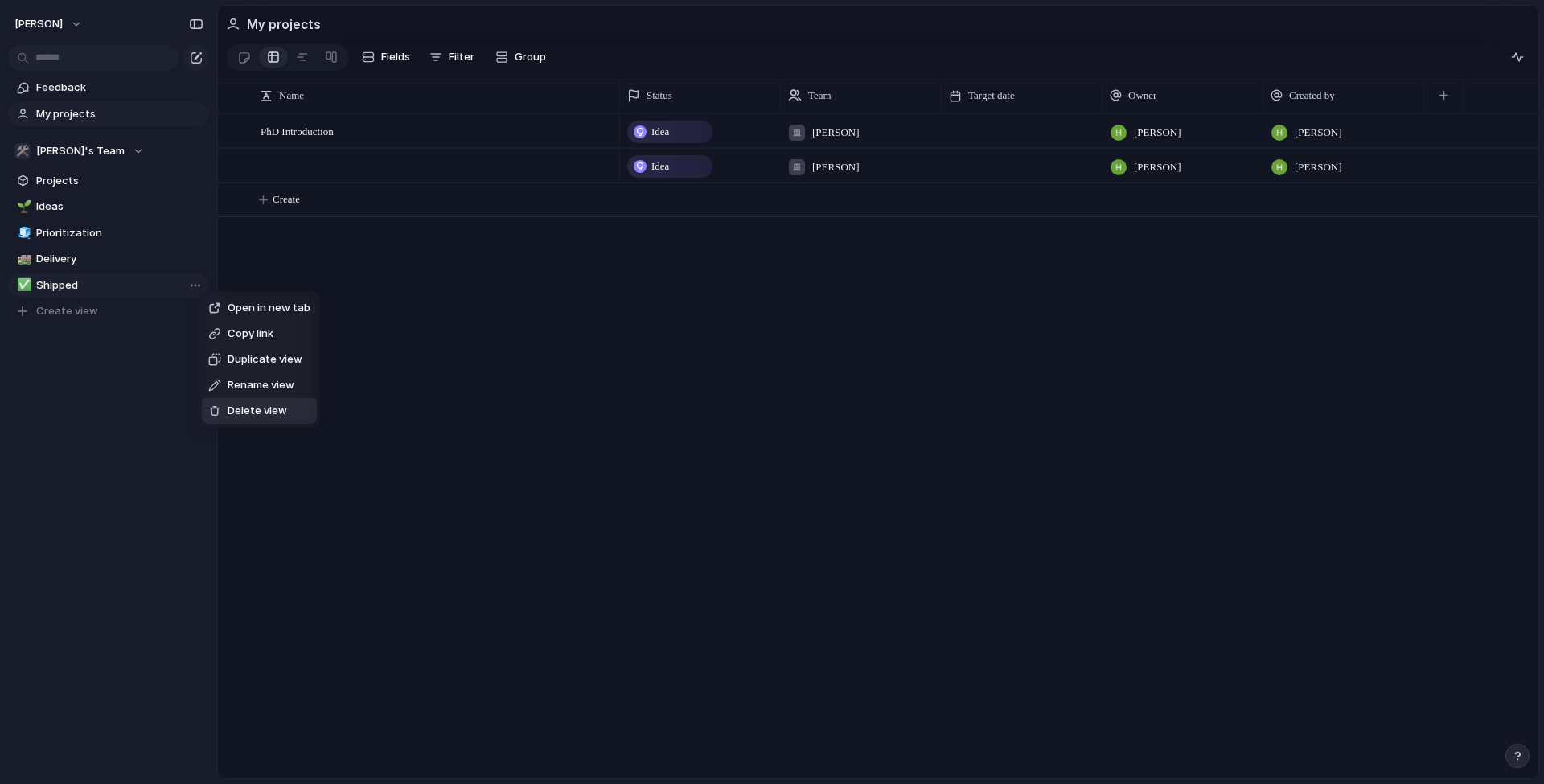 click on "Delete view" at bounding box center [257, 411] 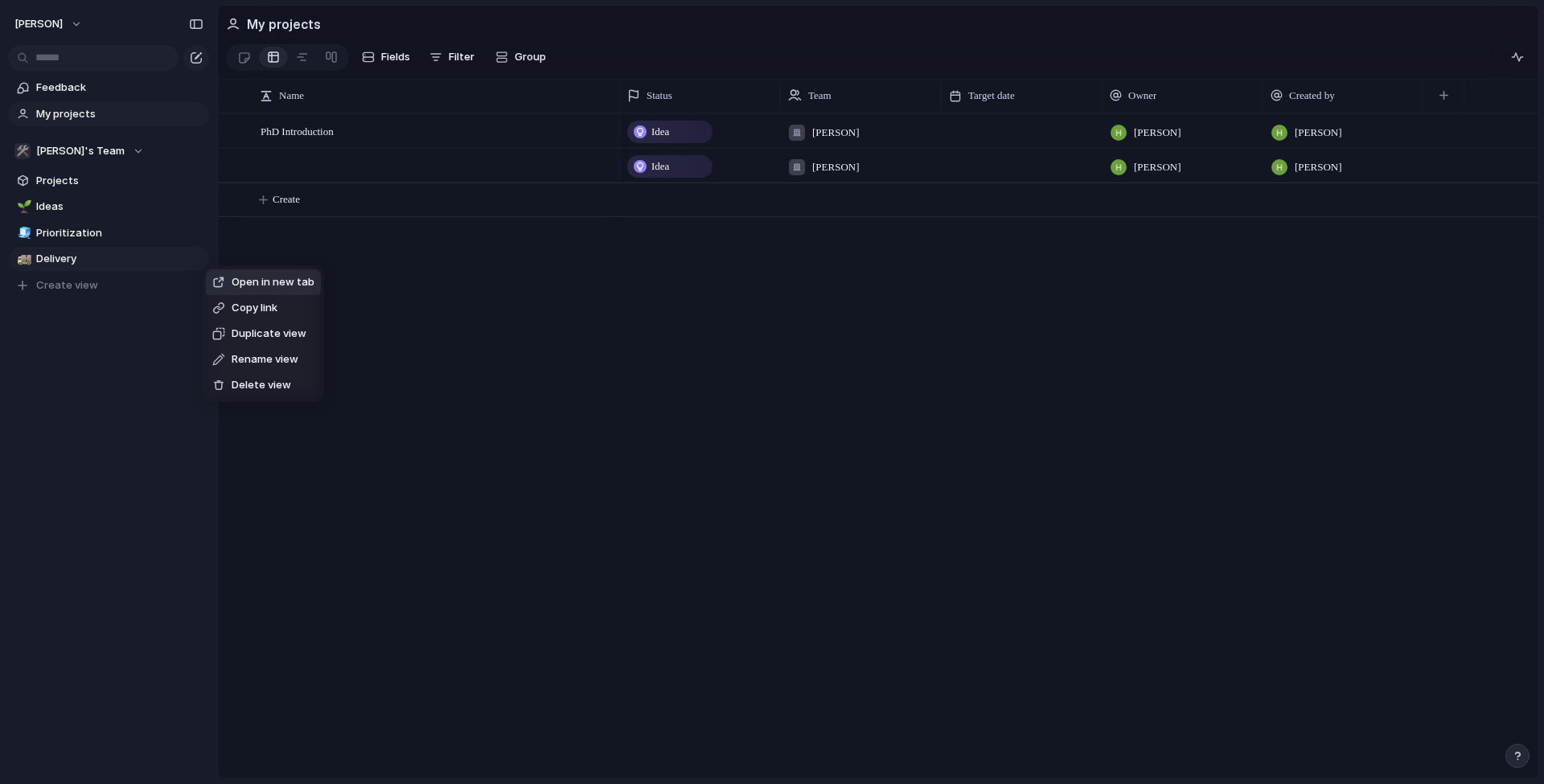 click on "Delete view" at bounding box center [261, 385] 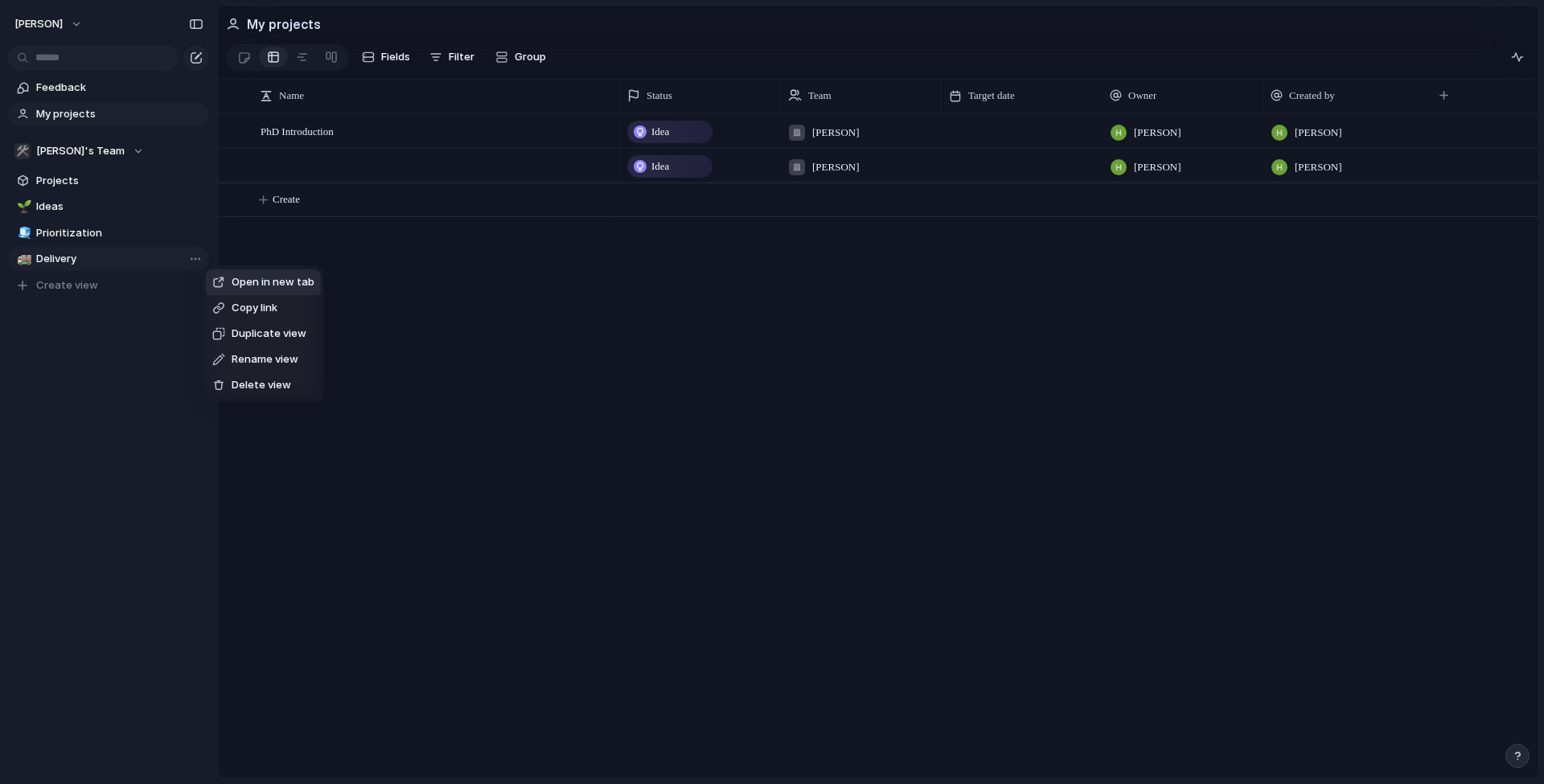 click on "Delete view" at bounding box center (252, 385) 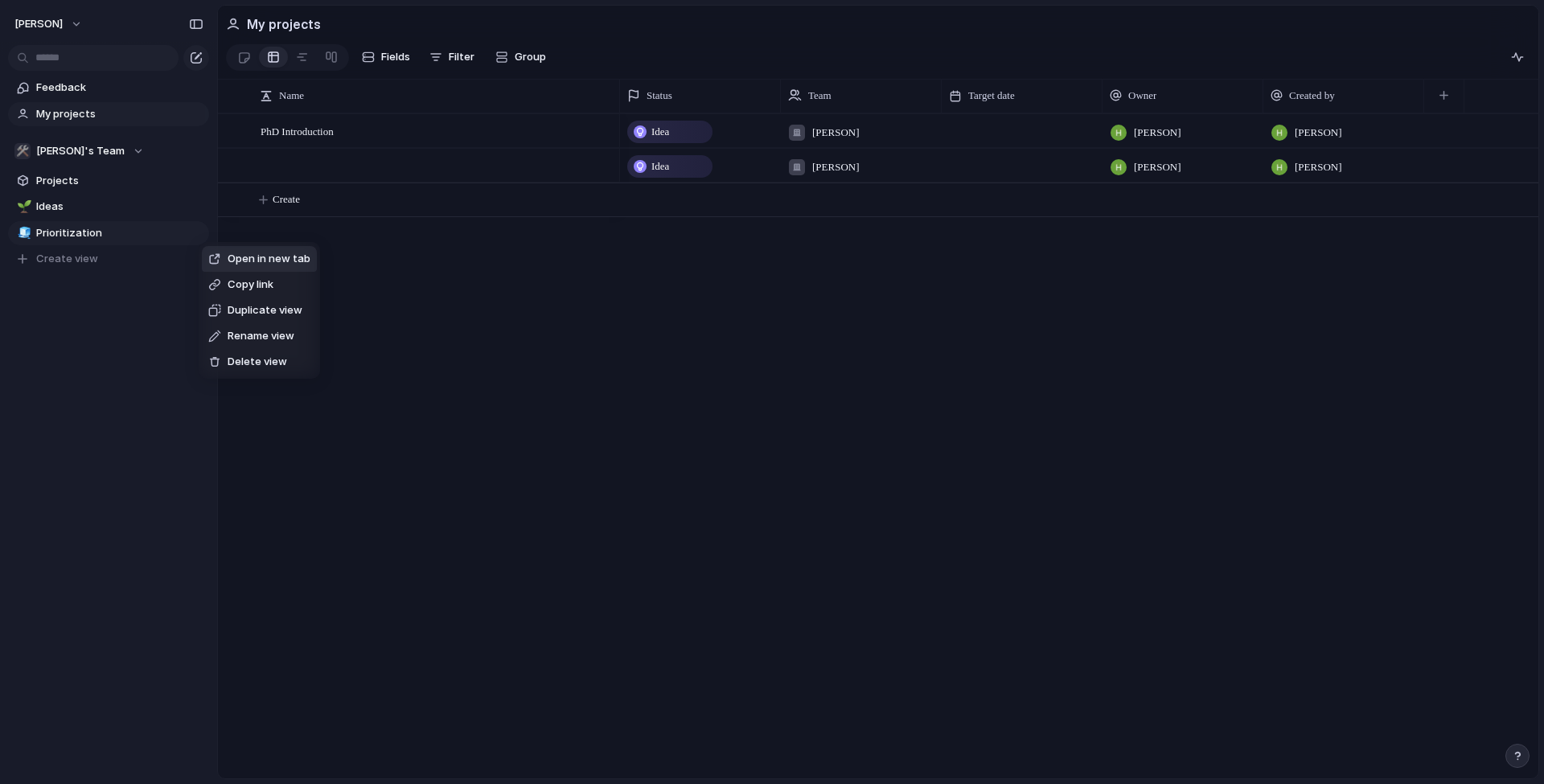 click on "Delete view" at bounding box center [257, 362] 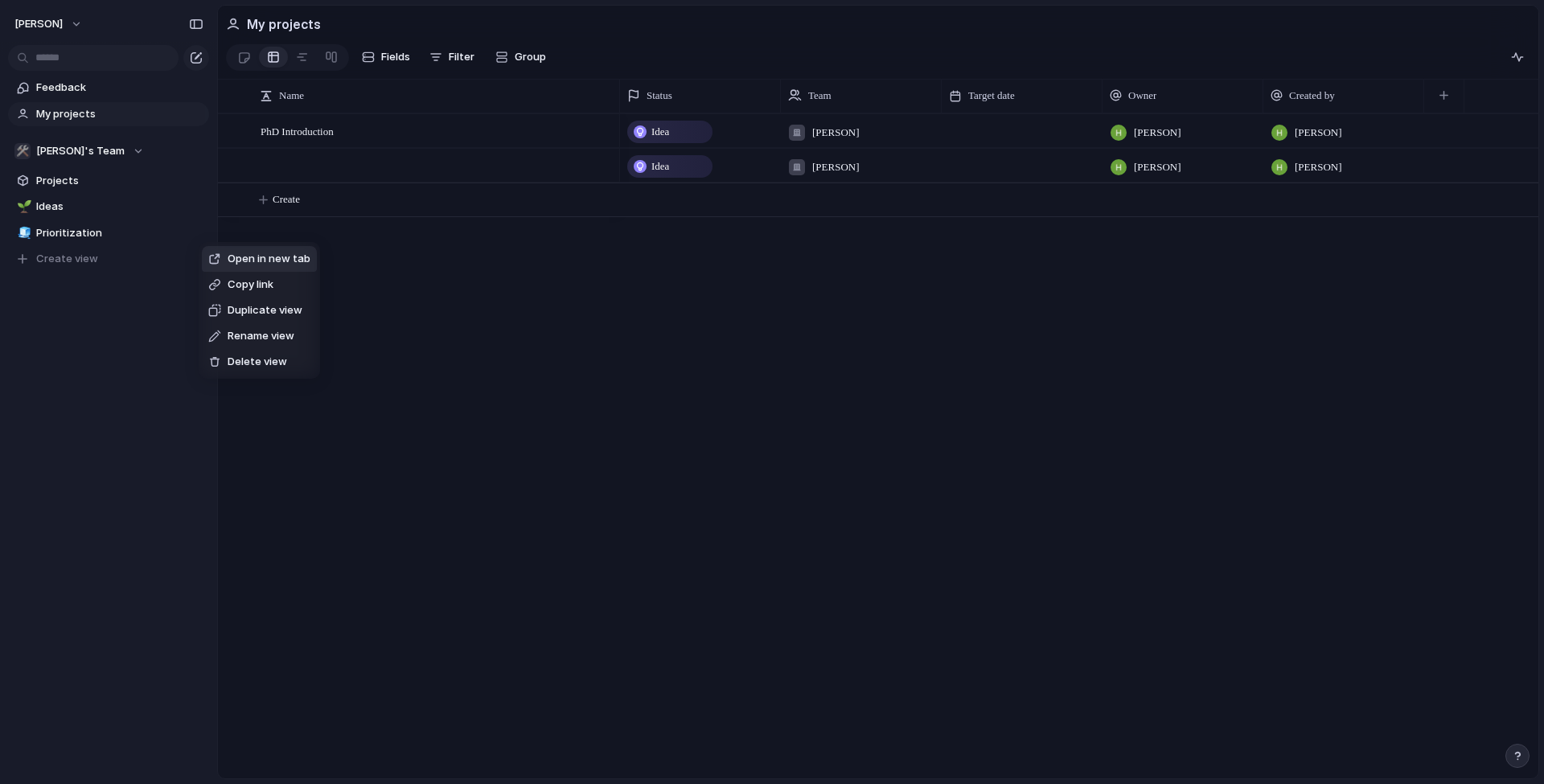 click on "Delete view" at bounding box center (257, 362) 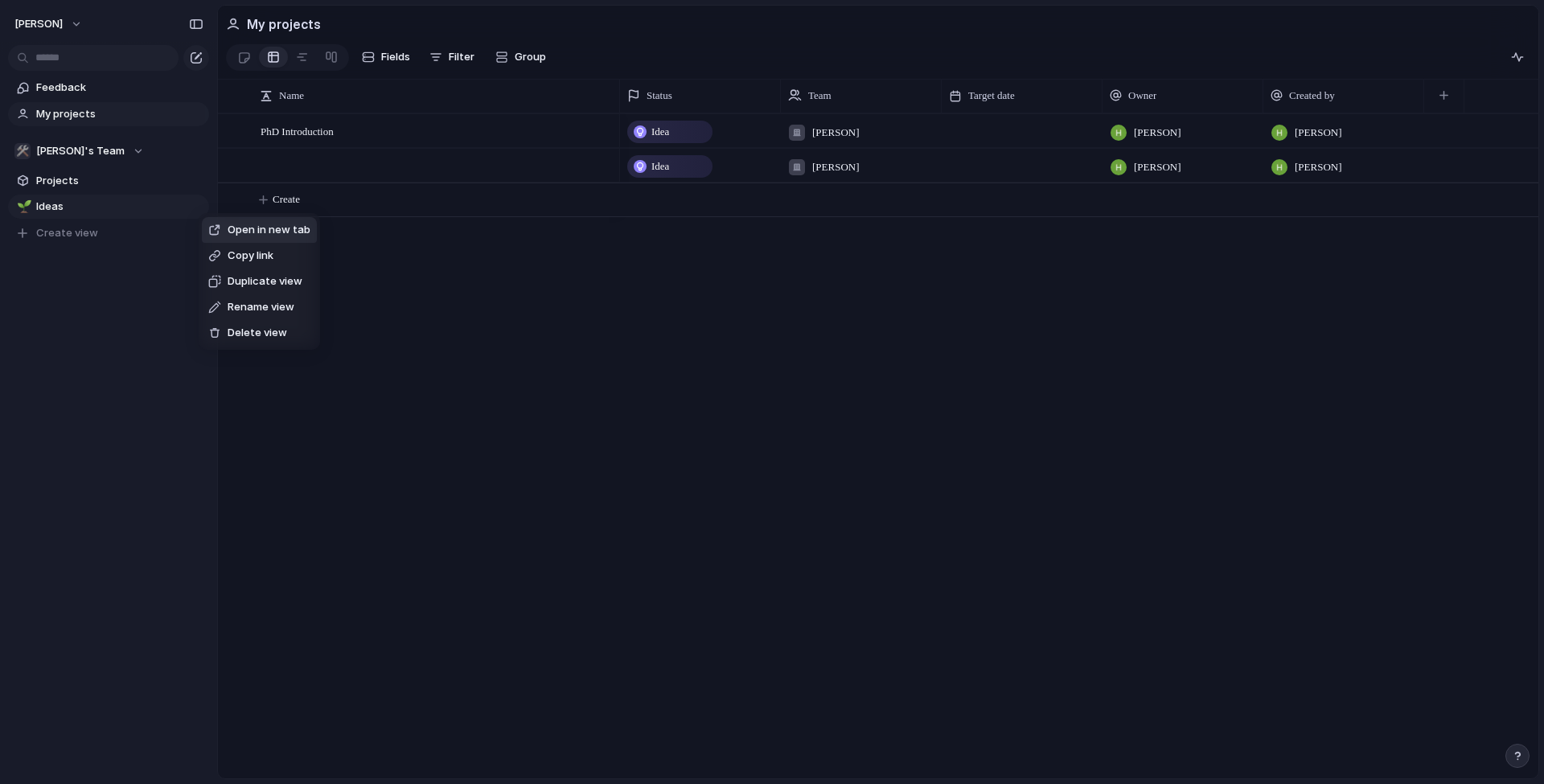 click on "Delete view" at bounding box center (257, 333) 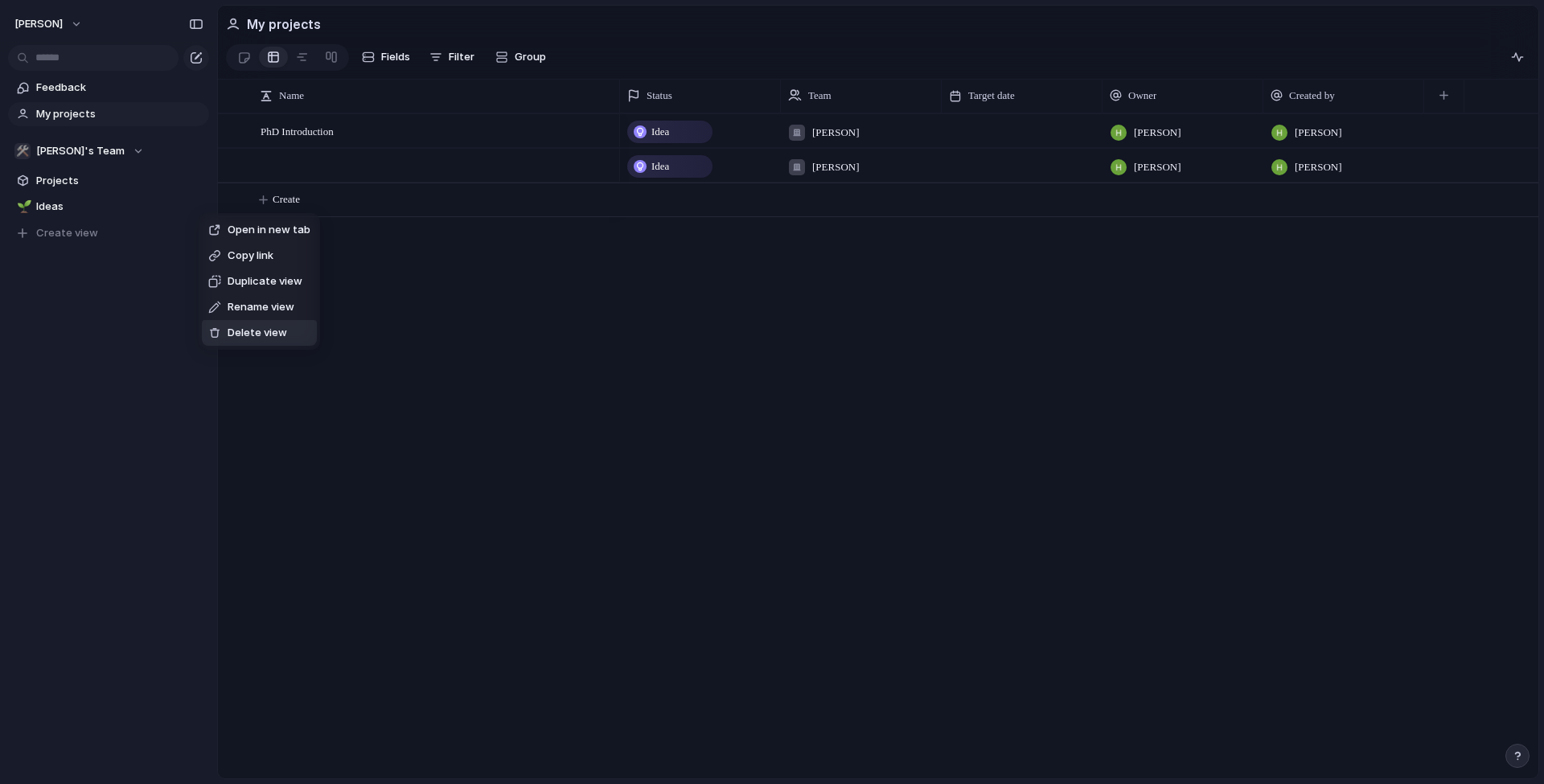 click on "Delete view" at bounding box center (248, 333) 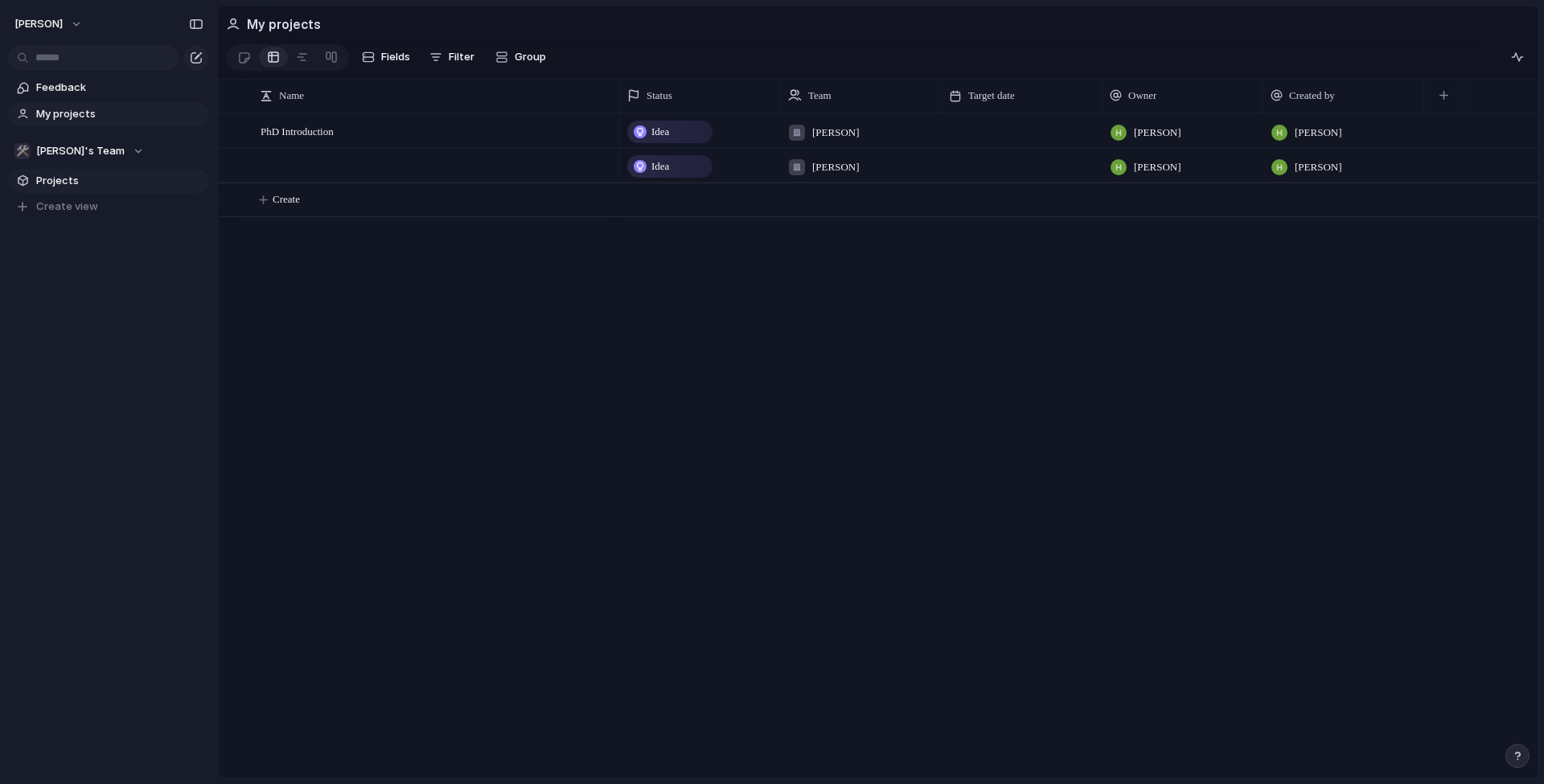click on "Projects" at bounding box center (109, 181) 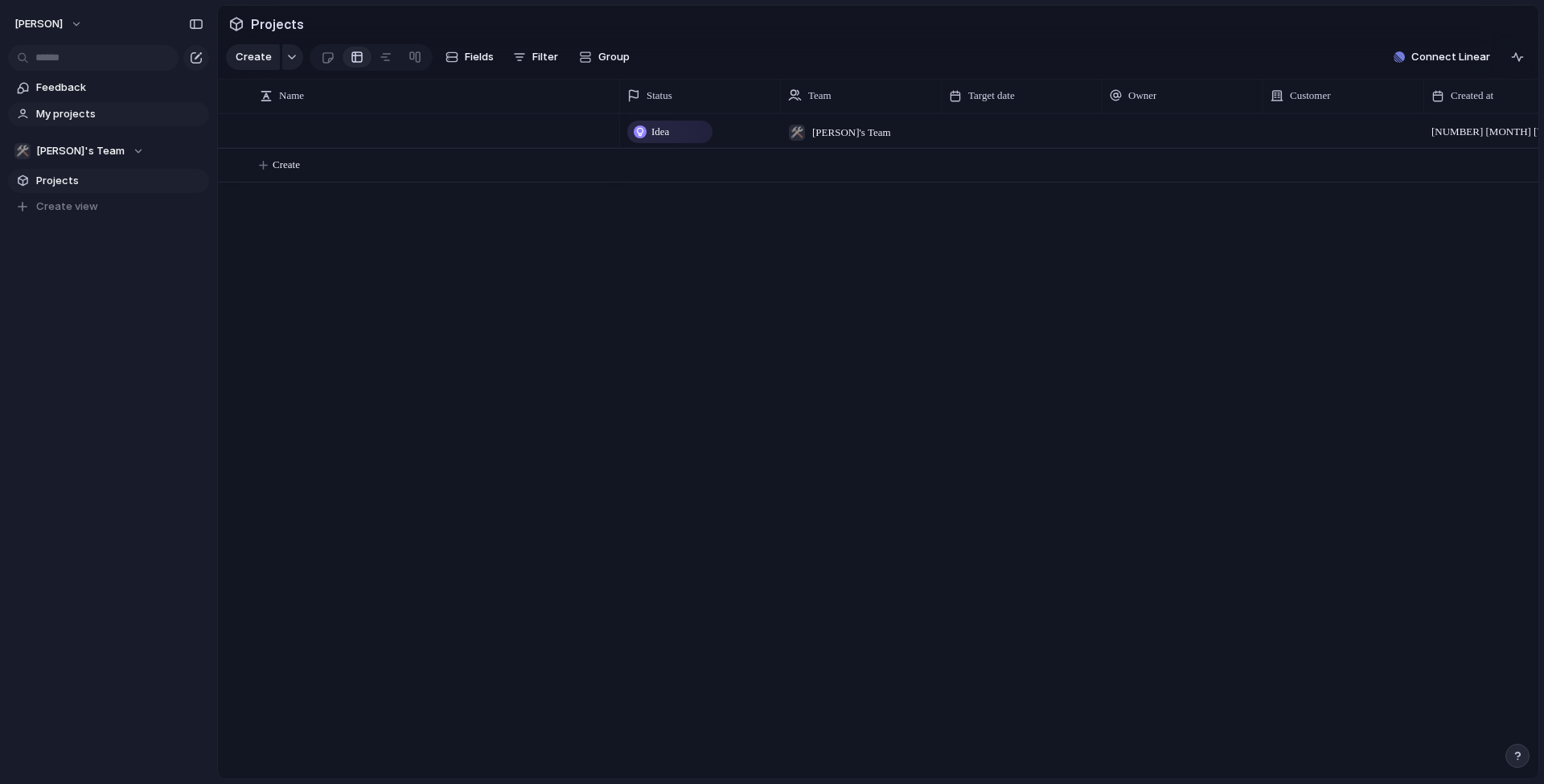 click on "My projects" at bounding box center [120, 114] 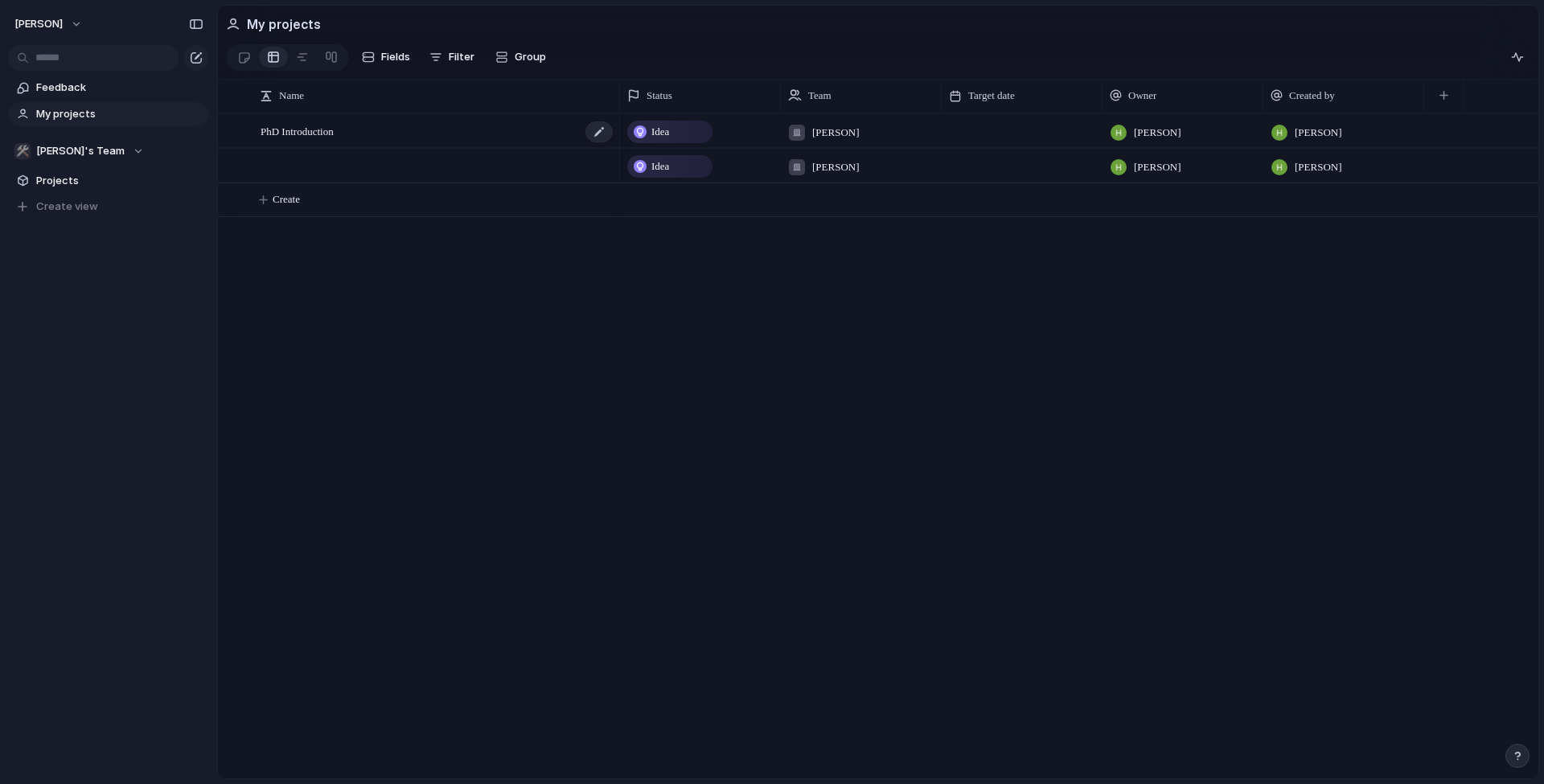click on "PhD Introduction" at bounding box center (297, 130) 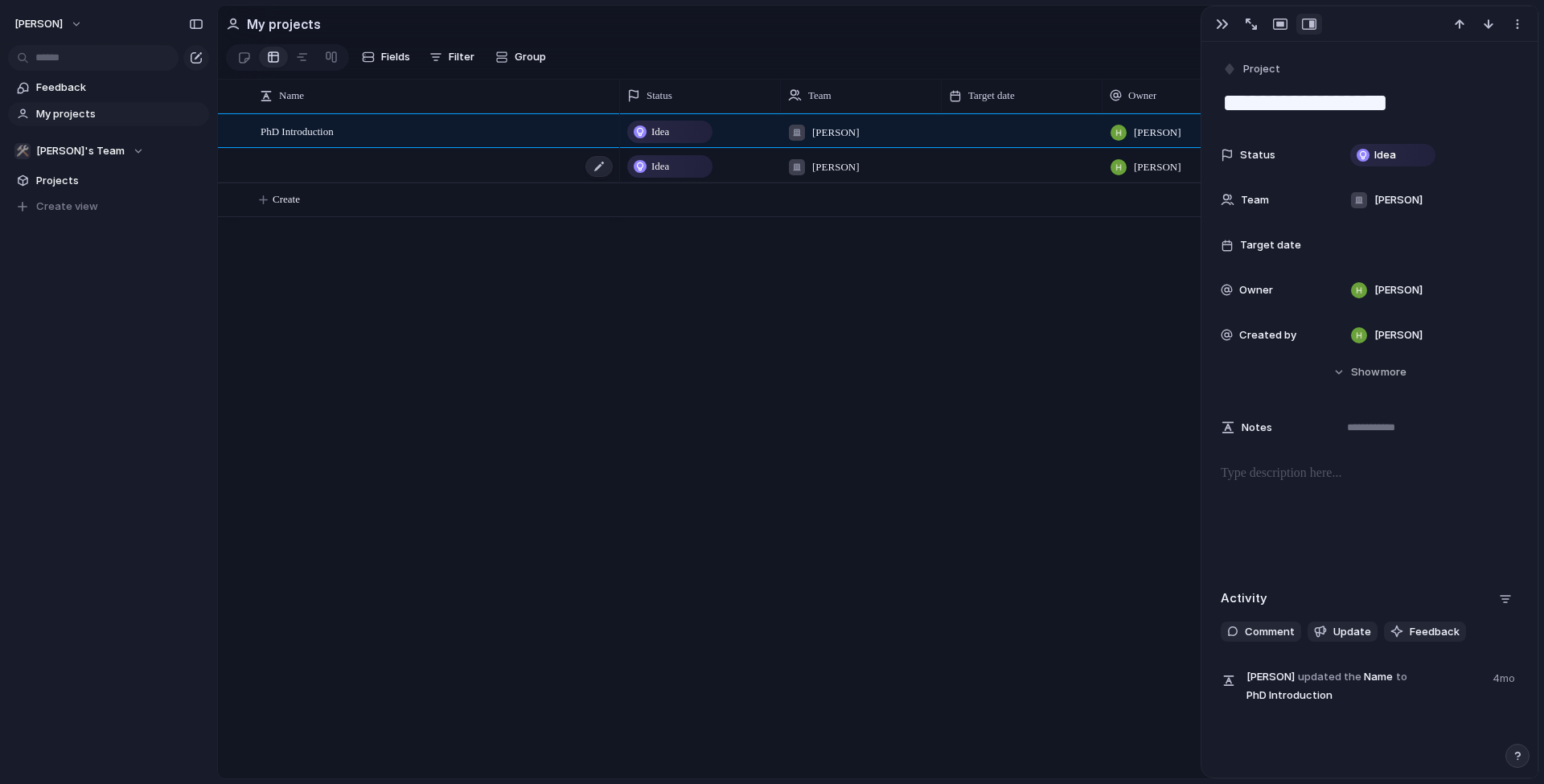 click at bounding box center [437, 166] 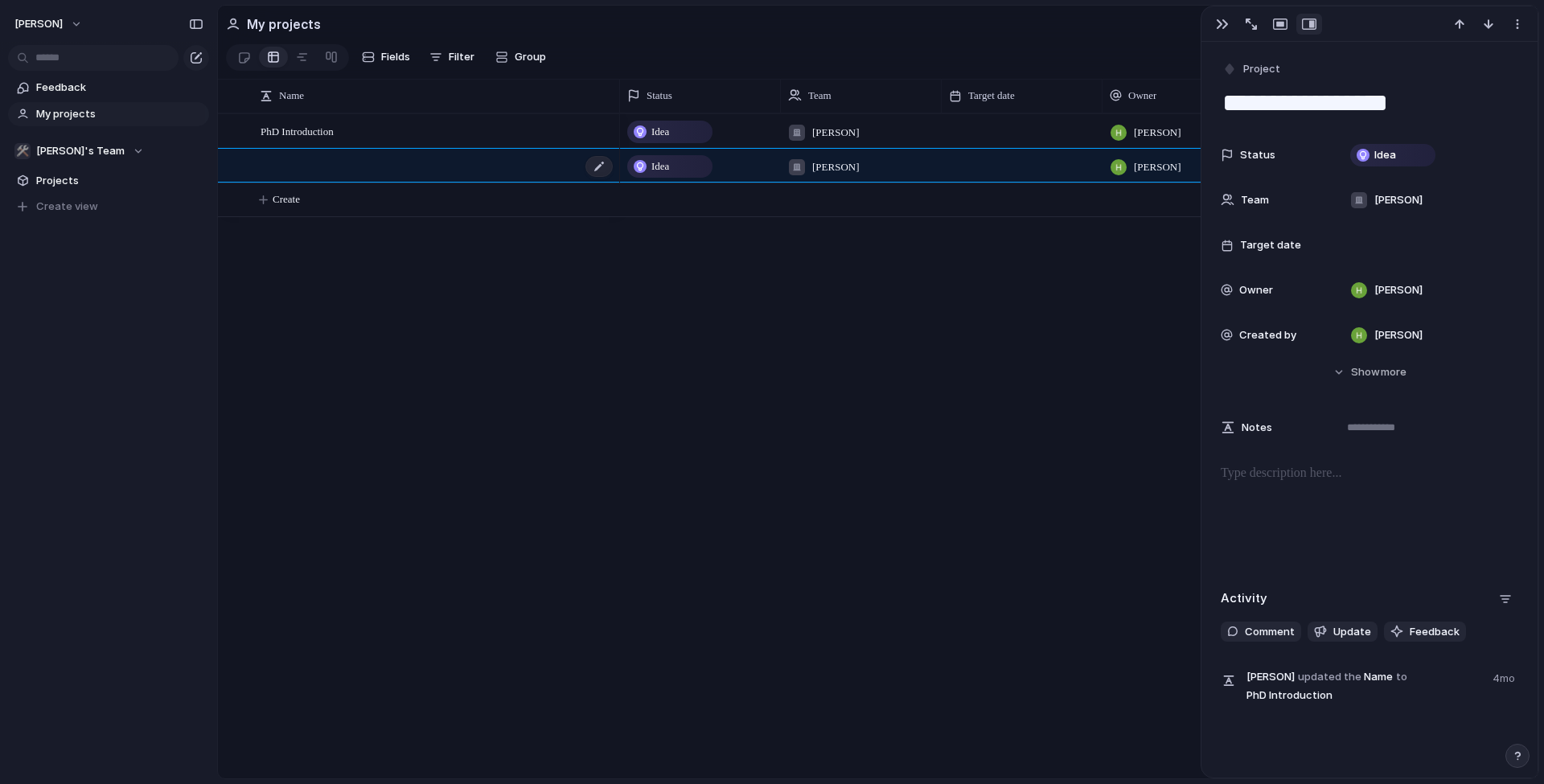 type 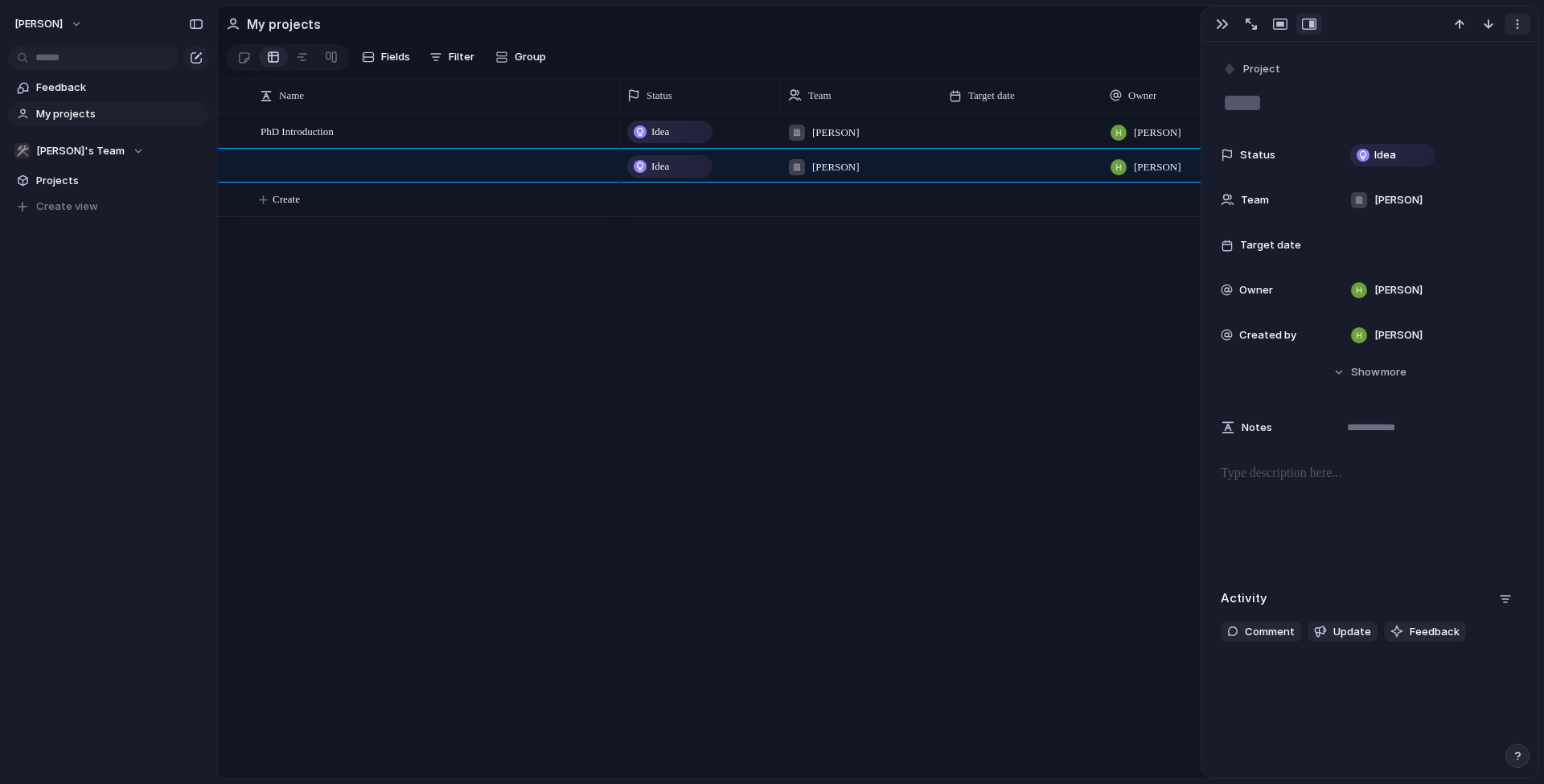 click at bounding box center [1517, 24] 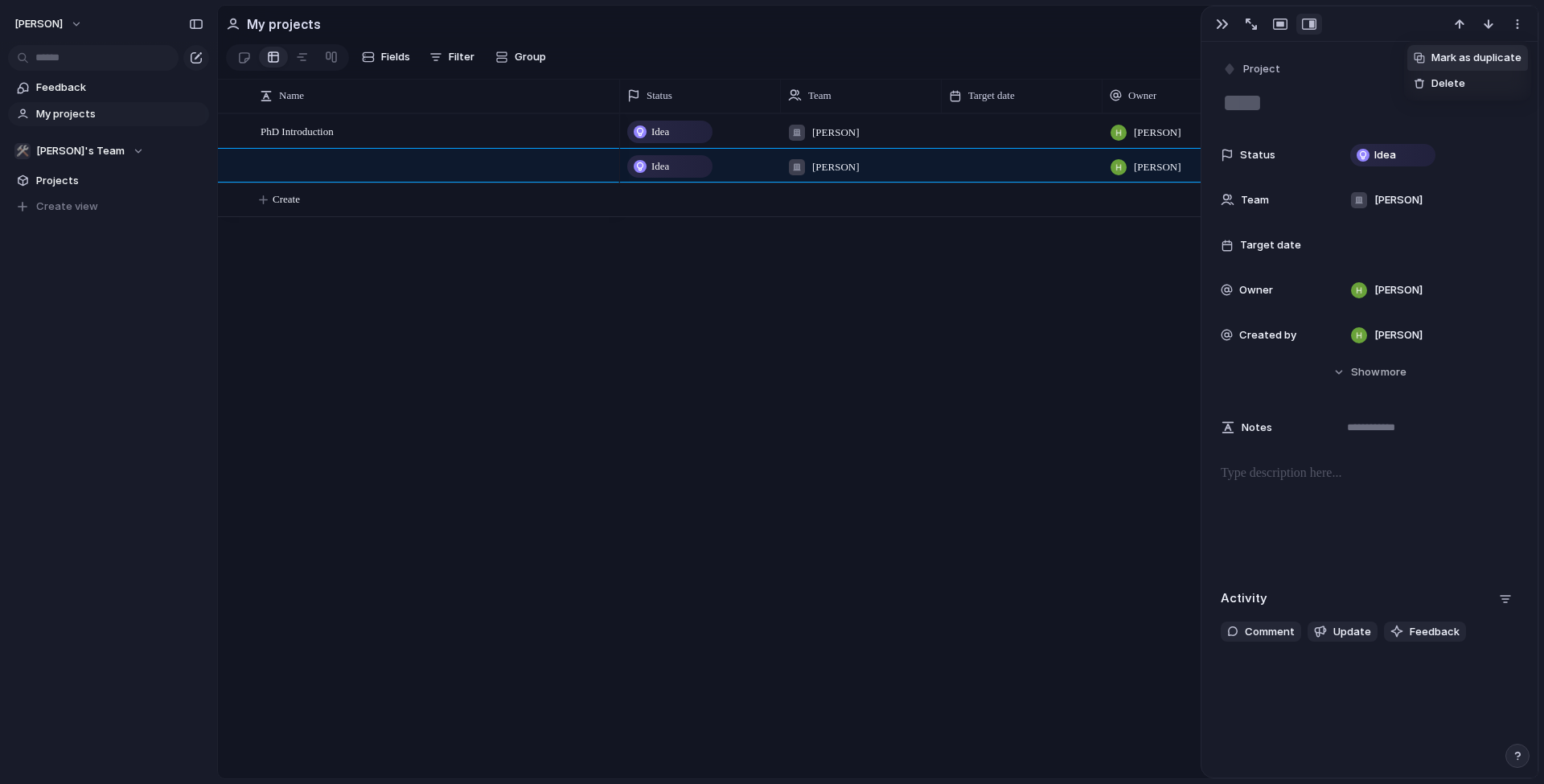 click on "Mark as duplicate   Delete" at bounding box center [772, 392] 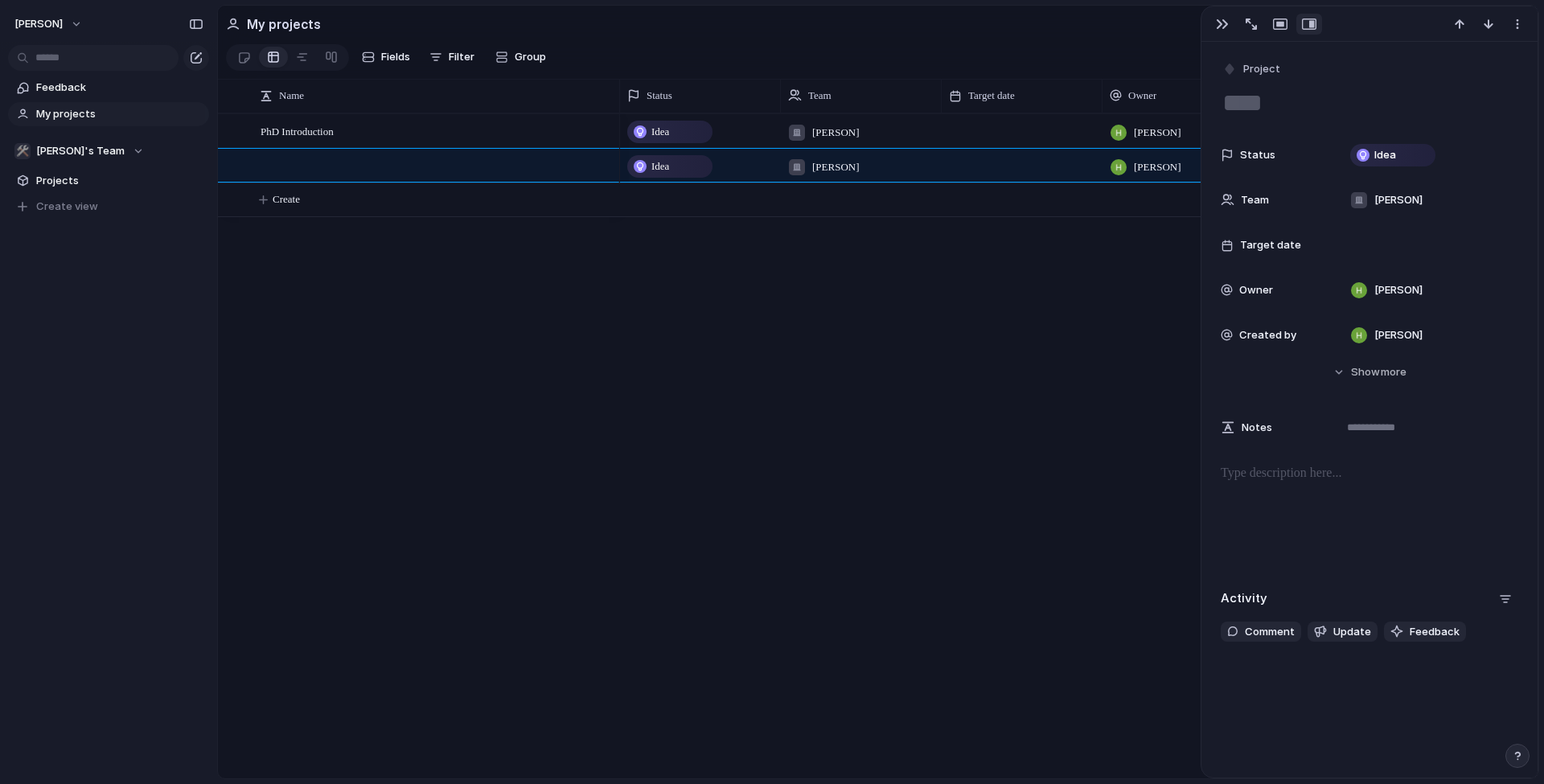 click at bounding box center [1222, 24] 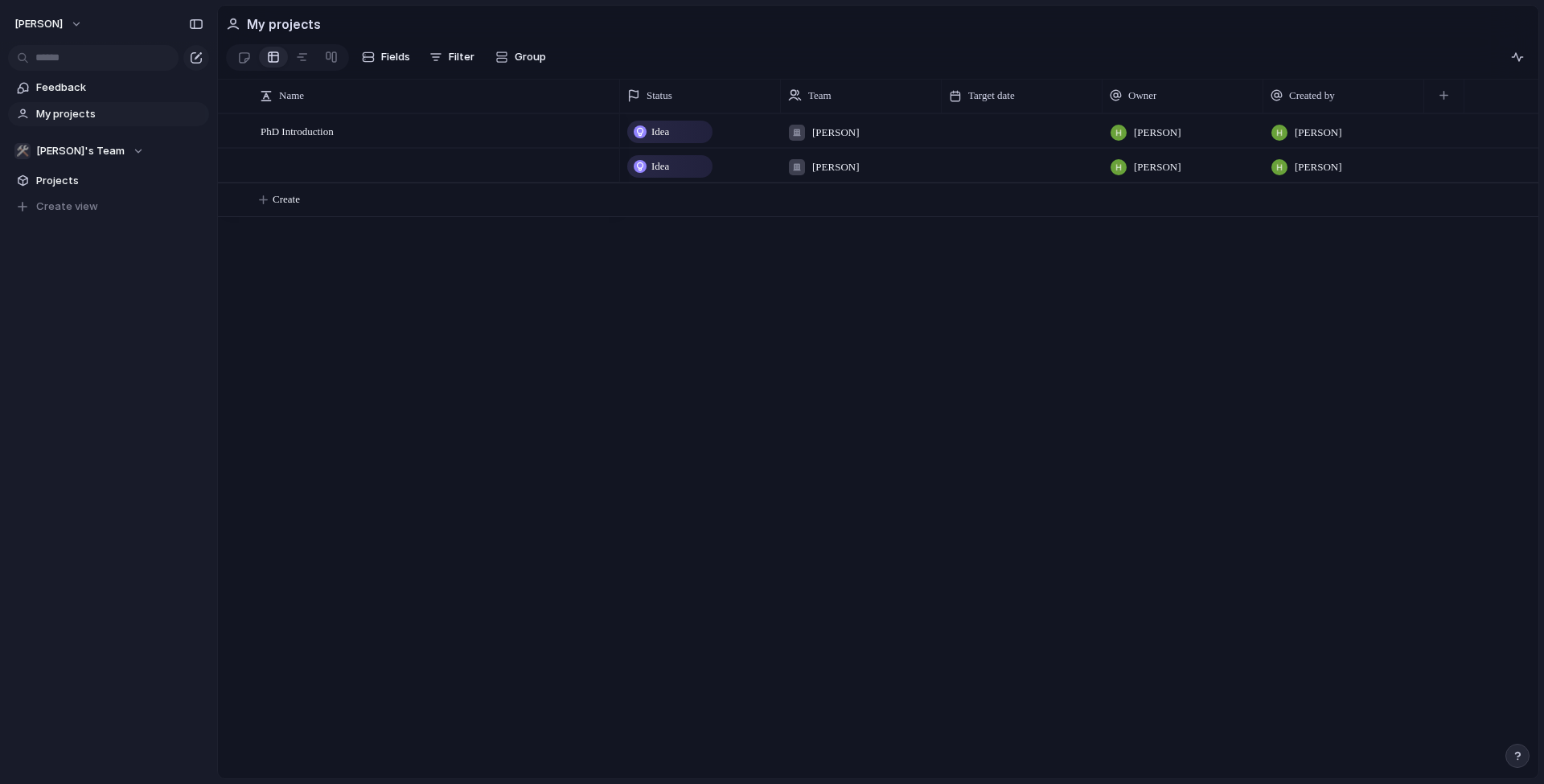 click on "Idea Harry Harry Harry" at bounding box center (1079, 165) 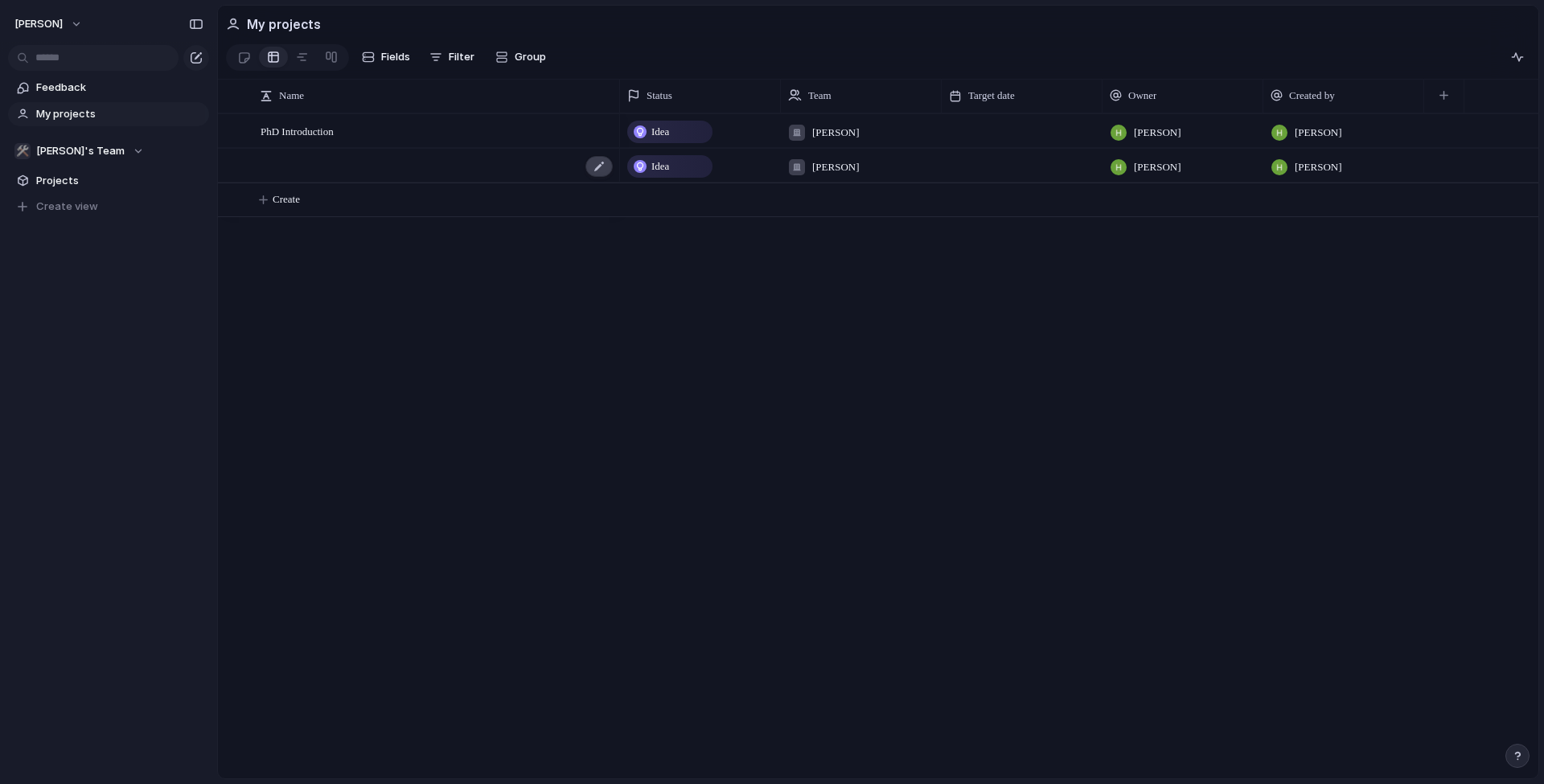 click at bounding box center [599, 166] 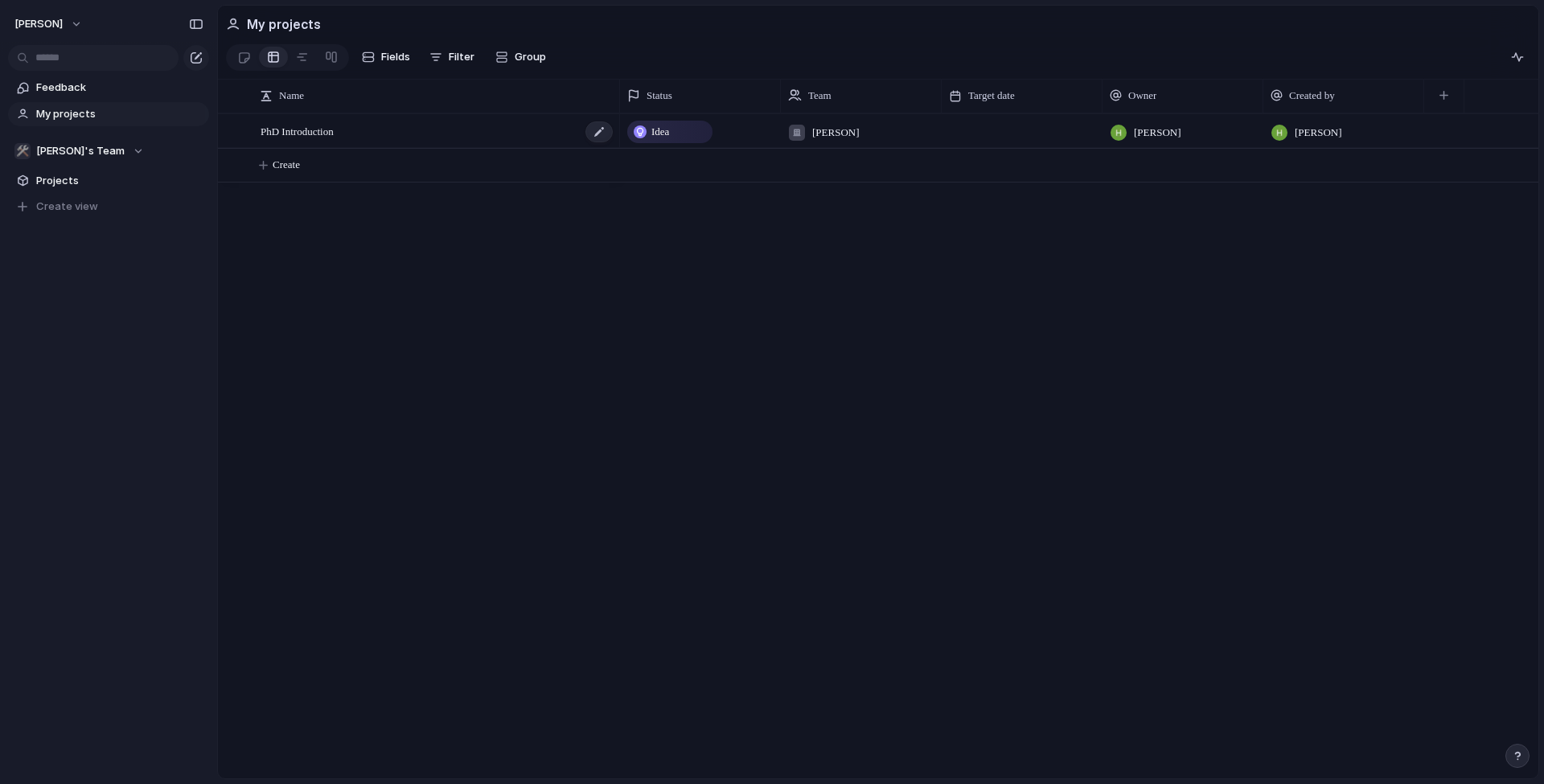 click on "PhD Introduction" at bounding box center (297, 130) 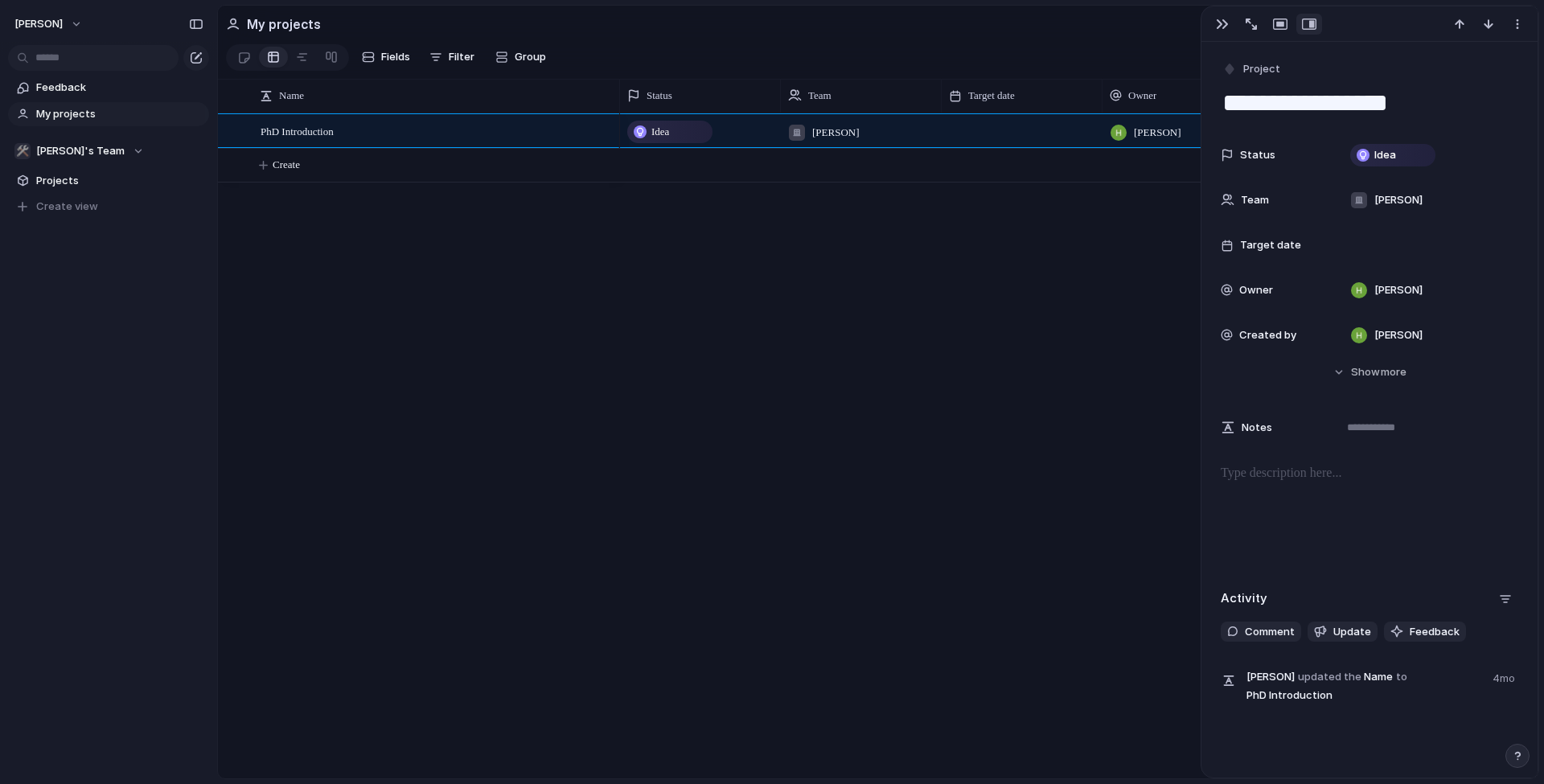 click on "**********" at bounding box center (1369, 103) 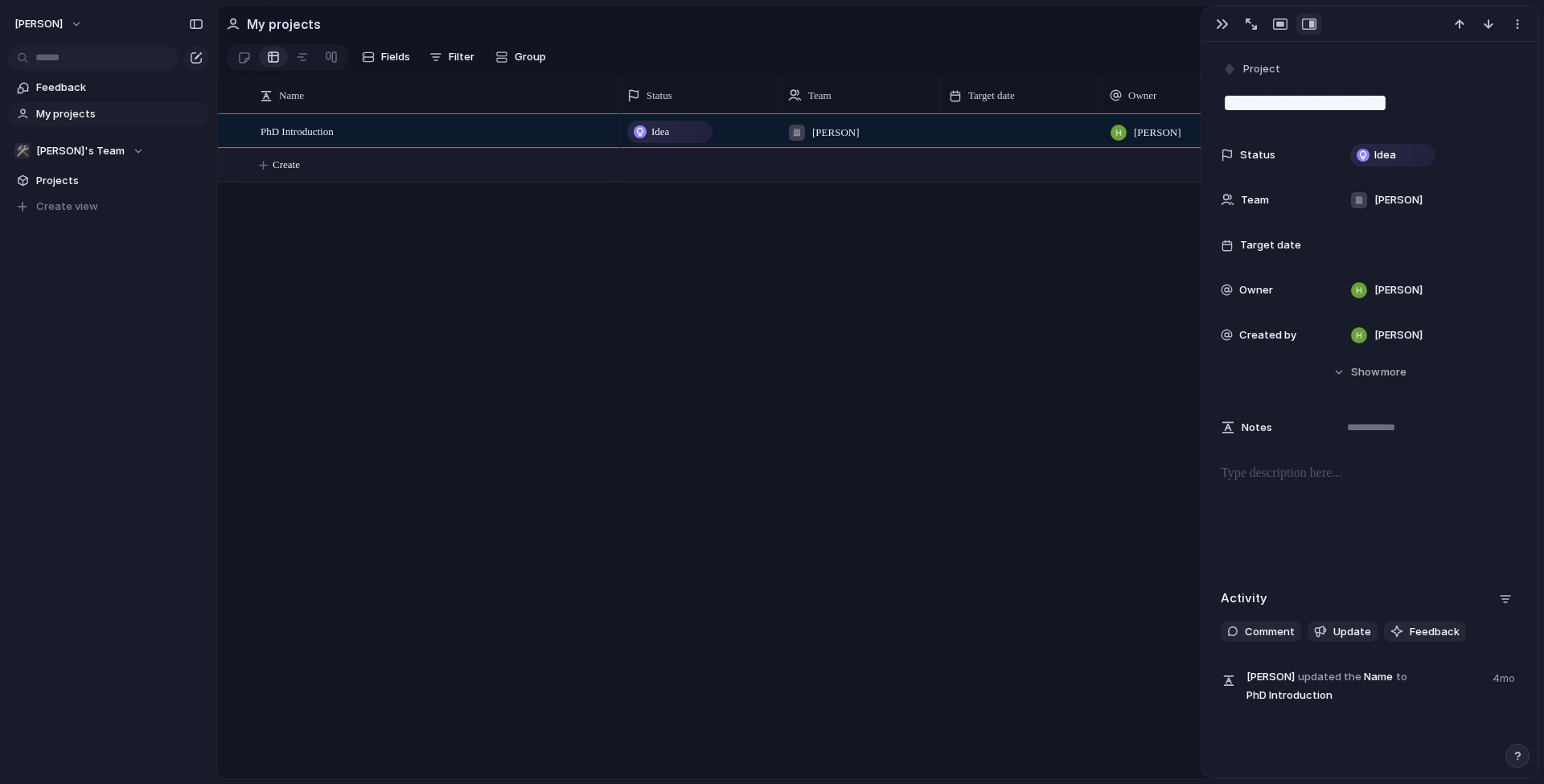 click on "Create" at bounding box center [898, 165] 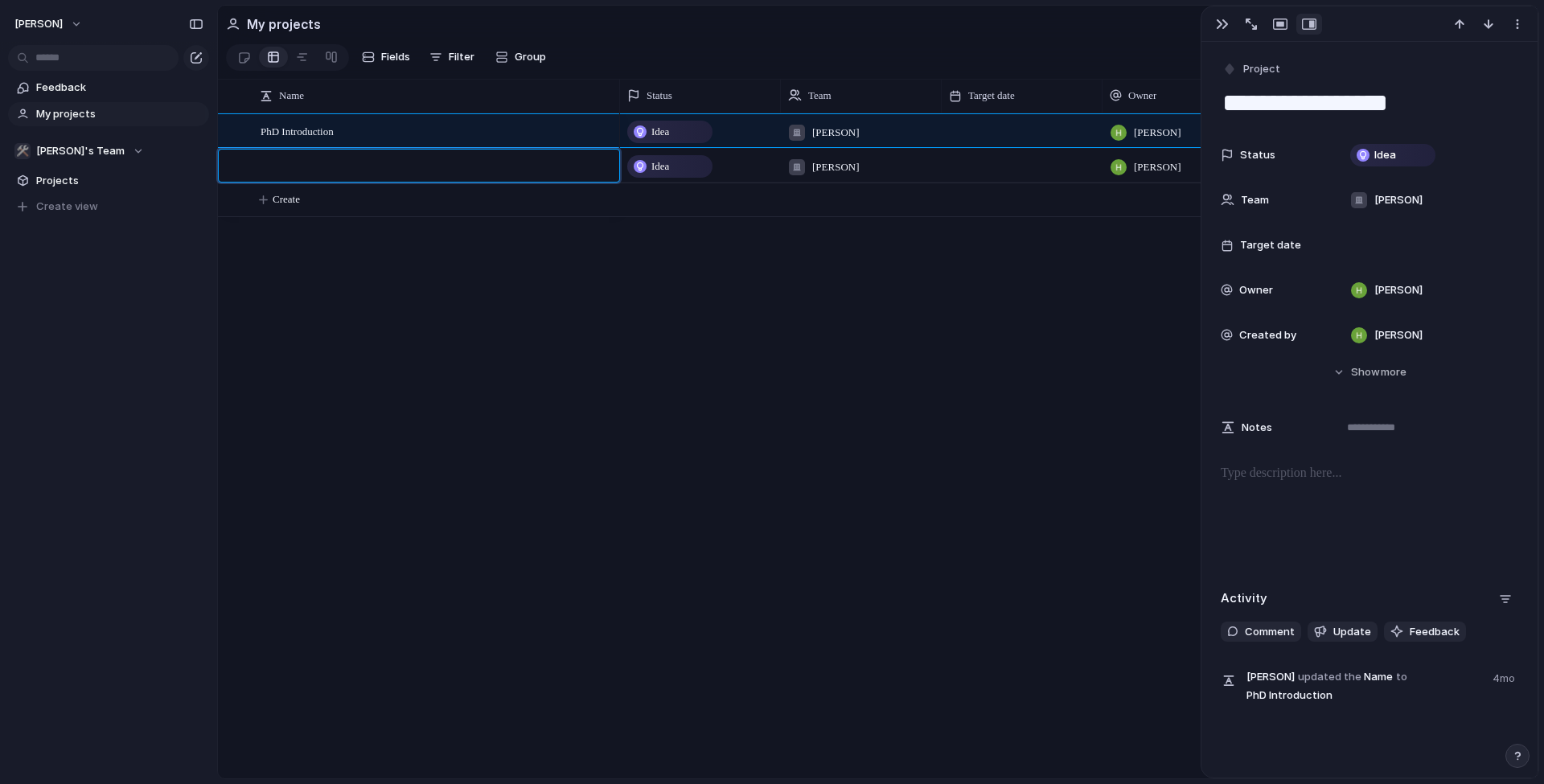 click at bounding box center [434, 167] 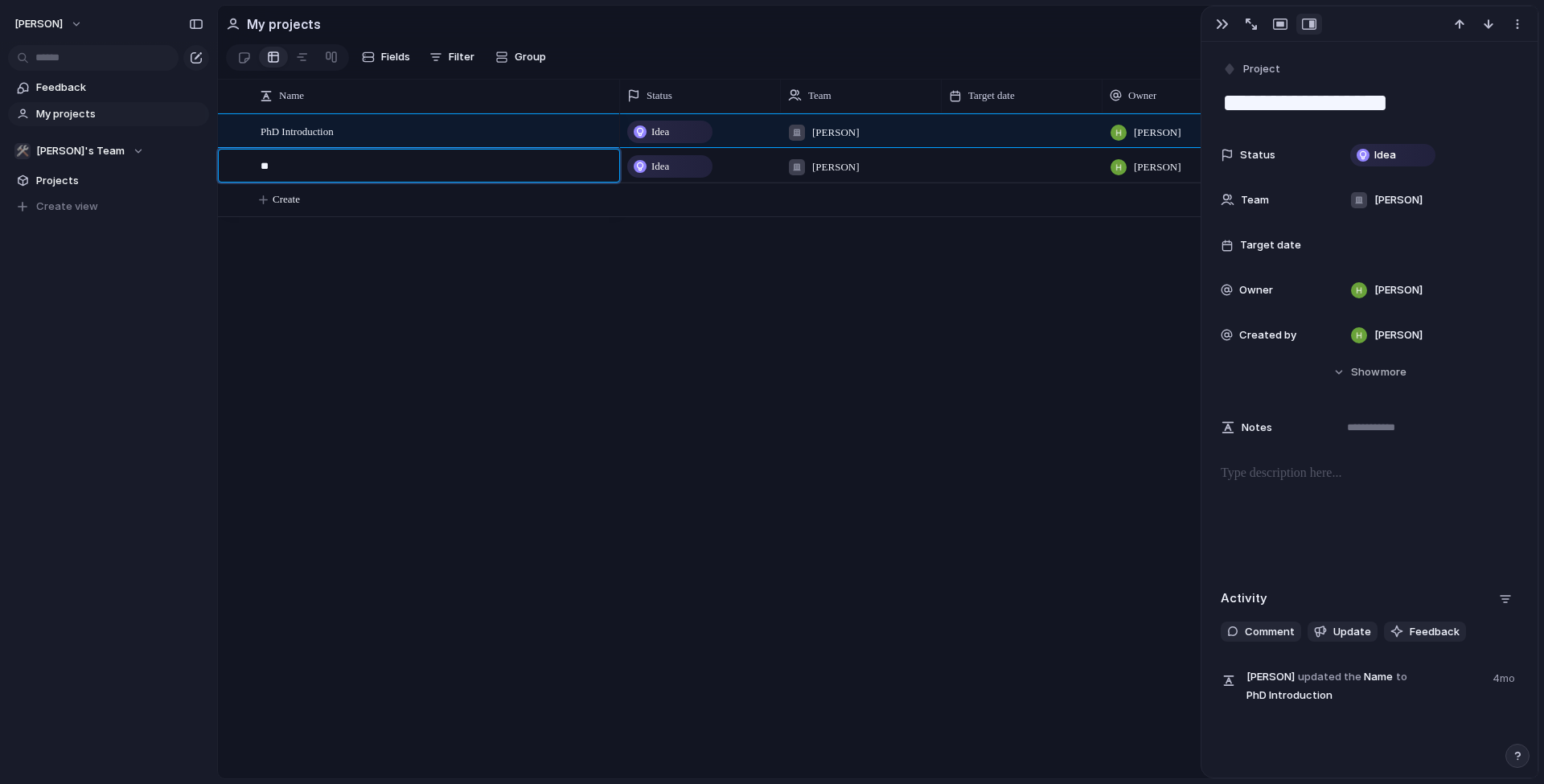 type on "*" 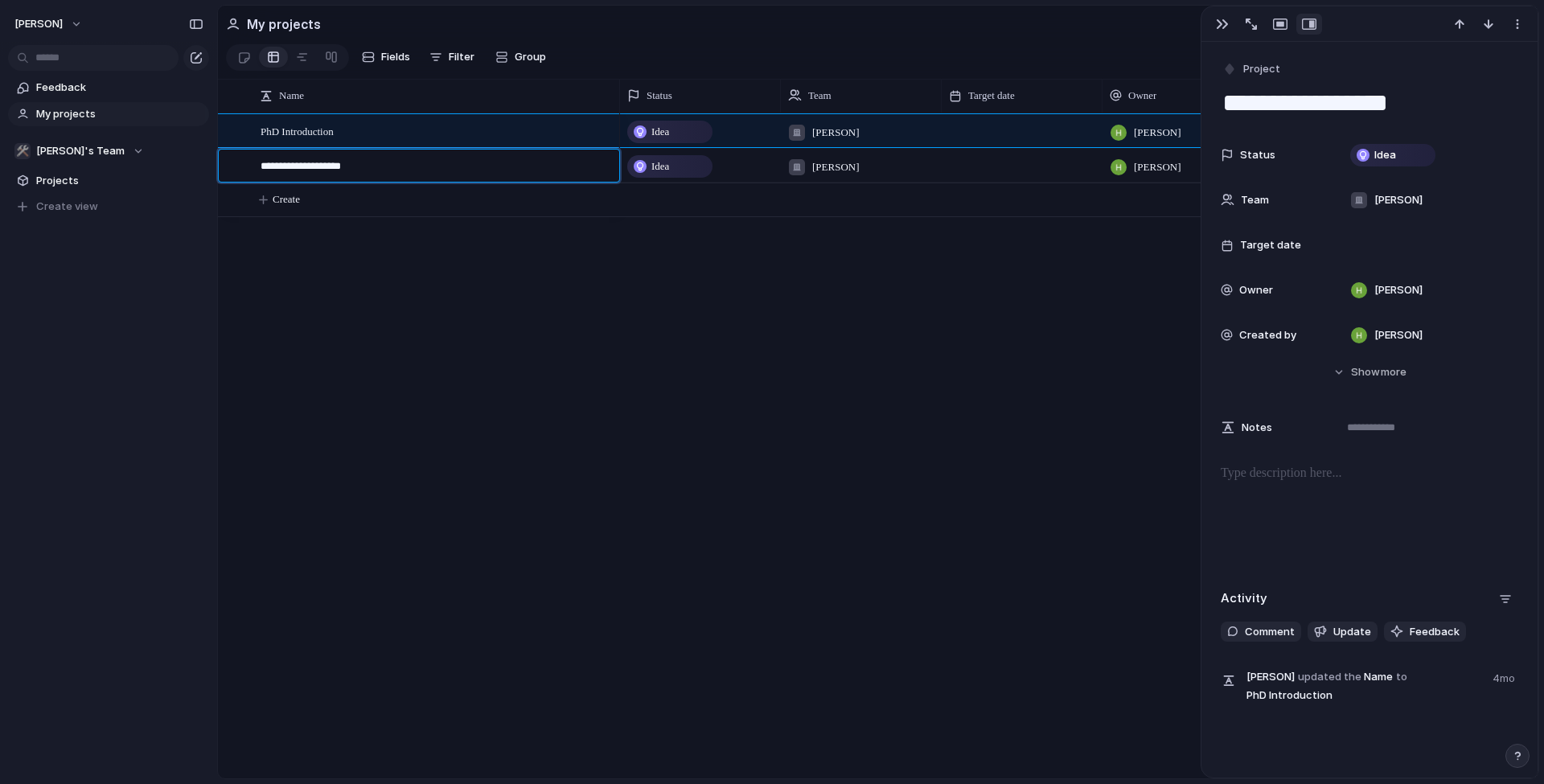 type on "**********" 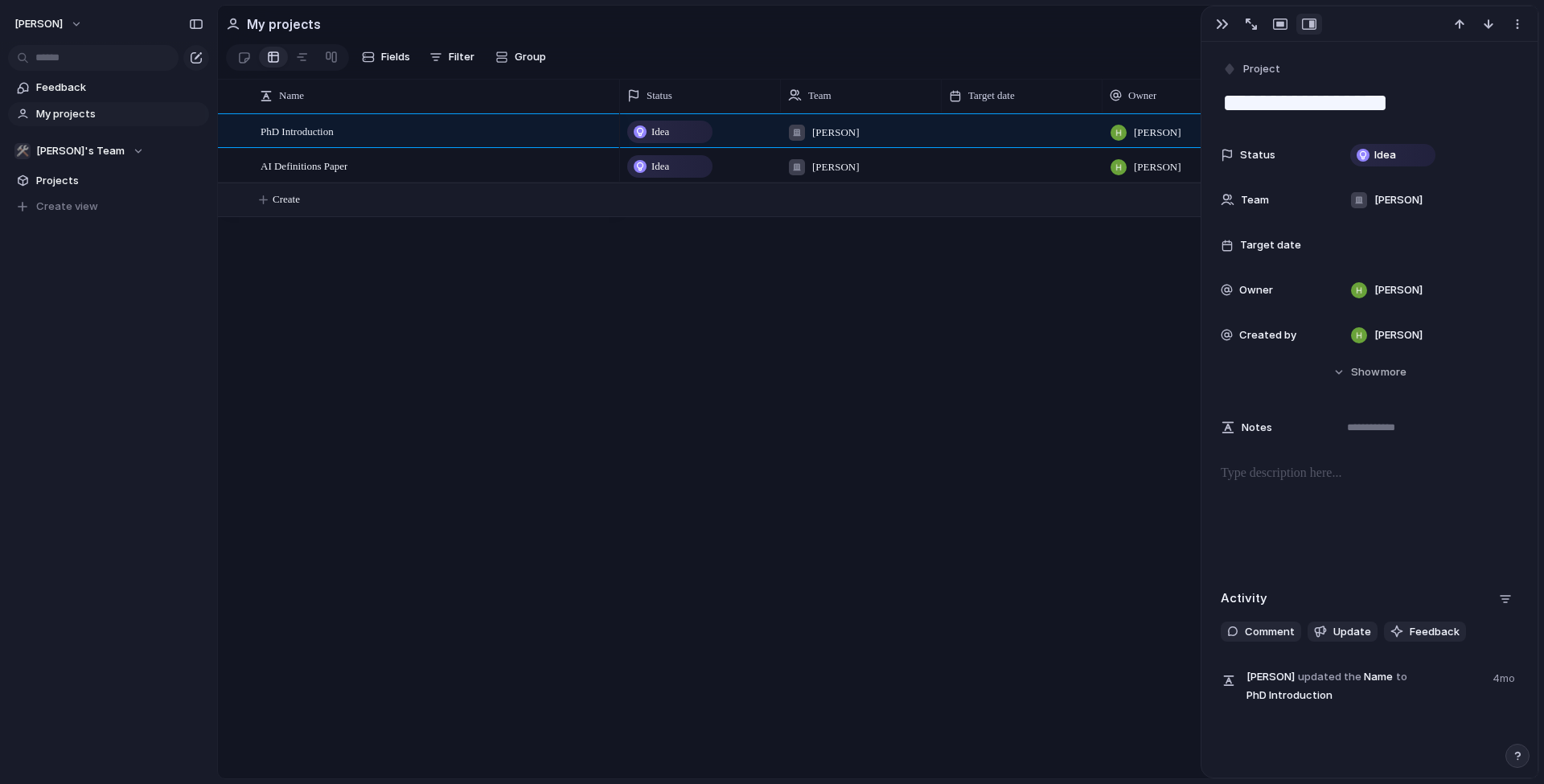 click on "Create" at bounding box center [898, 199] 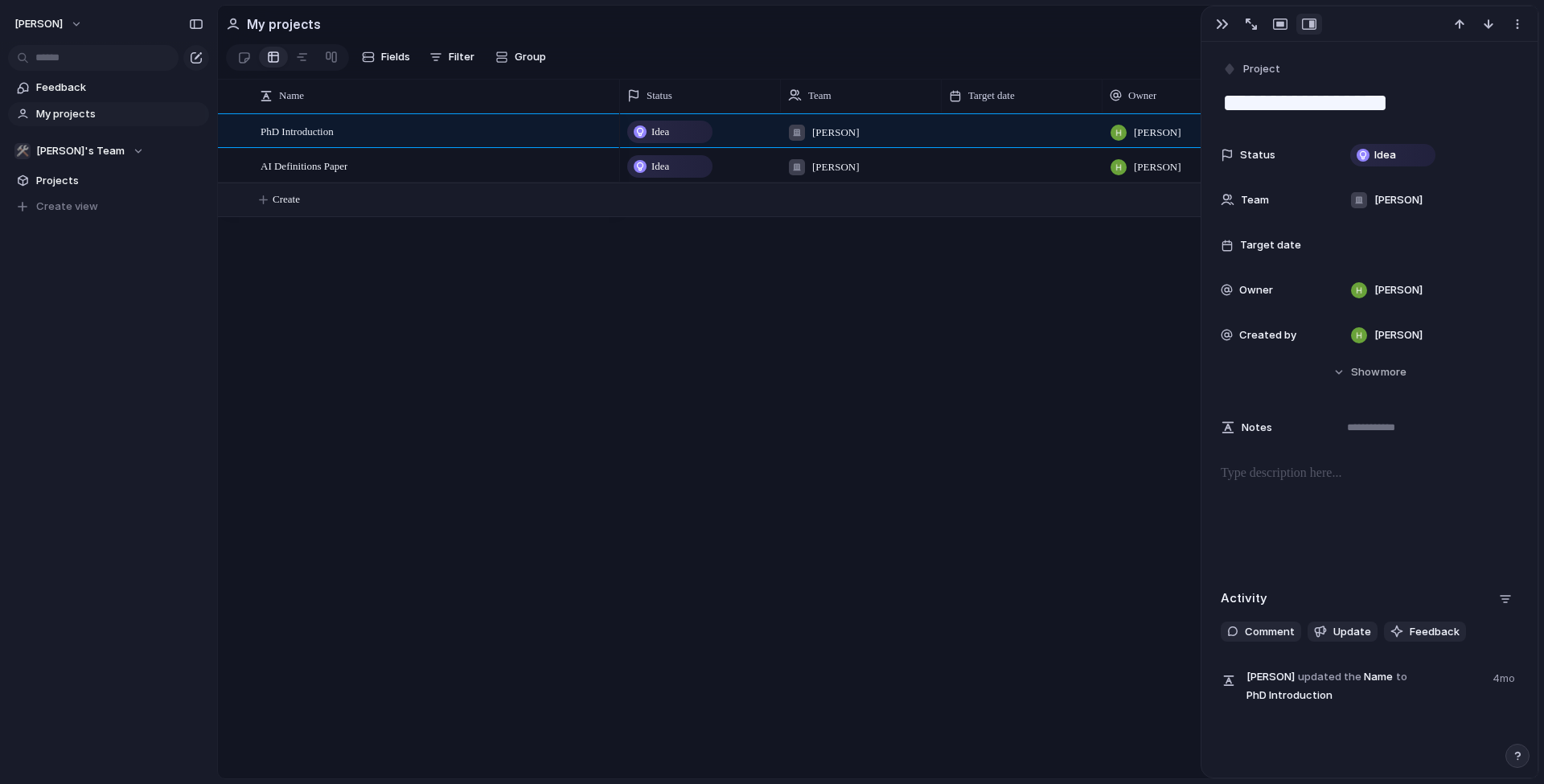 click on "Idea" at bounding box center (660, 132) 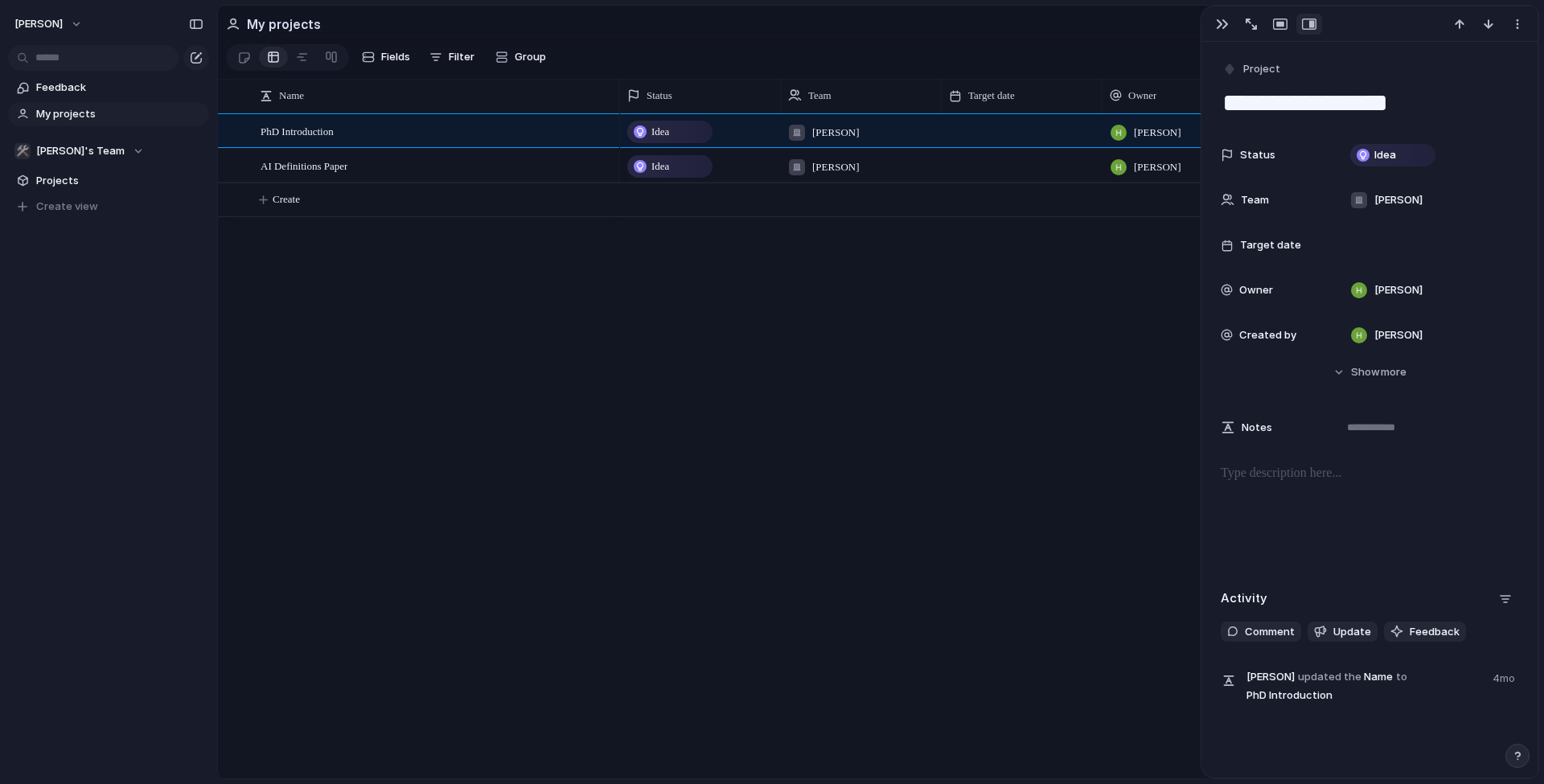 click on "Idea" at bounding box center (660, 132) 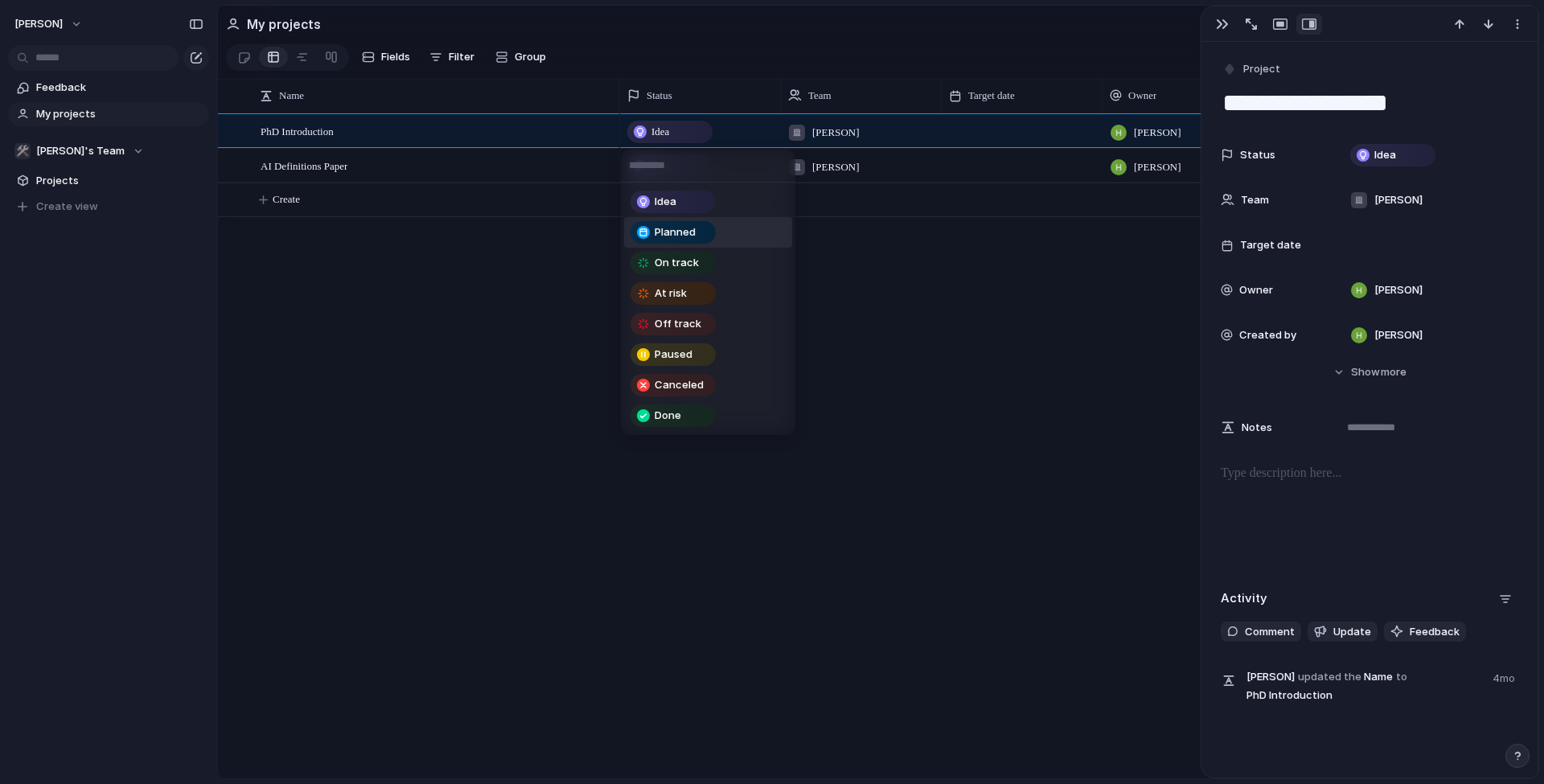 click on "Planned" at bounding box center (675, 232) 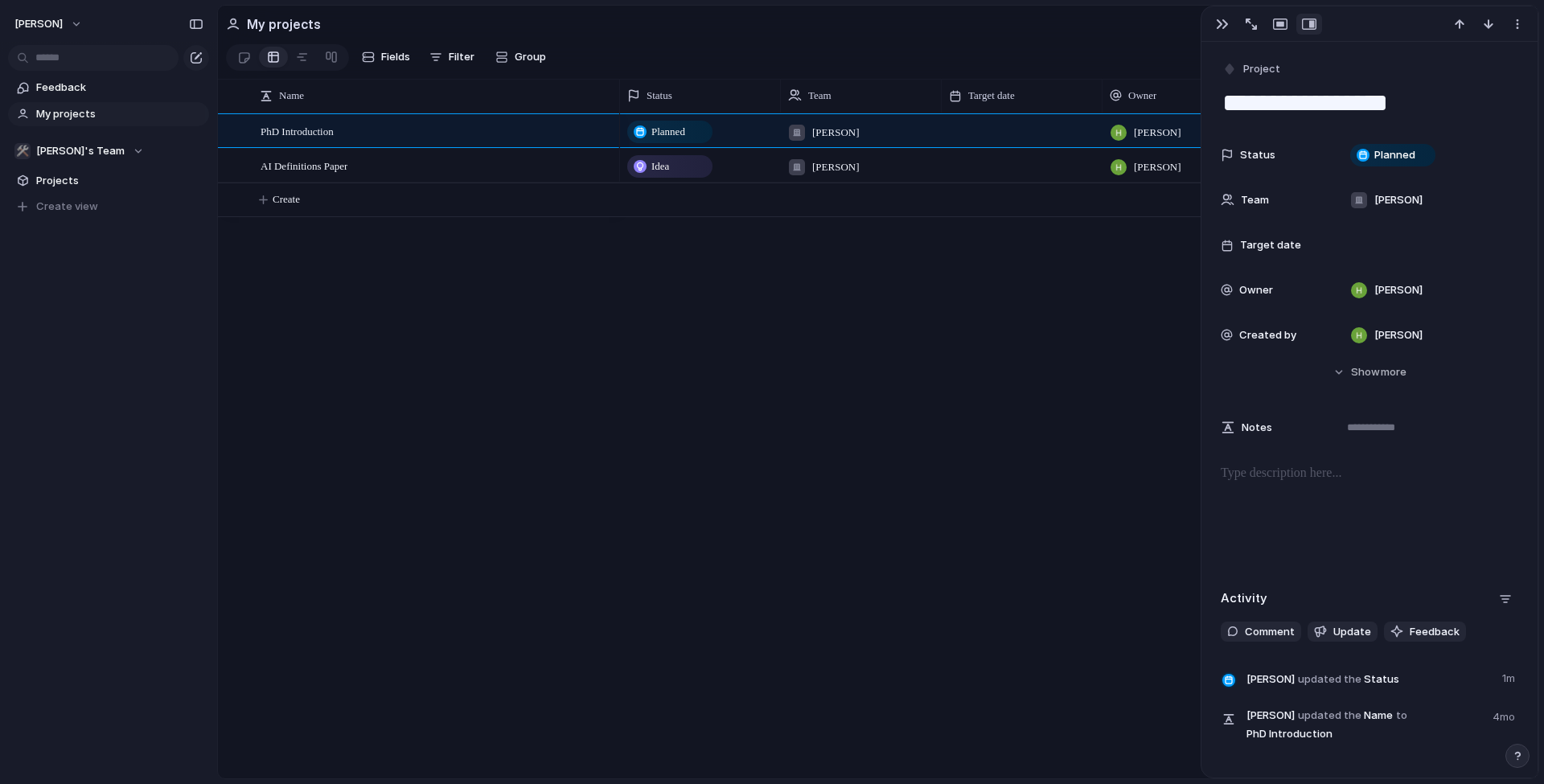 click on "Idea" at bounding box center (670, 166) 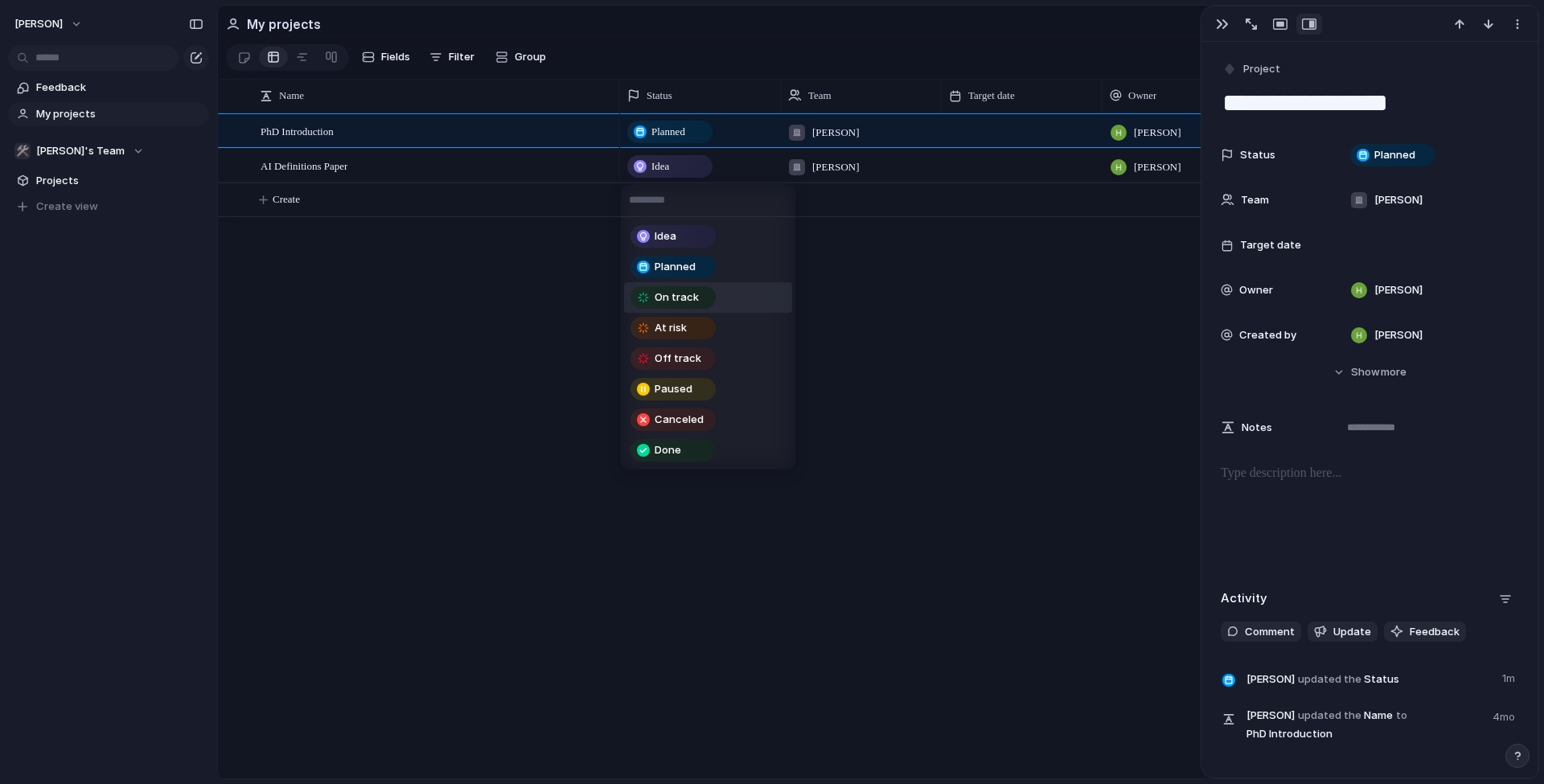 click on "On track" at bounding box center [676, 298] 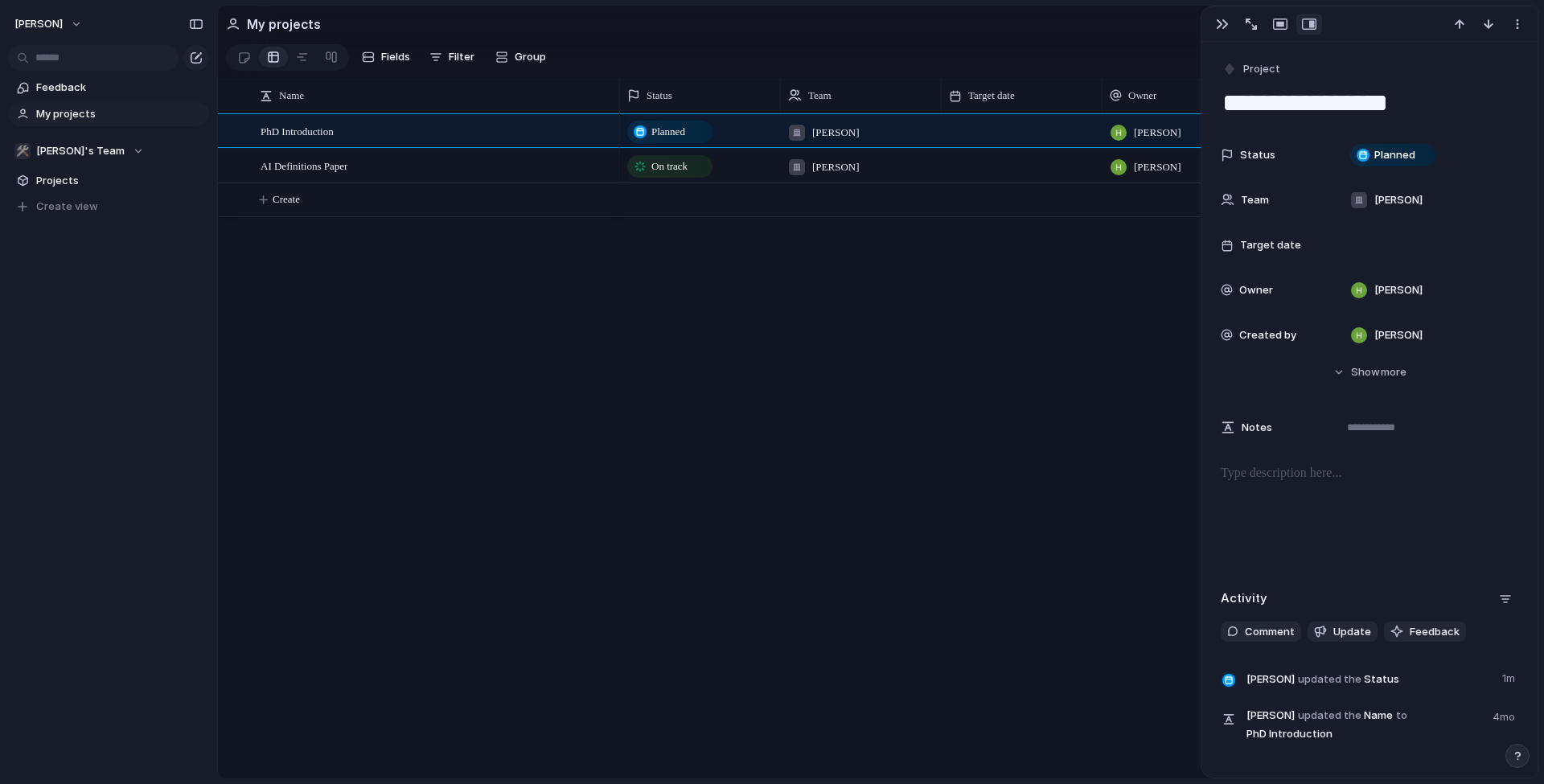 click on "On track" at bounding box center [669, 166] 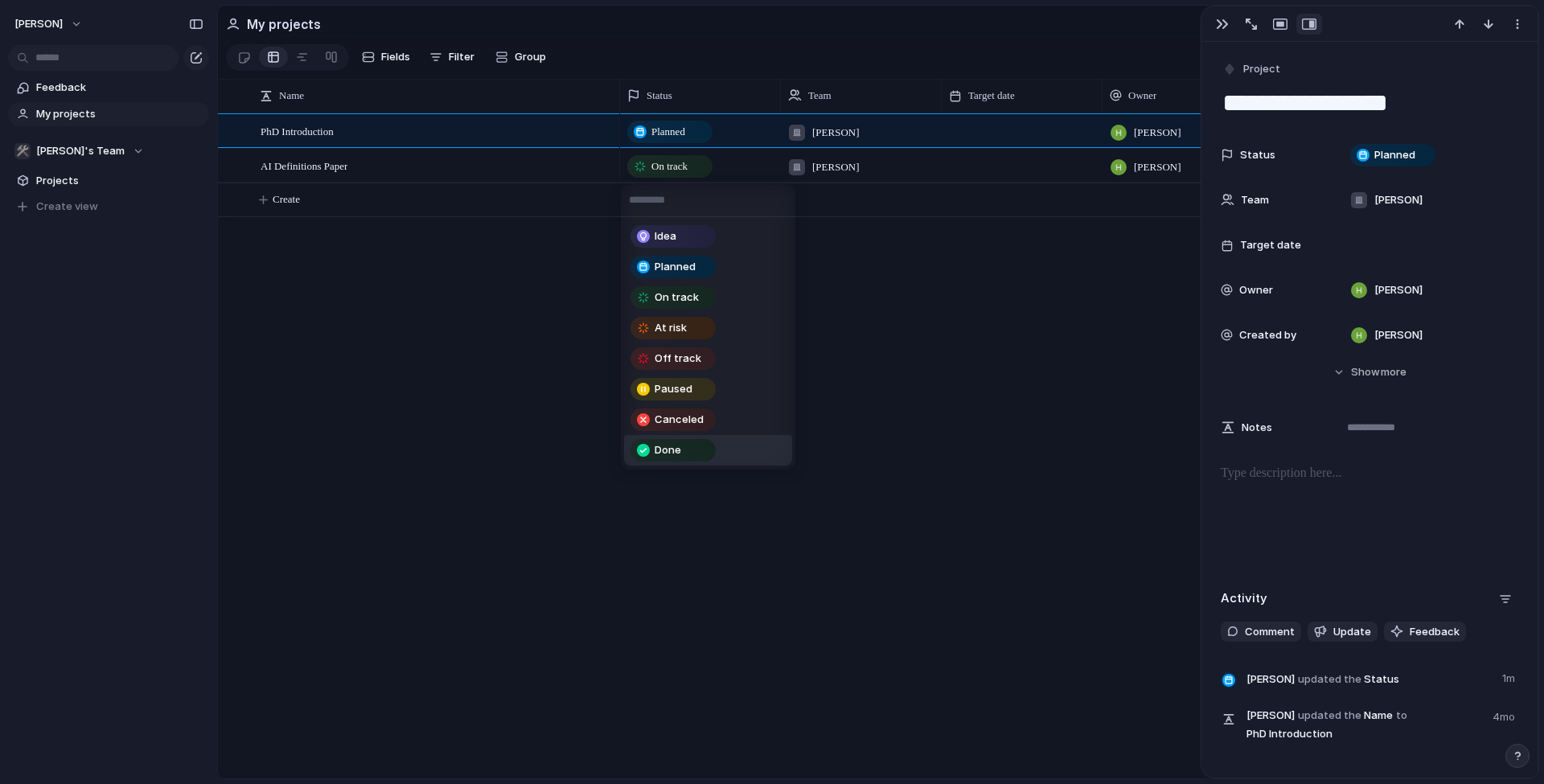 click on "Done" at bounding box center (667, 450) 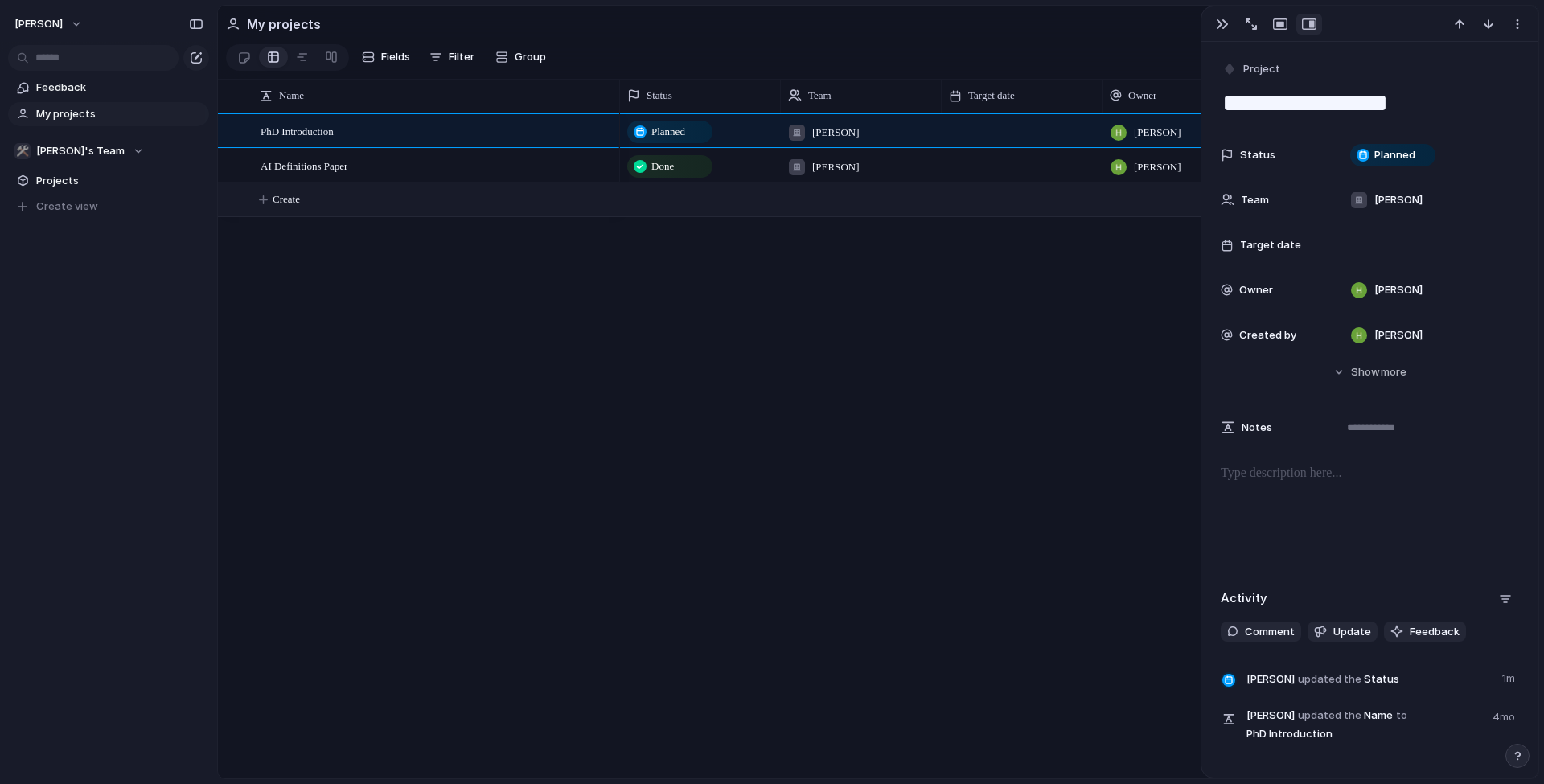 click on "Create" at bounding box center [898, 199] 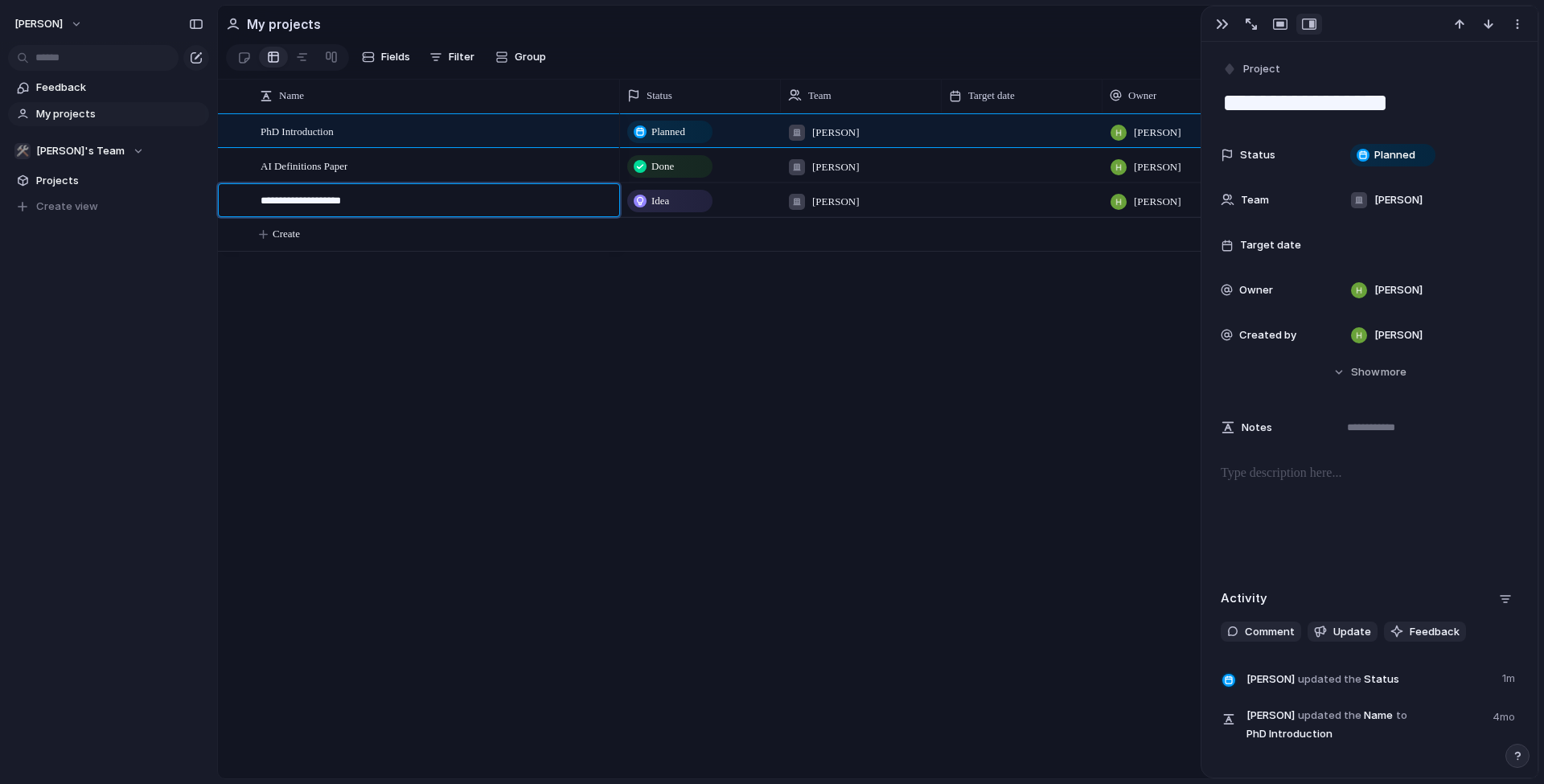 type on "**********" 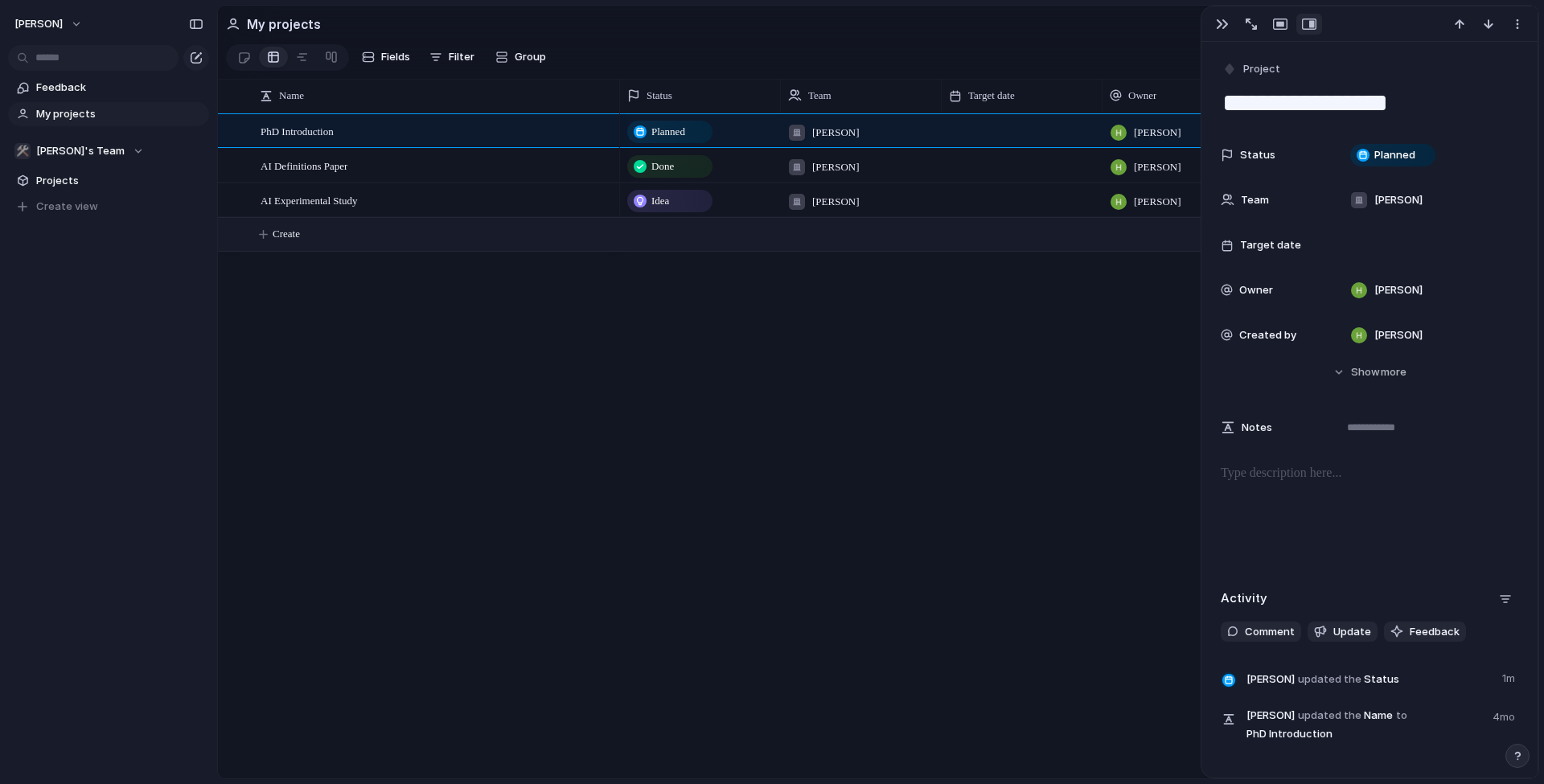 click on "Create" at bounding box center [898, 234] 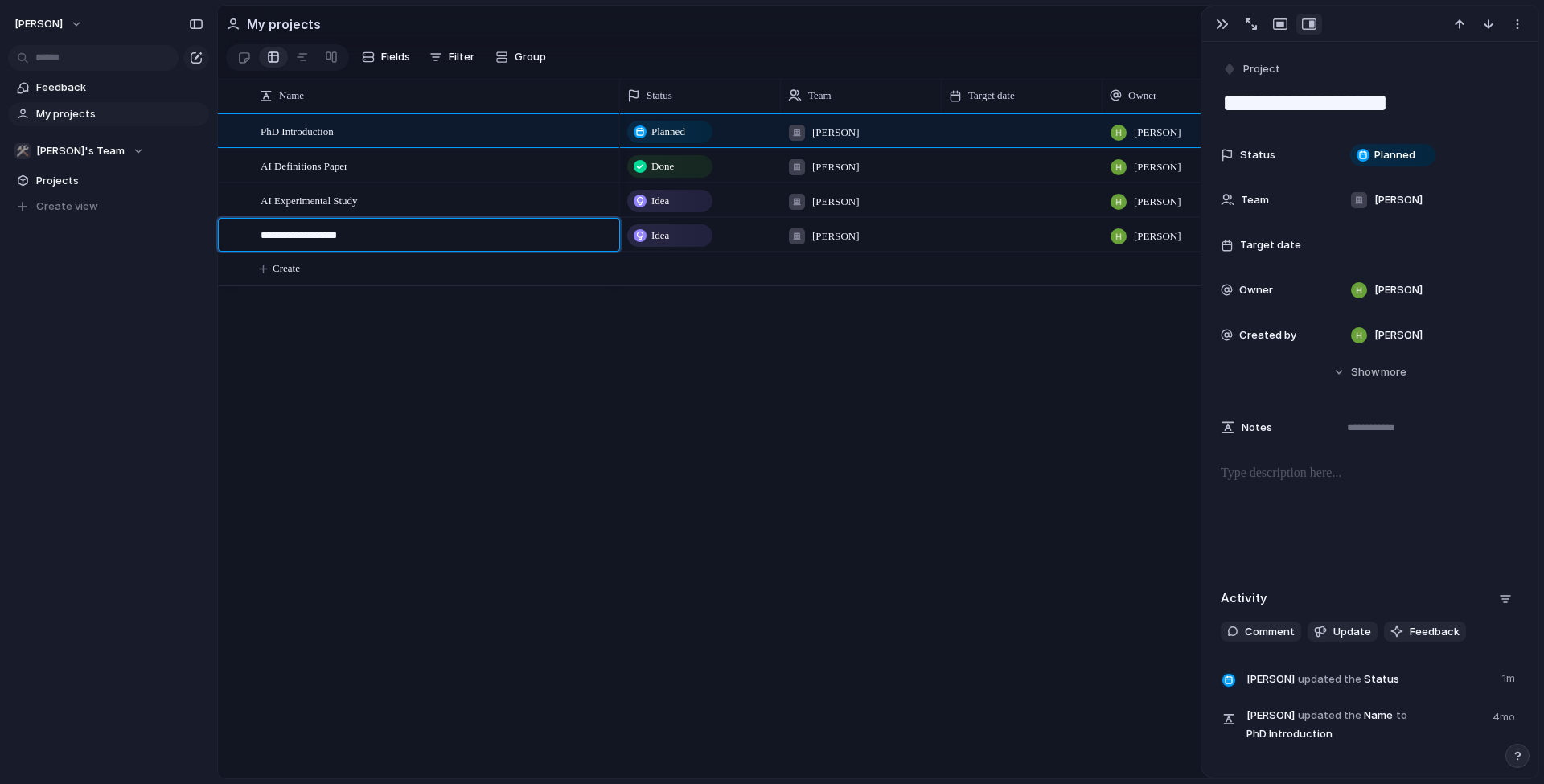 type on "**********" 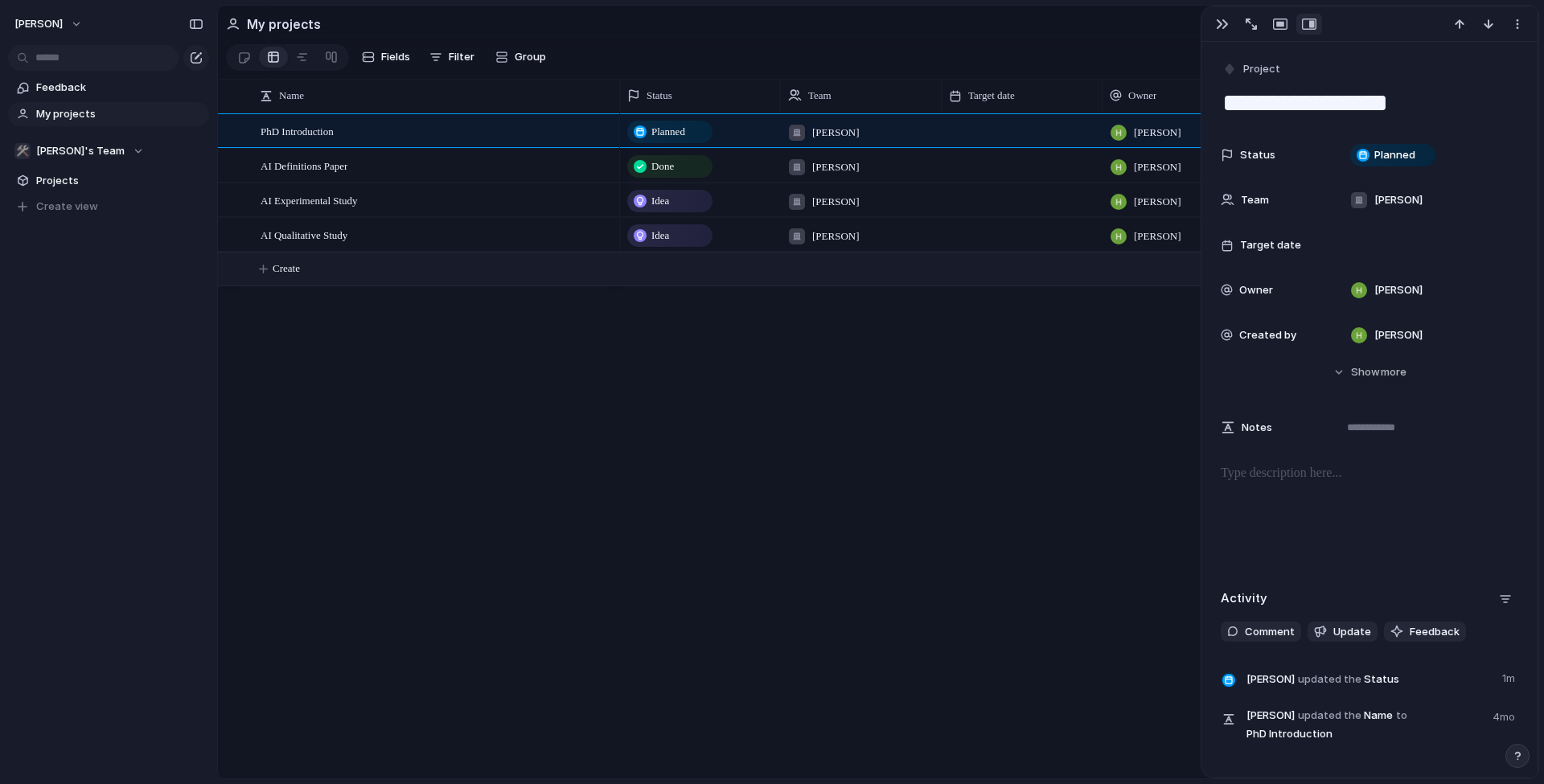 click on "Create" at bounding box center [898, 269] 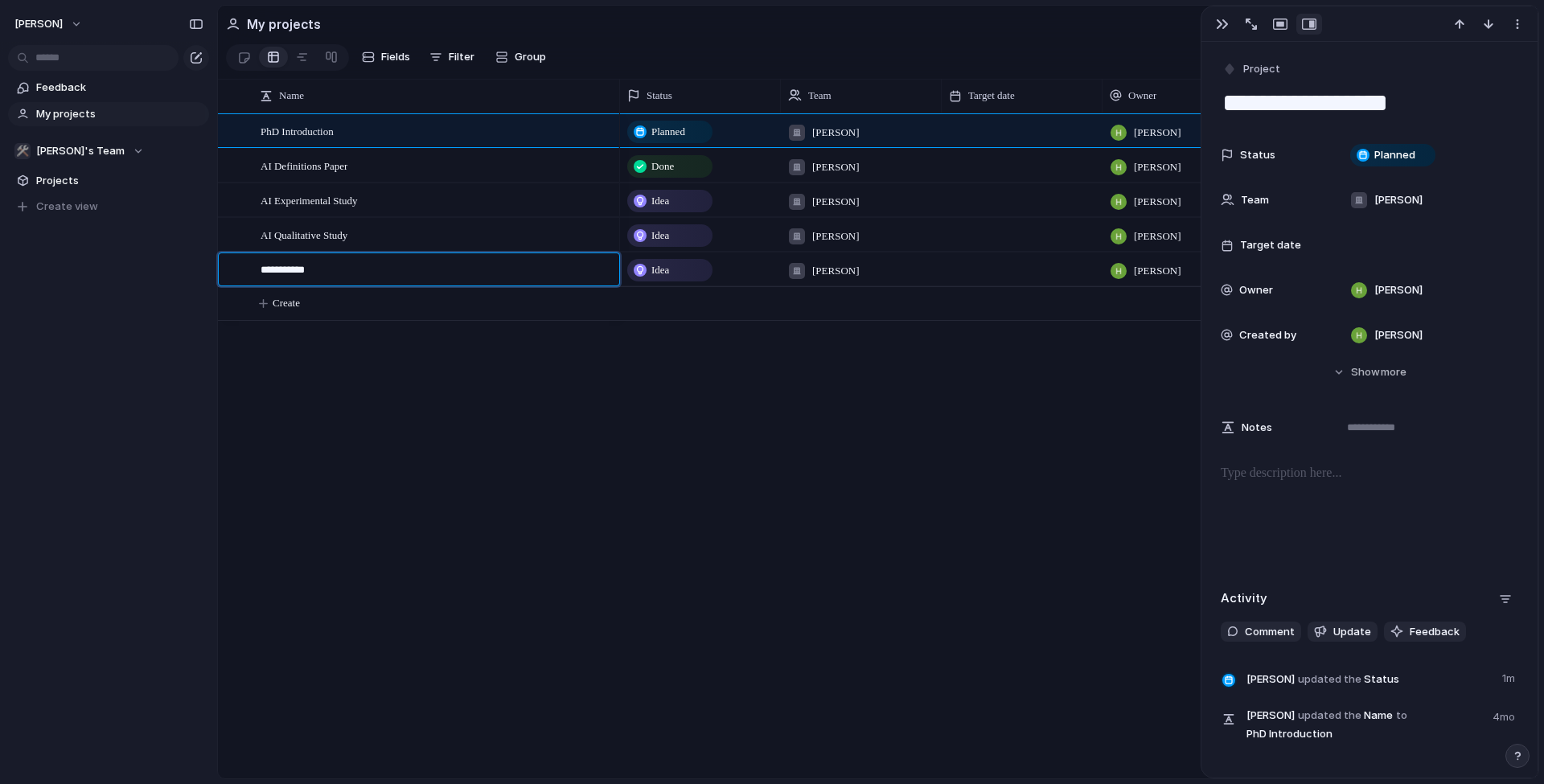 type on "**********" 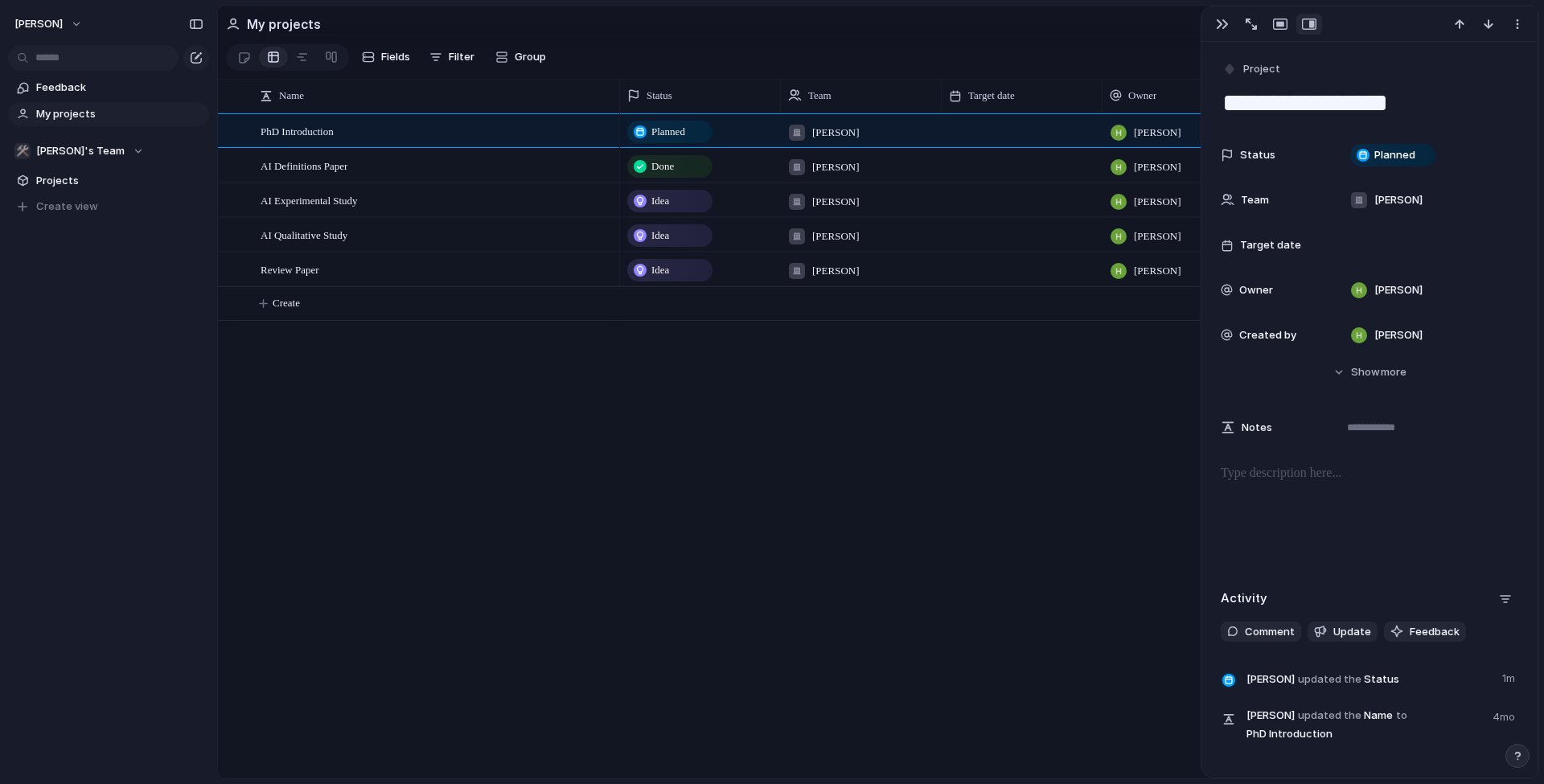 click on "Idea" at bounding box center [660, 270] 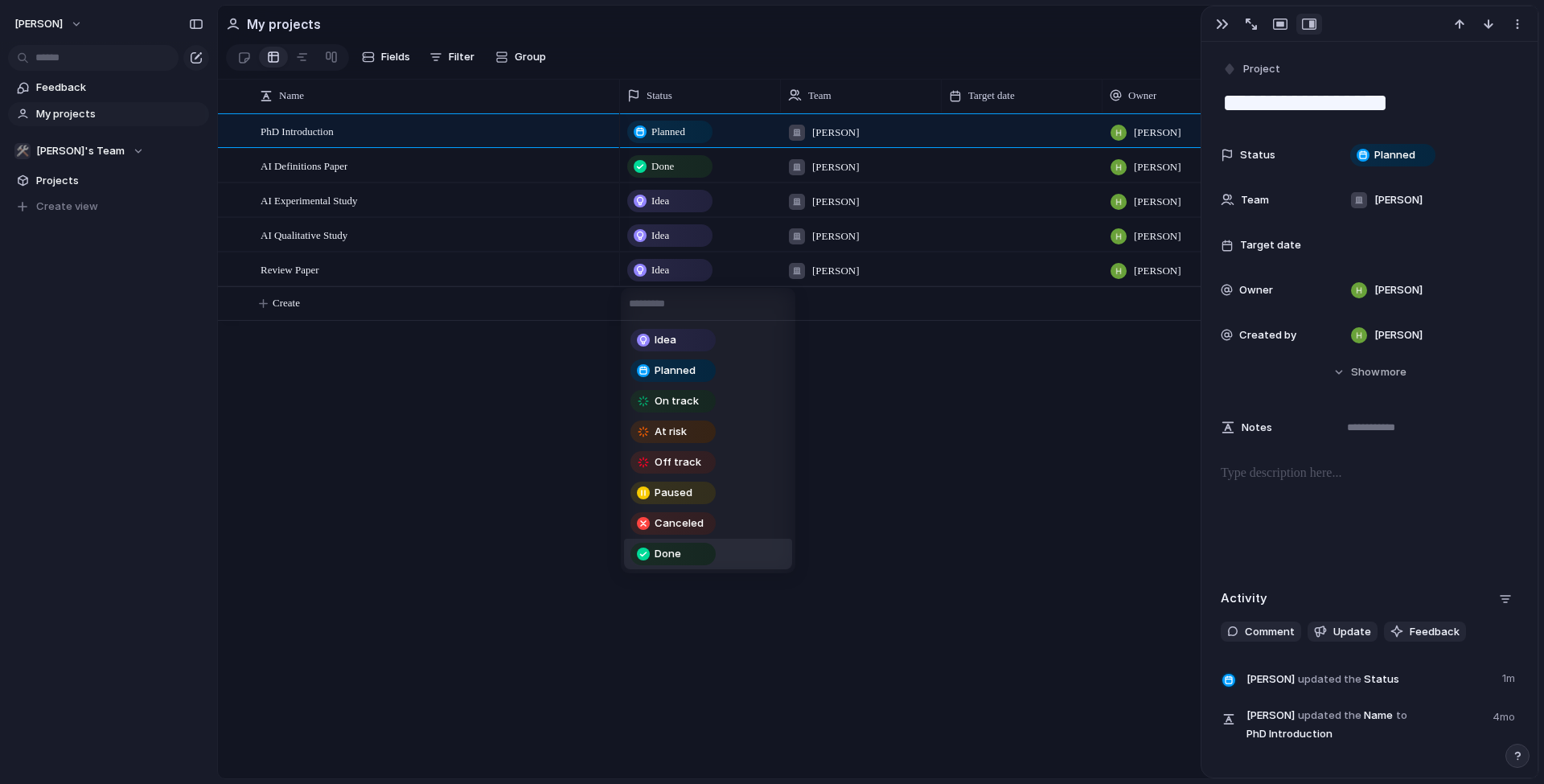 click on "Done" at bounding box center [667, 554] 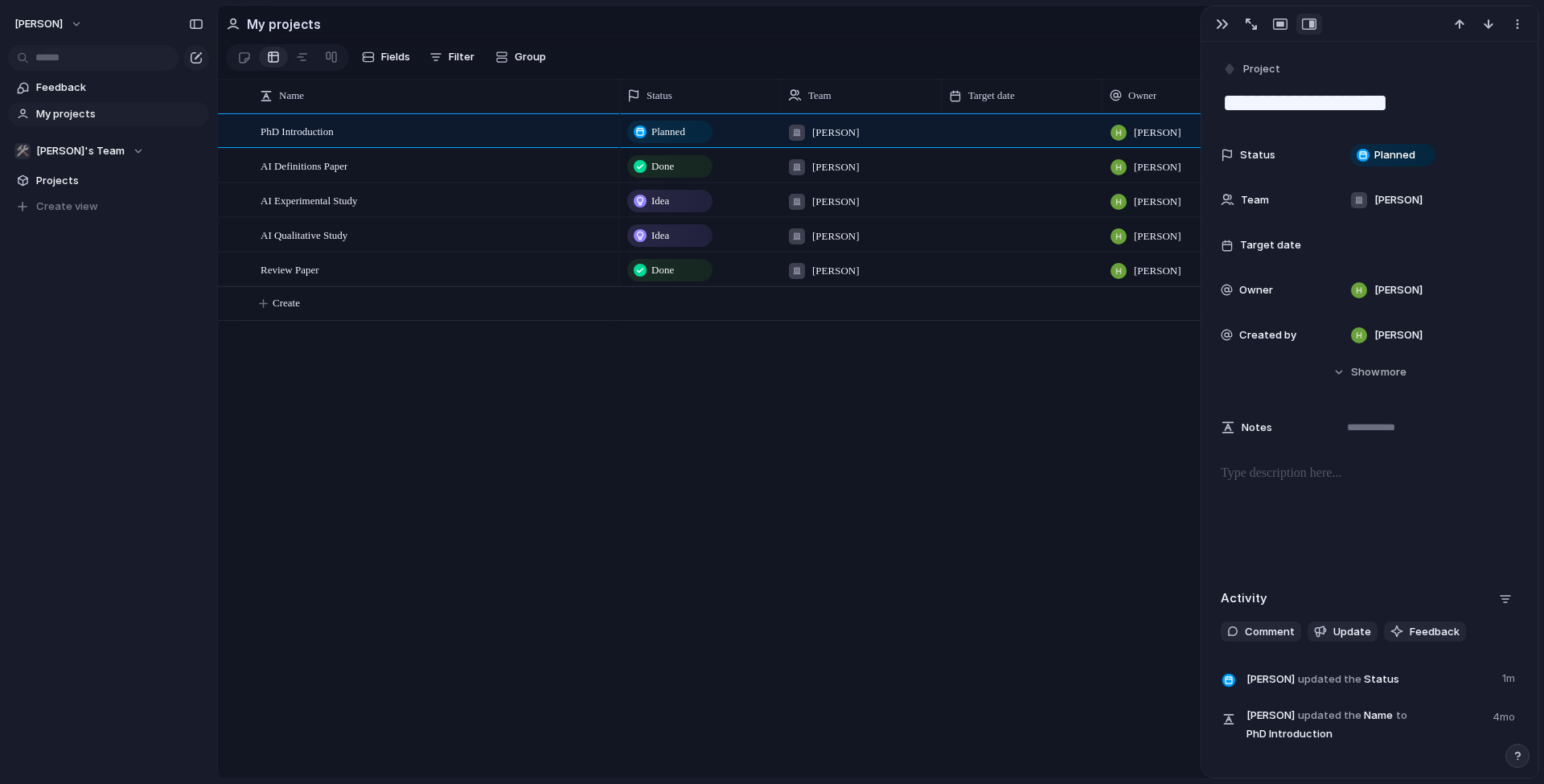 click on "Idea" at bounding box center [660, 236] 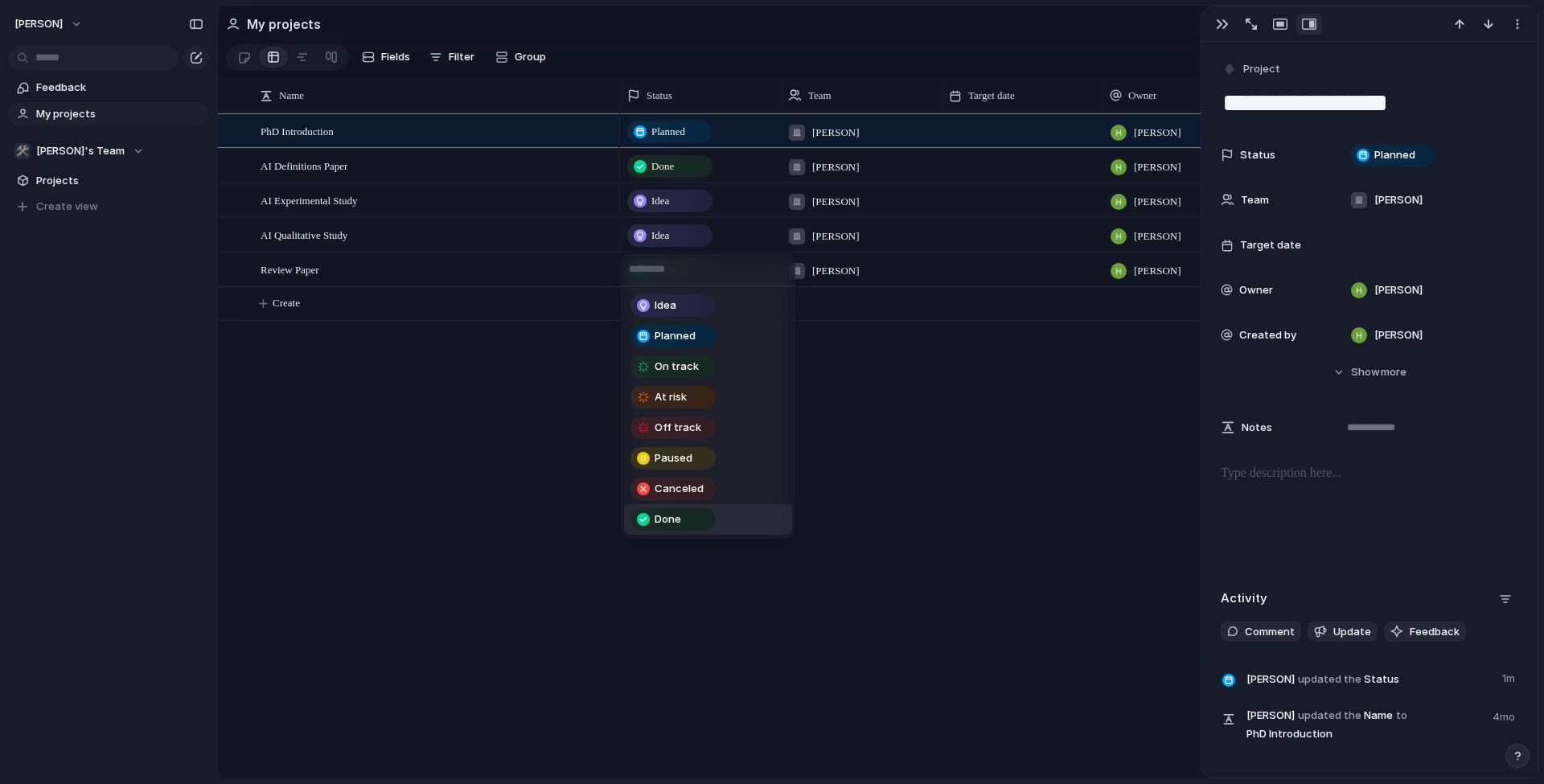 click on "Done" at bounding box center (667, 519) 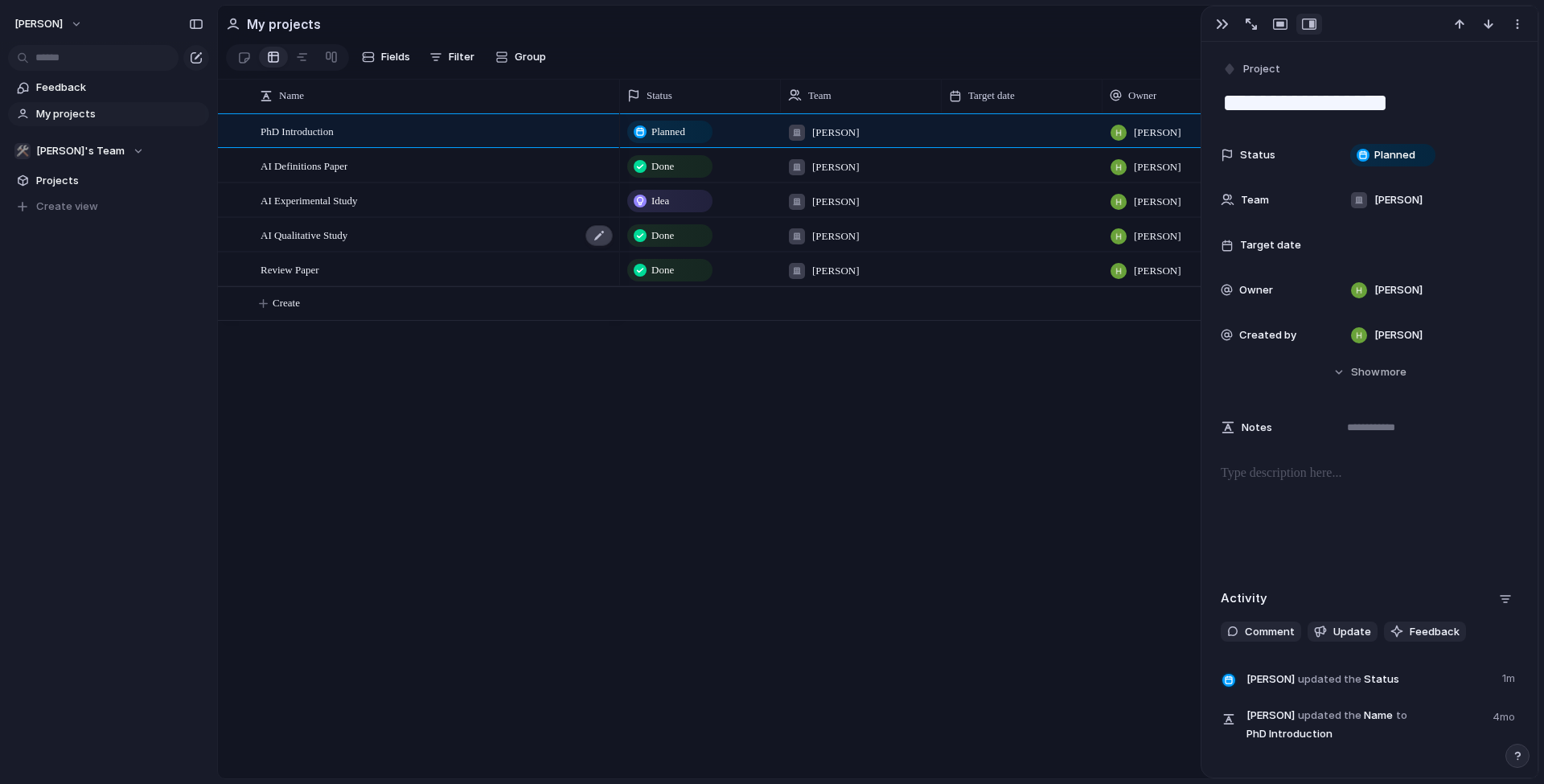 click at bounding box center (599, 236) 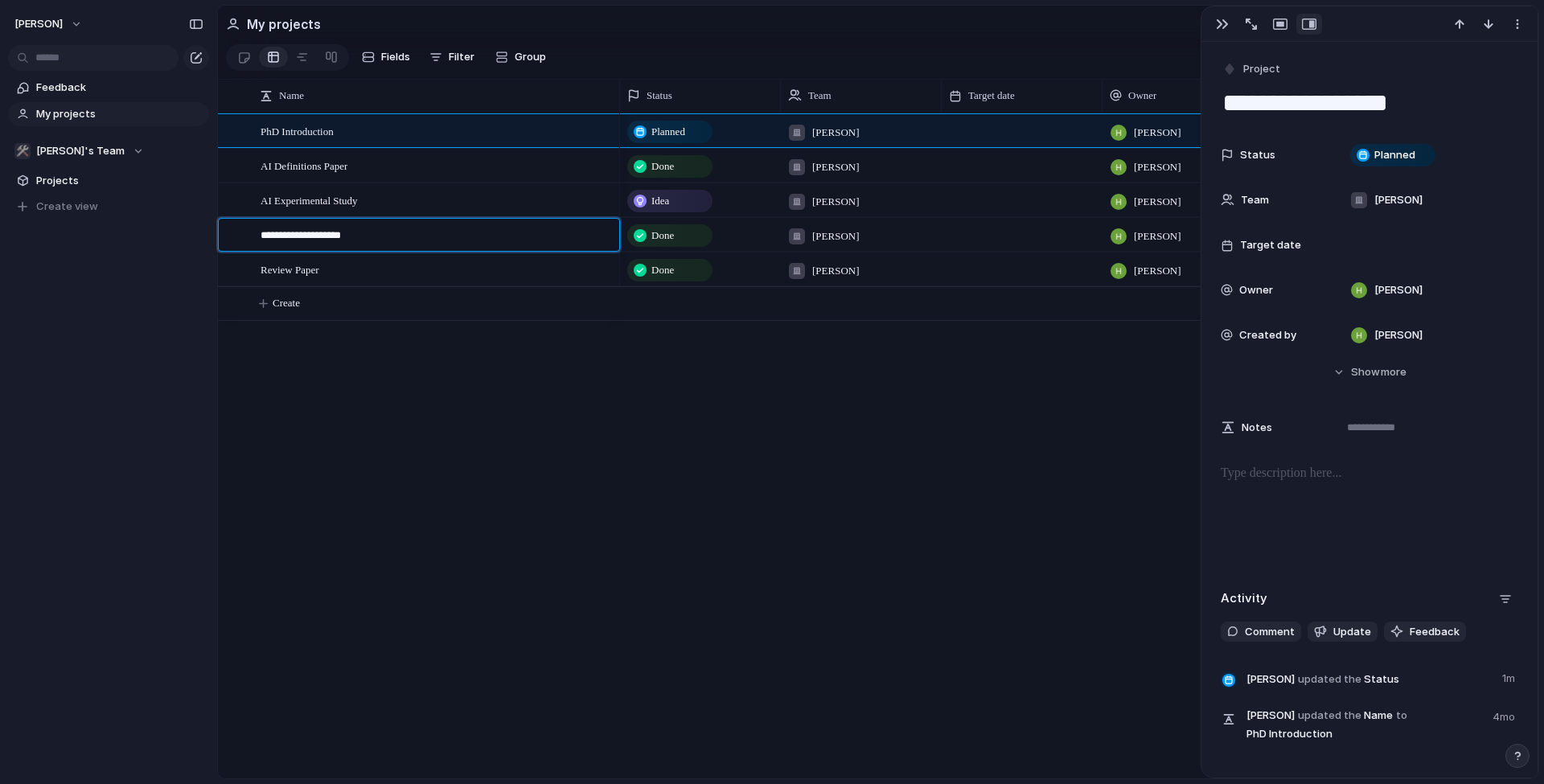 click on "**********" at bounding box center (434, 236) 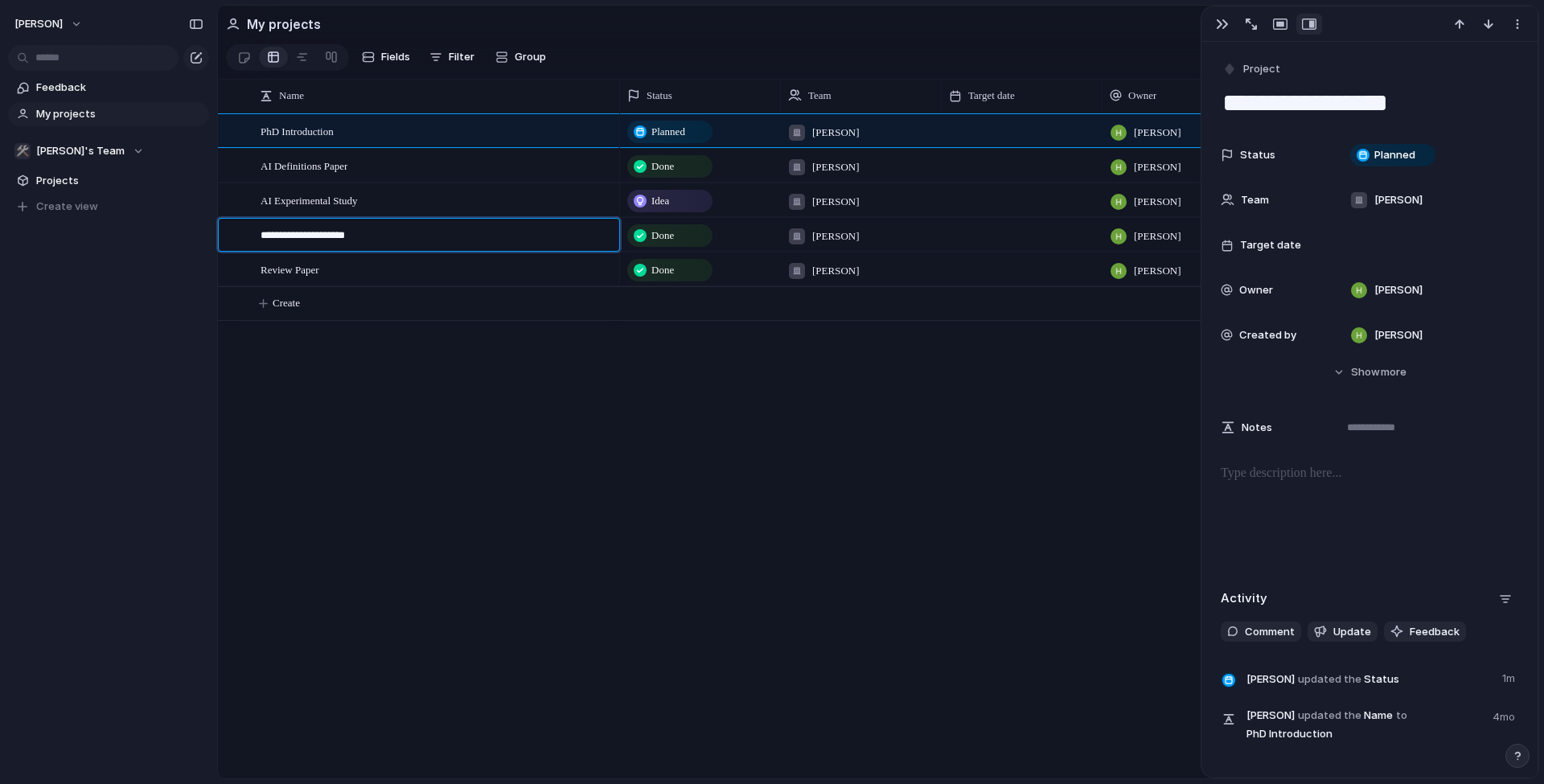 type on "**********" 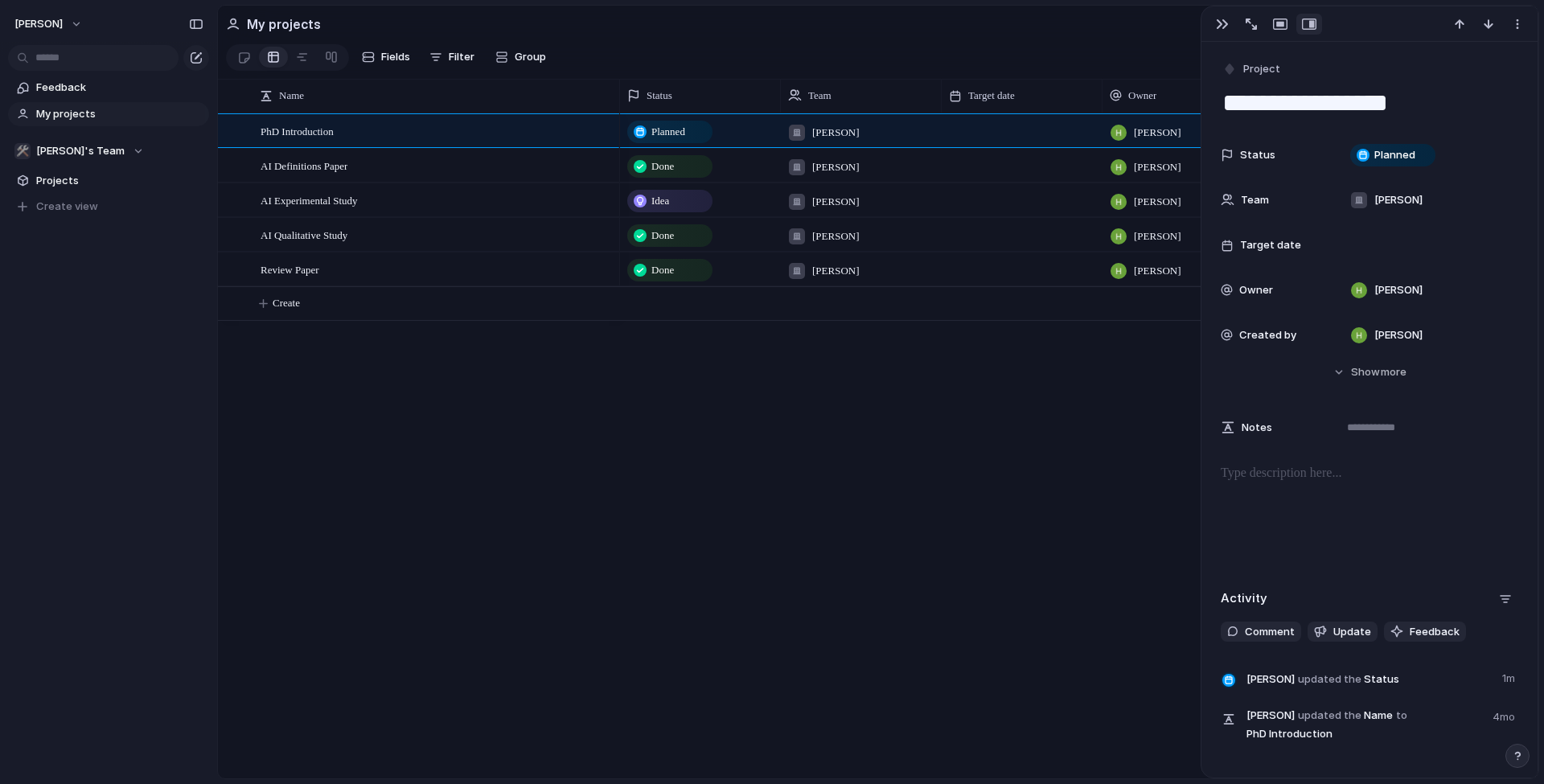 click on "Done" at bounding box center [663, 236] 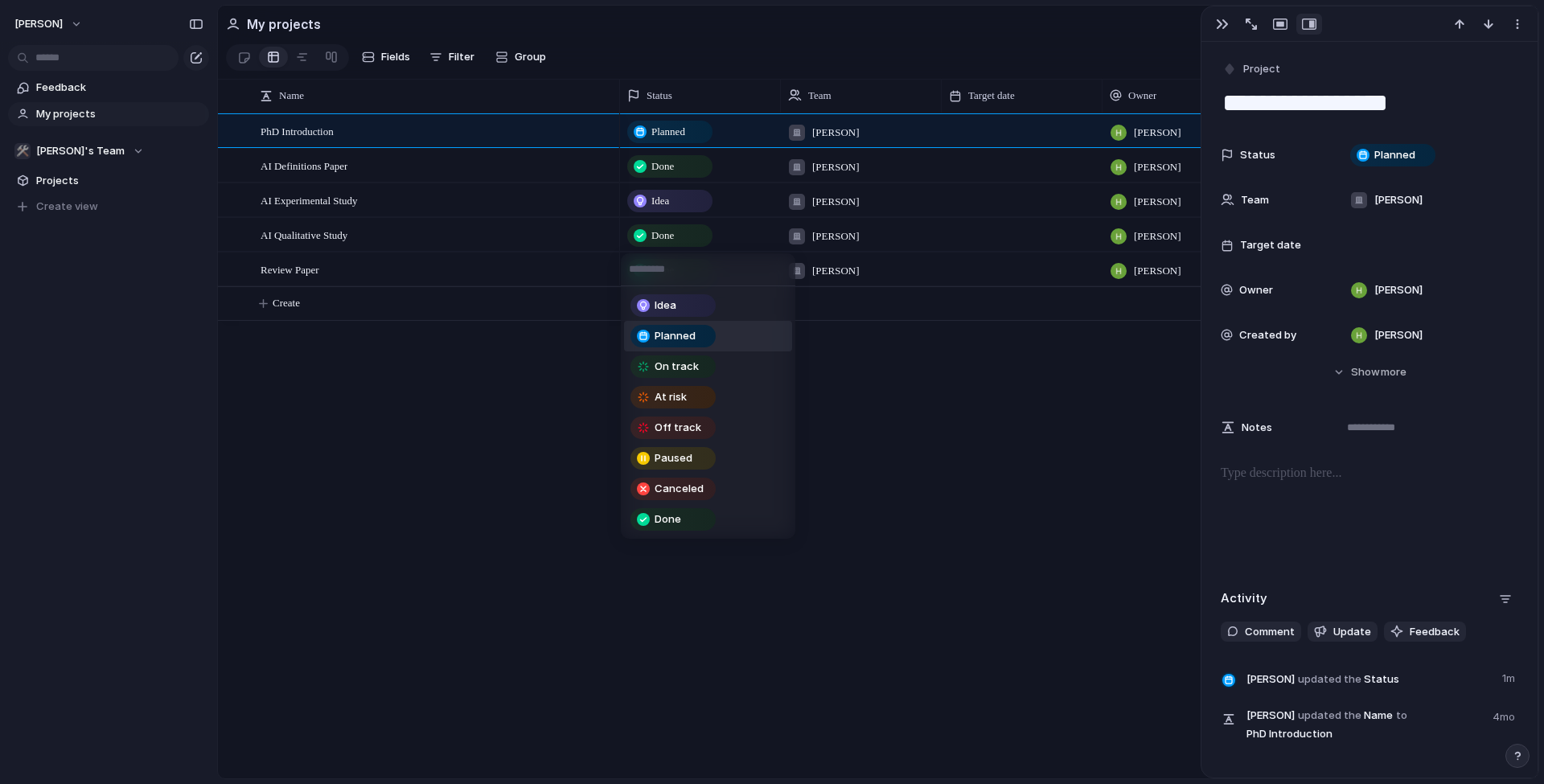 click on "Planned" at bounding box center [675, 336] 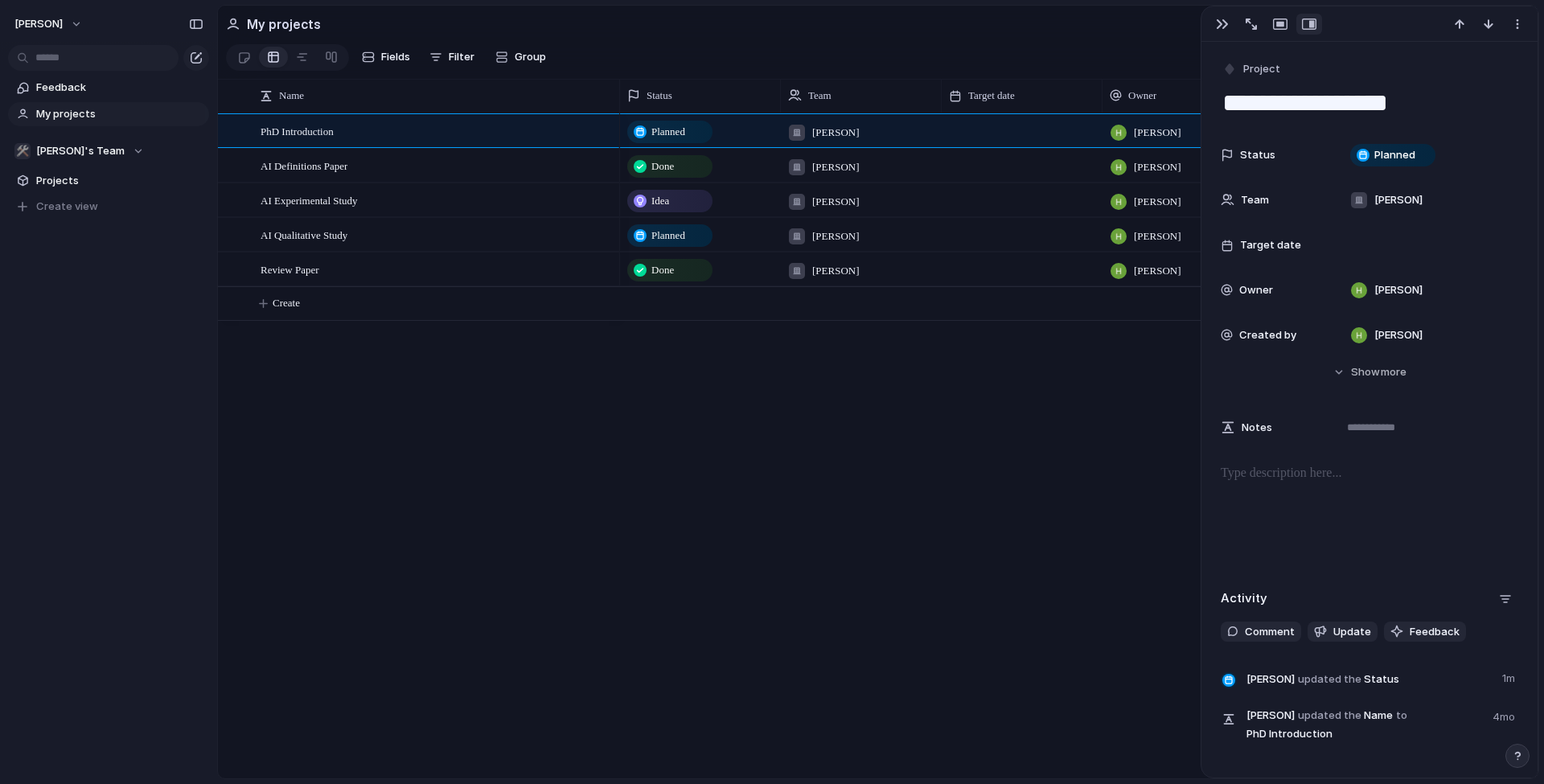 click on "Idea" at bounding box center (660, 201) 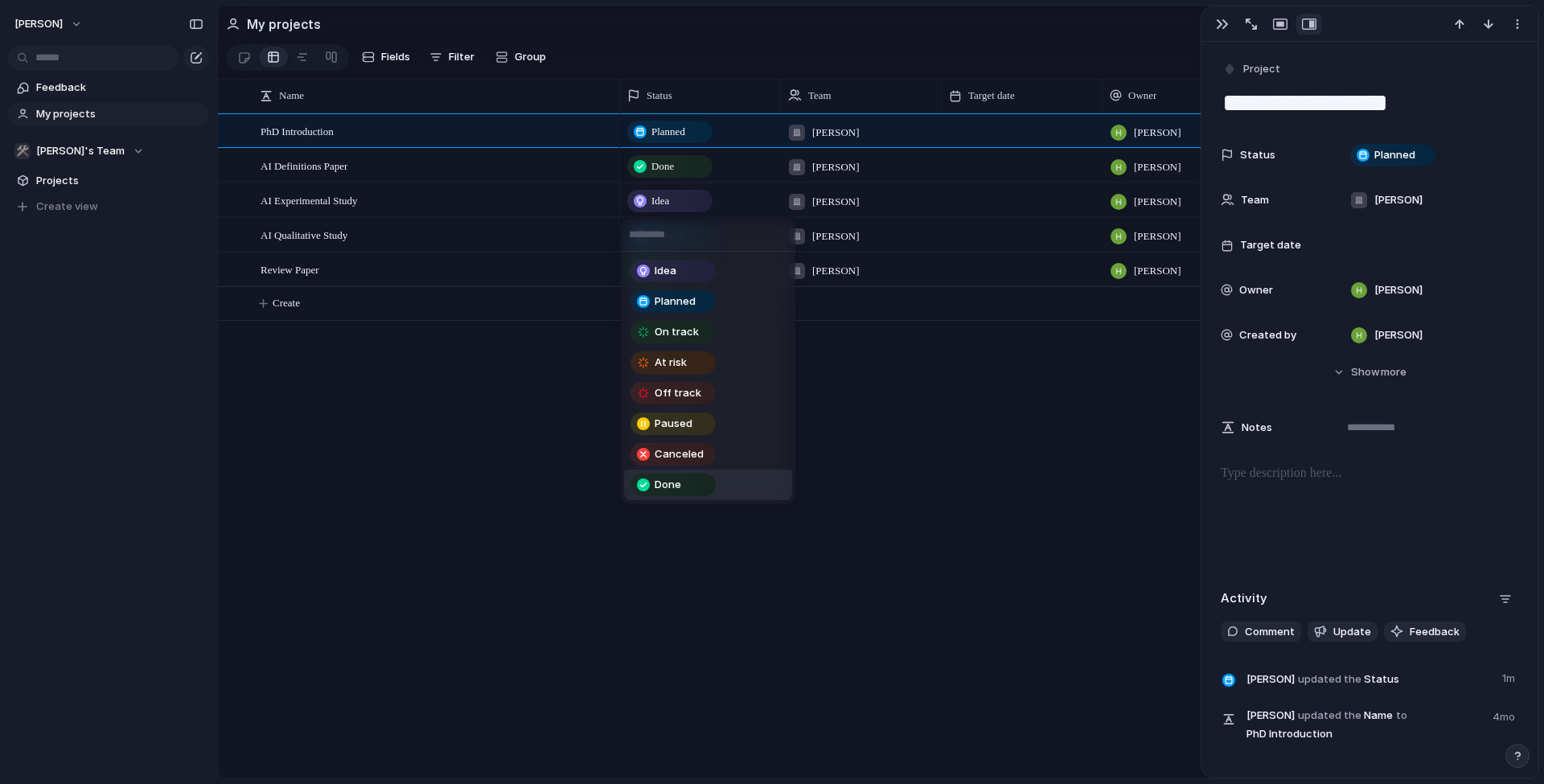 click on "Done" at bounding box center (673, 485) 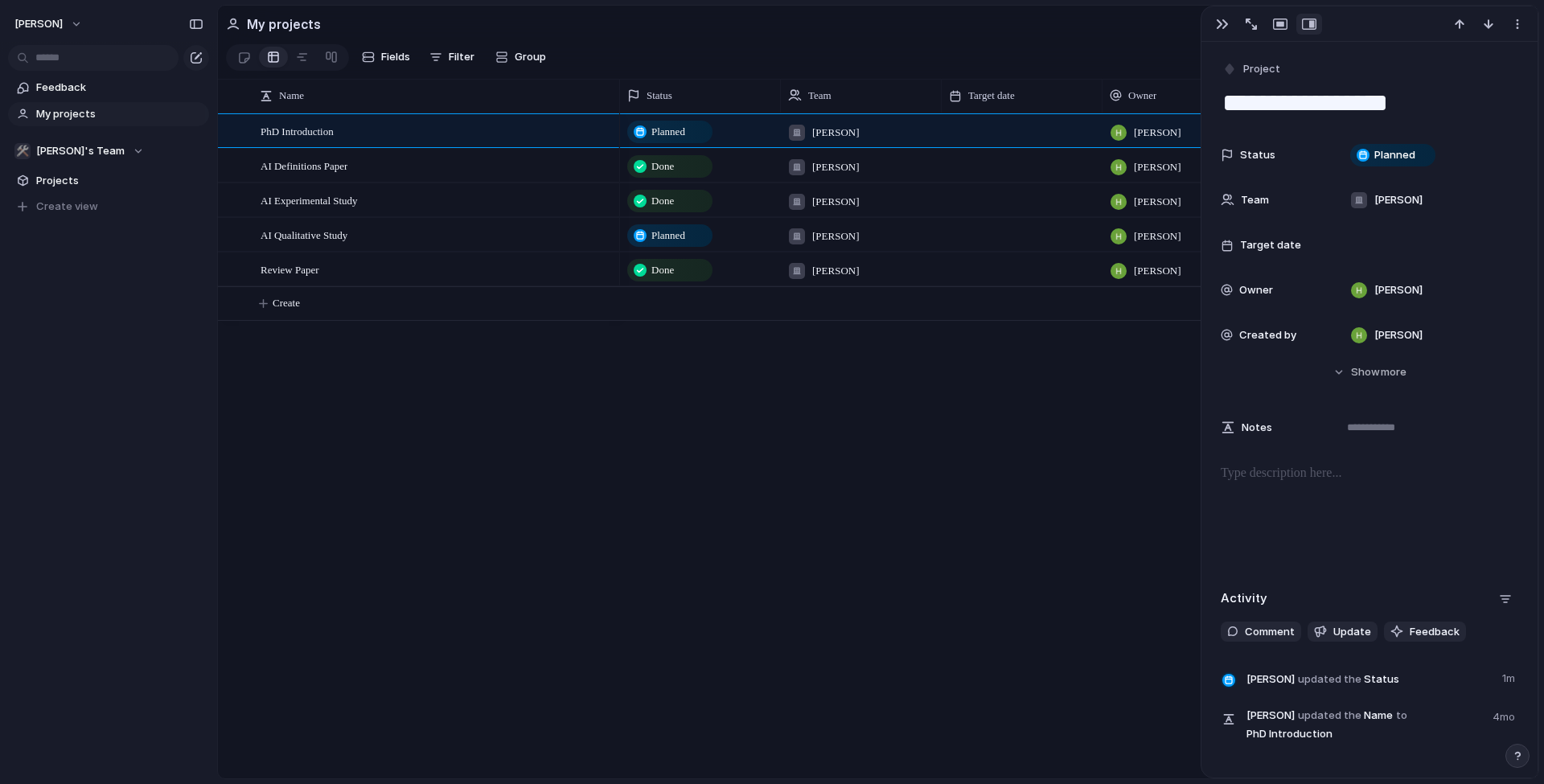 click on "Planned Harry Harry Harry Done Harry Harry Harry Done Harry Harry Harry Planned Harry Harry Harry Done Harry Harry Harry" at bounding box center (1079, 445) 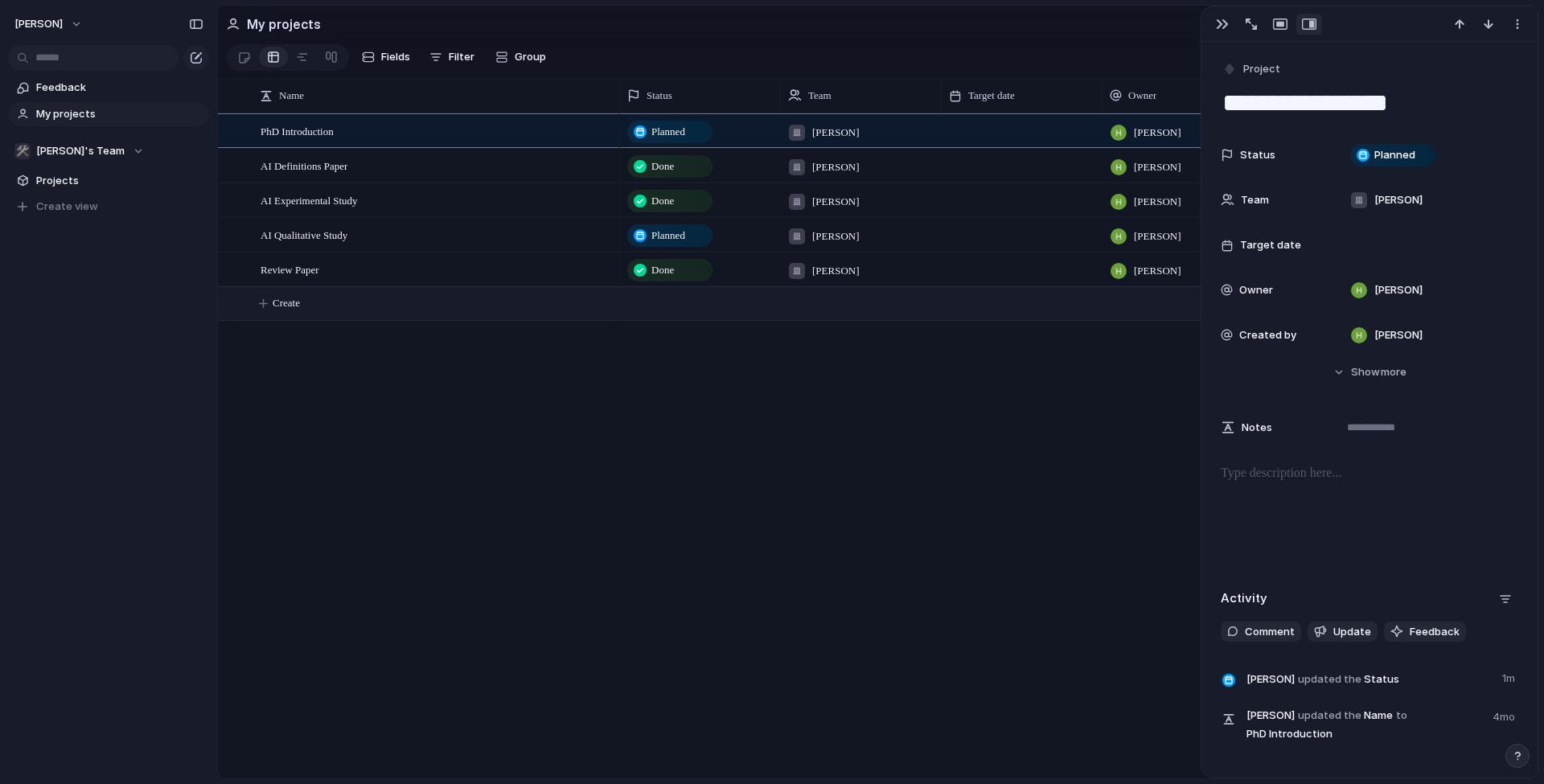 click on "Create" at bounding box center (898, 303) 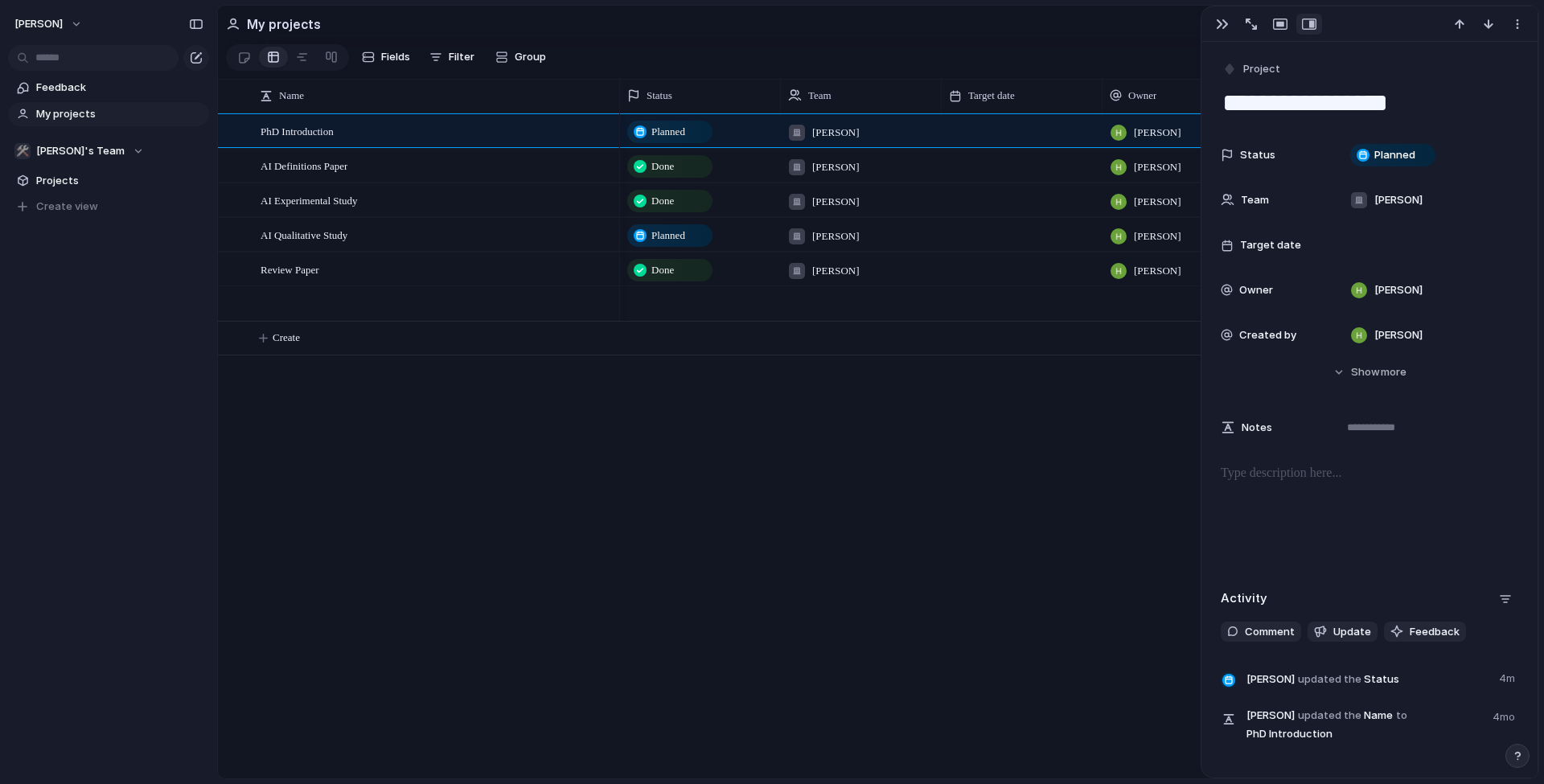 click at bounding box center (1022, 130) 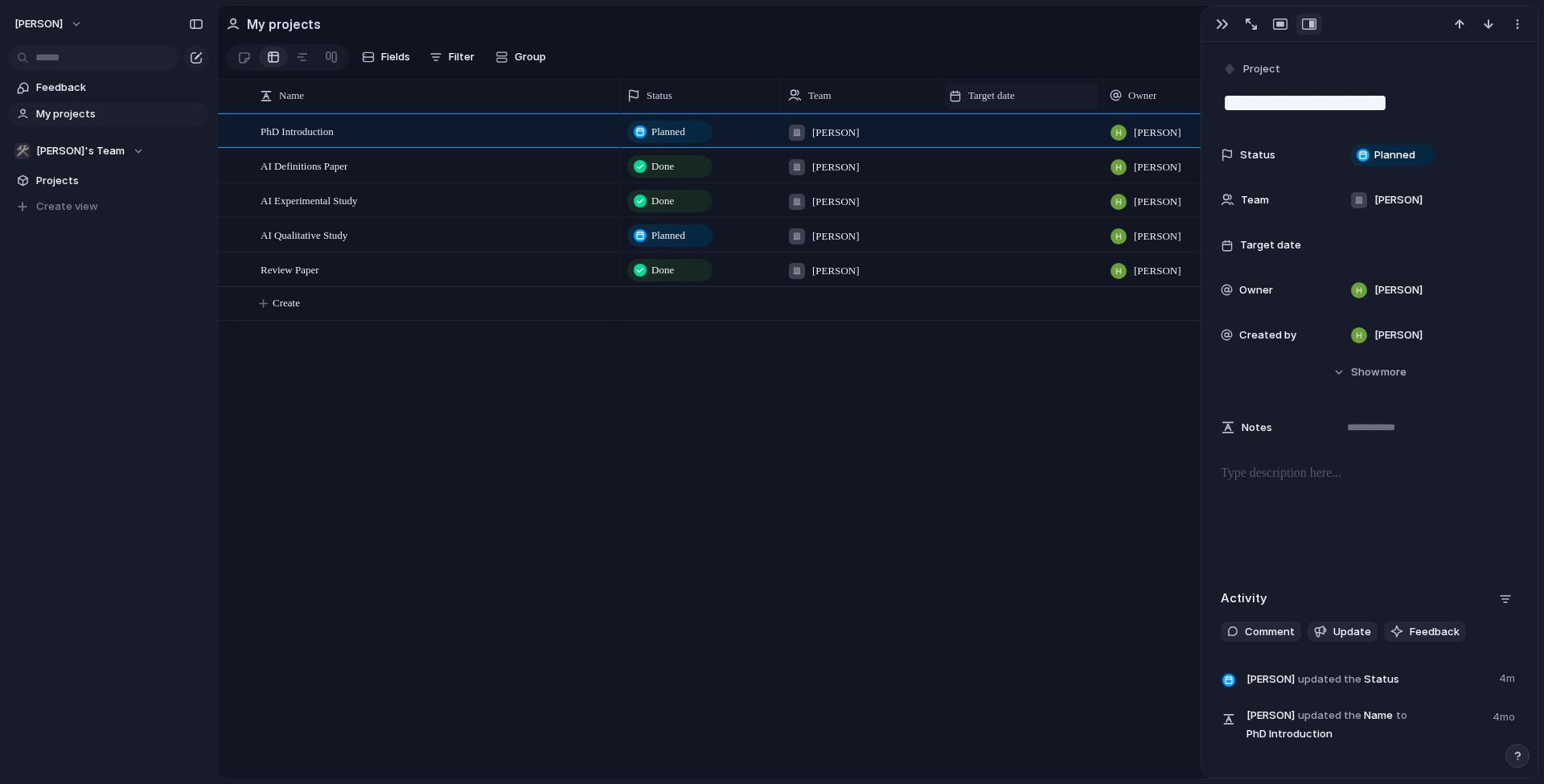 click on "Target date" at bounding box center (992, 96) 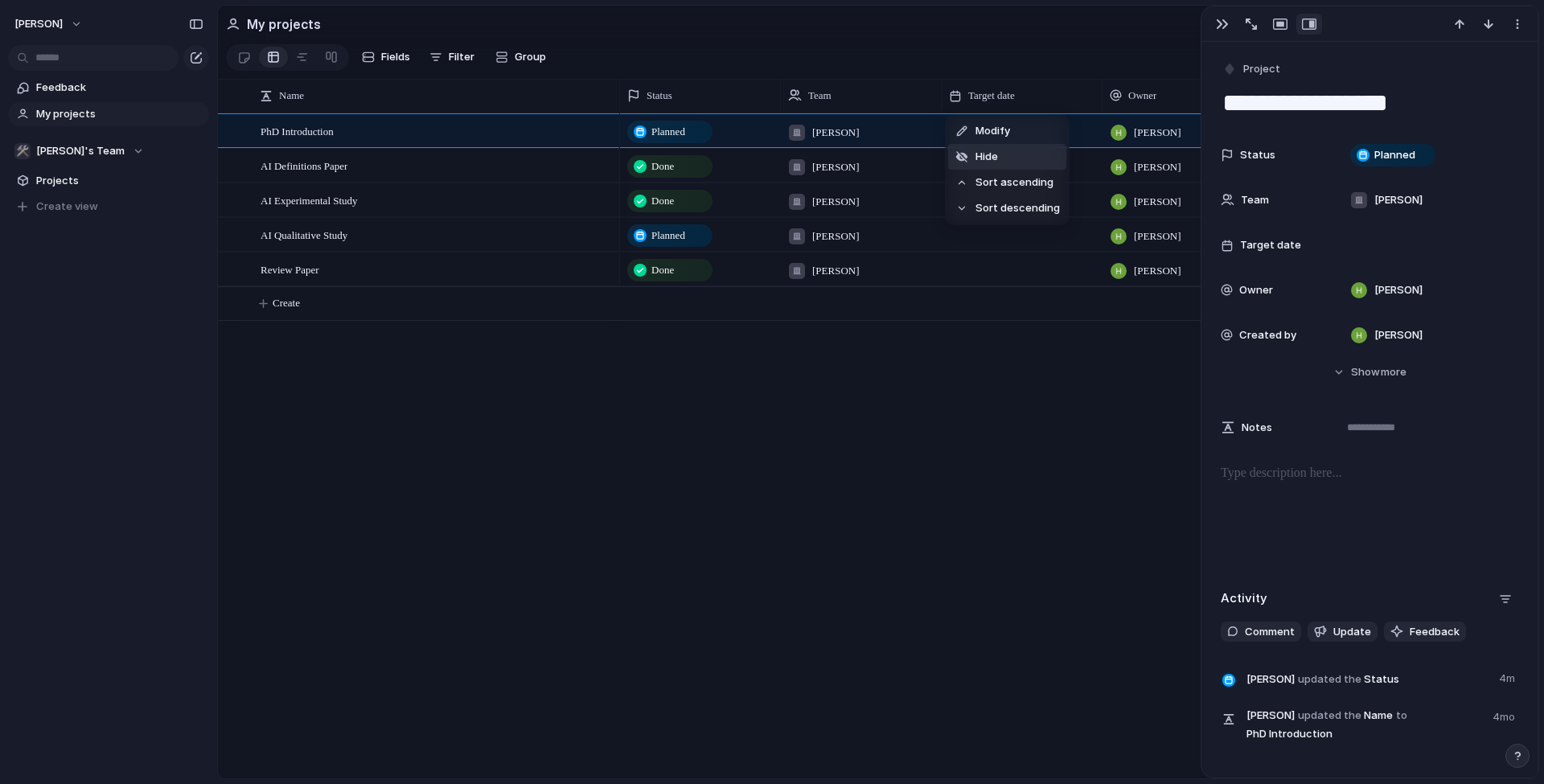 click on "Modify   Hide   Sort ascending   Sort descending" at bounding box center (772, 392) 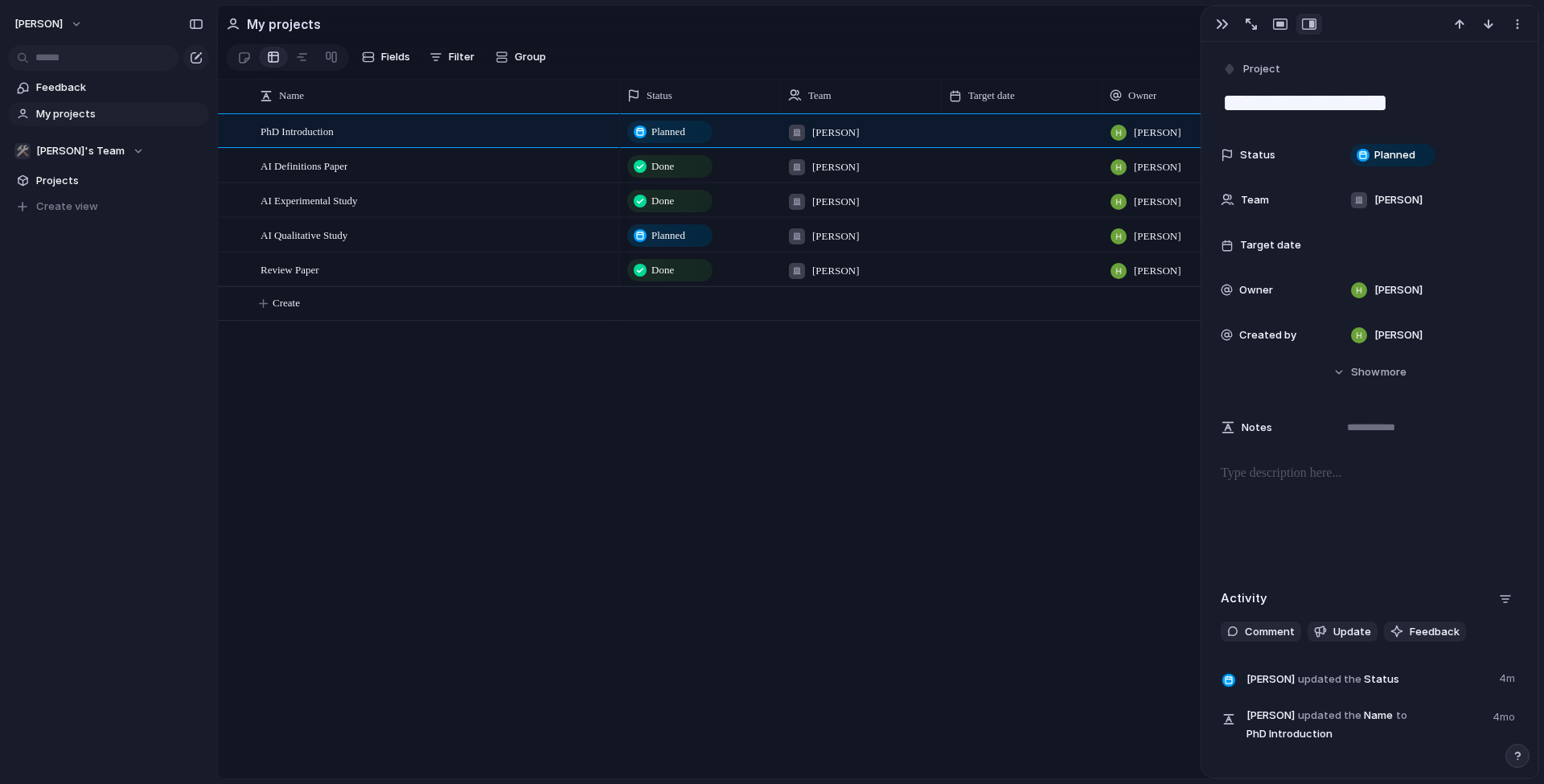 click at bounding box center (1022, 130) 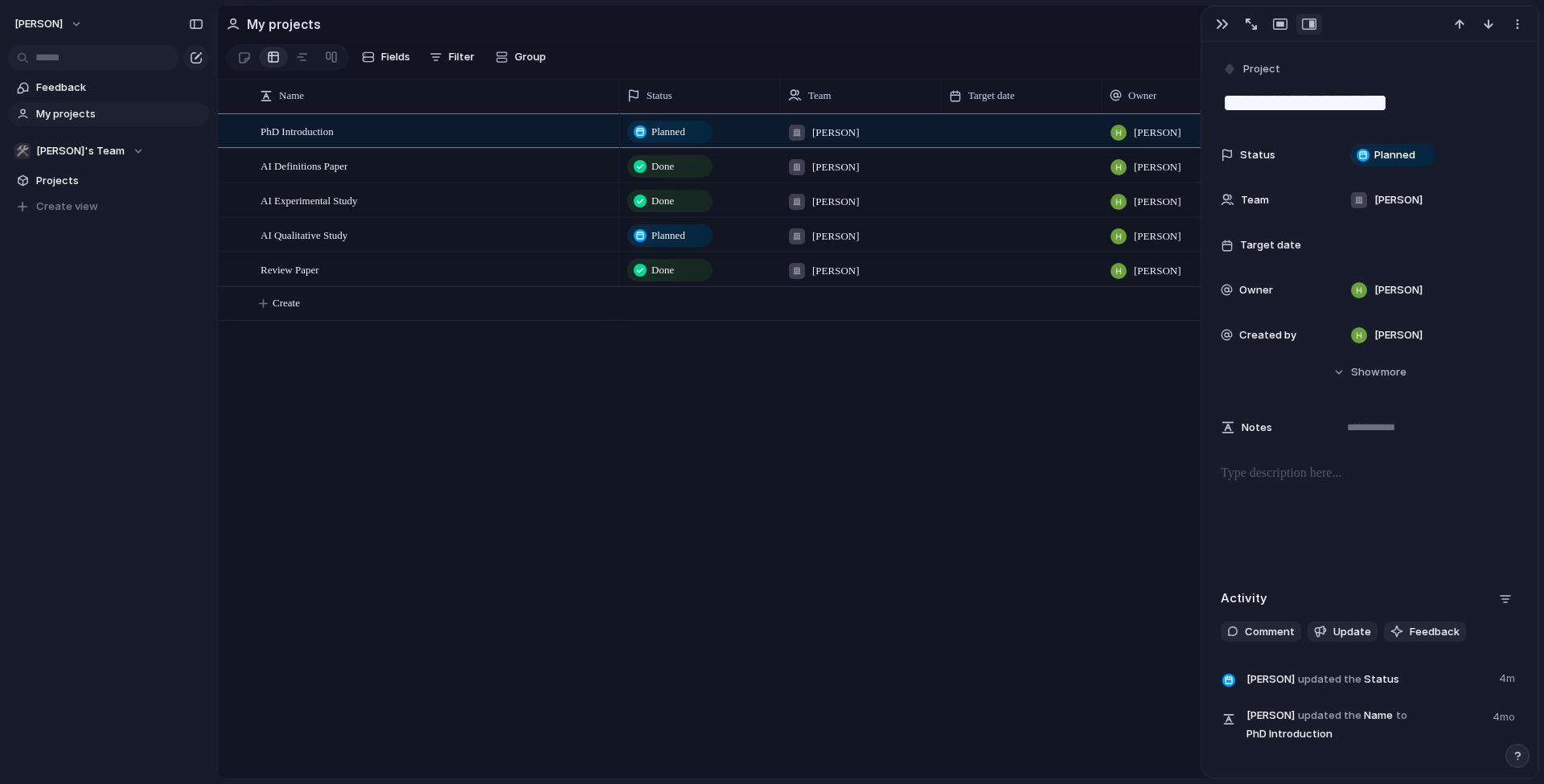 click at bounding box center (1022, 130) 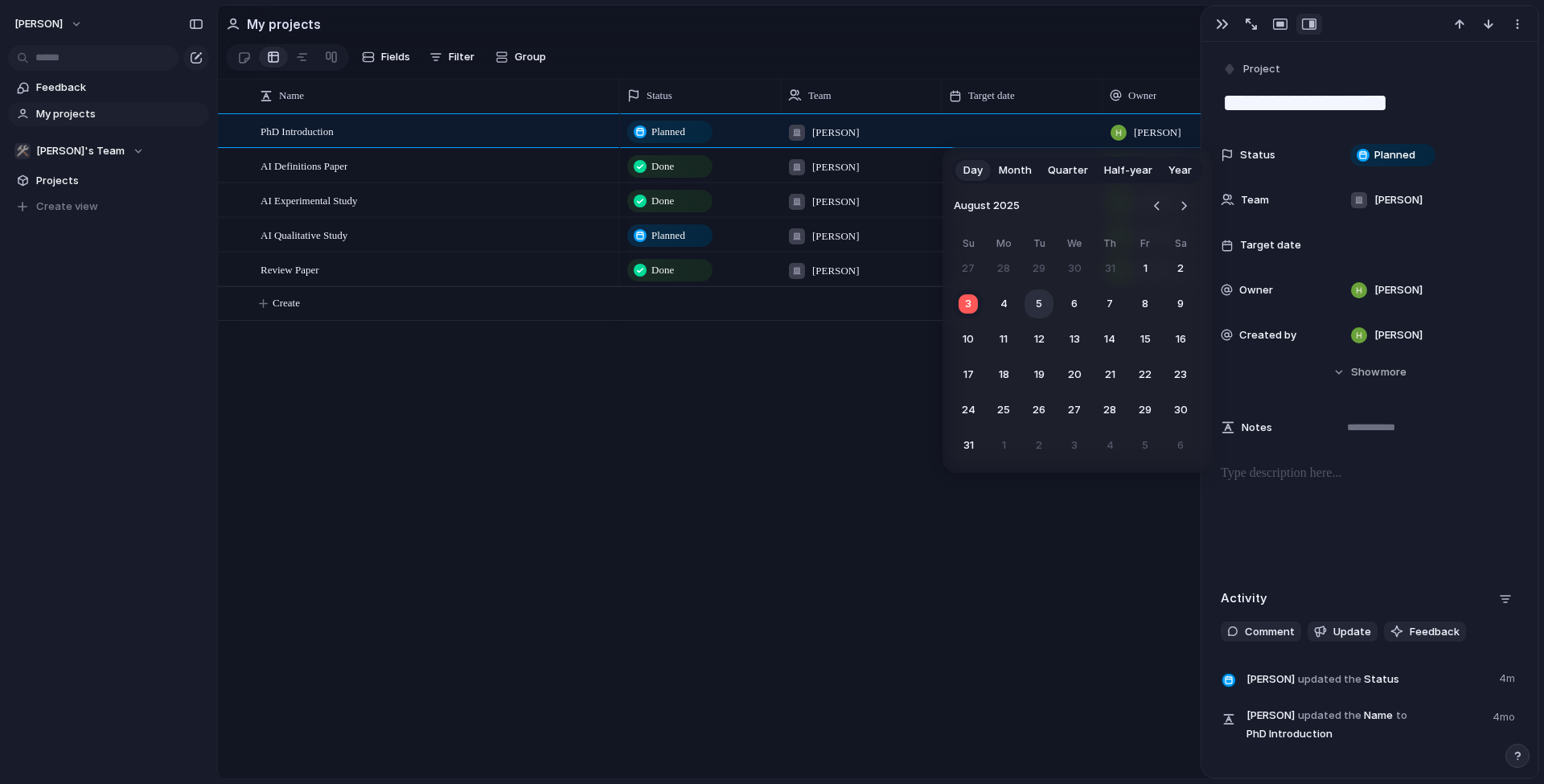 click on "5" at bounding box center (1039, 304) 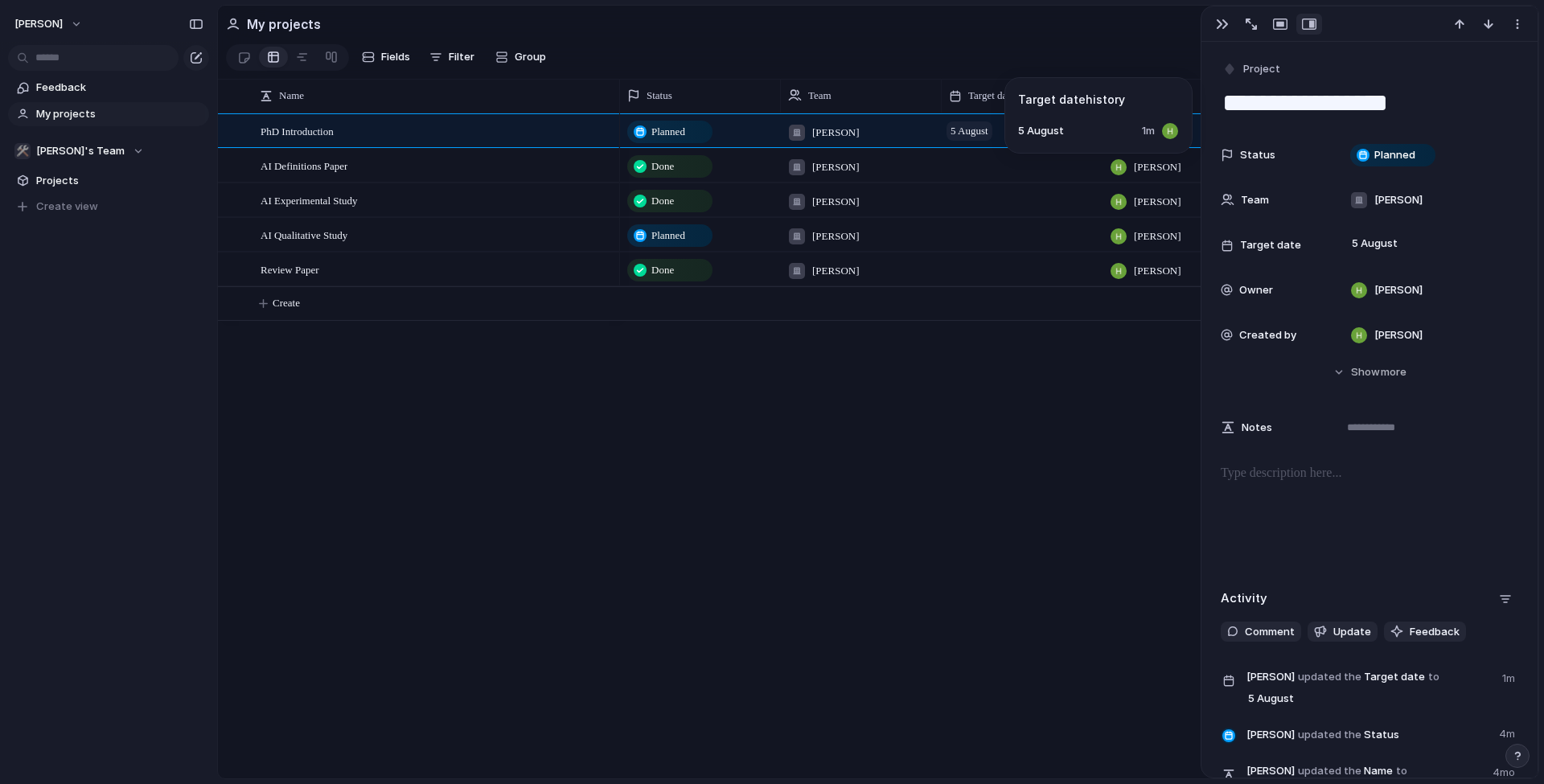 click on "5 August" at bounding box center [969, 131] 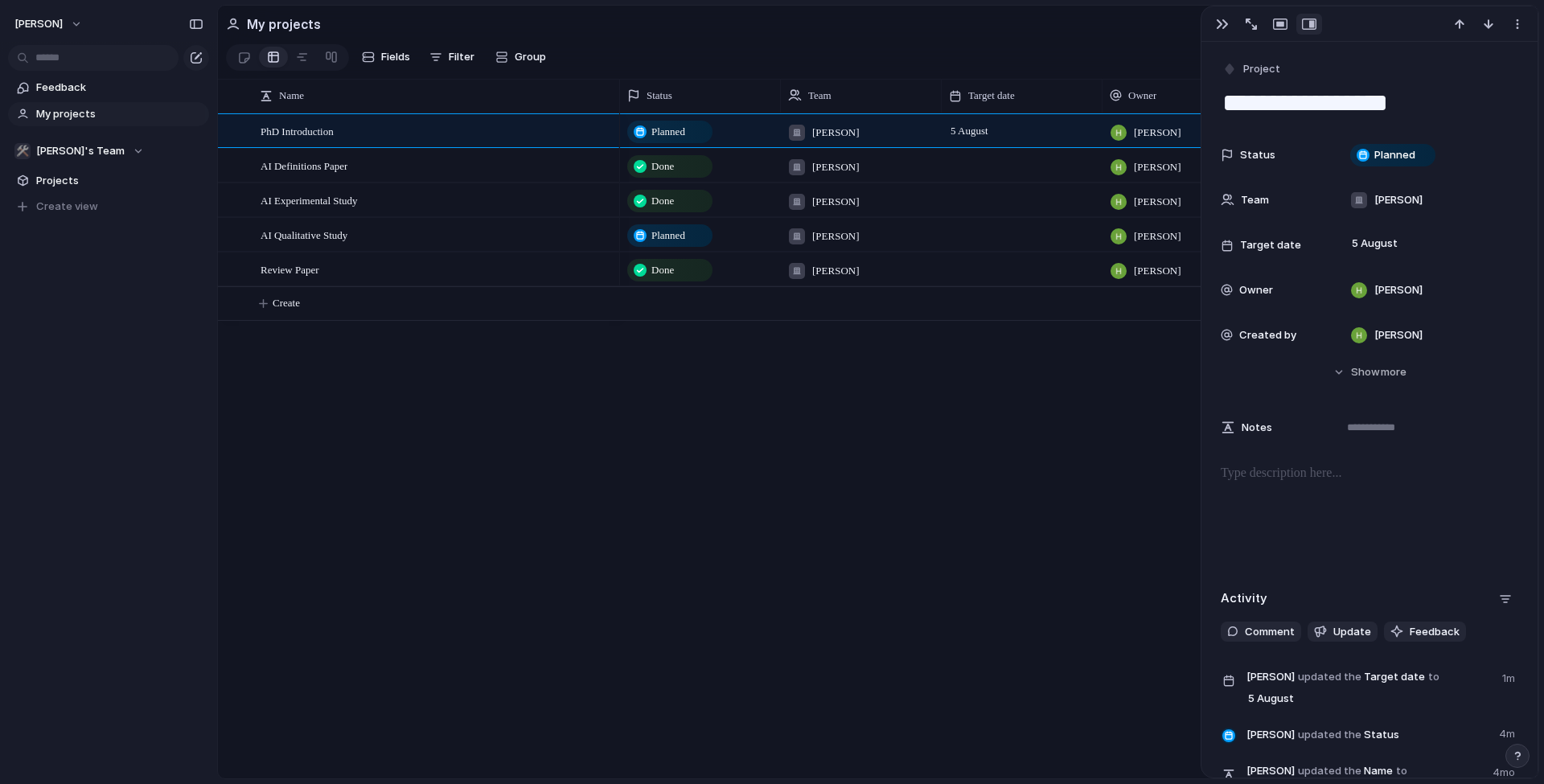 click on "Harry" at bounding box center (1183, 197) 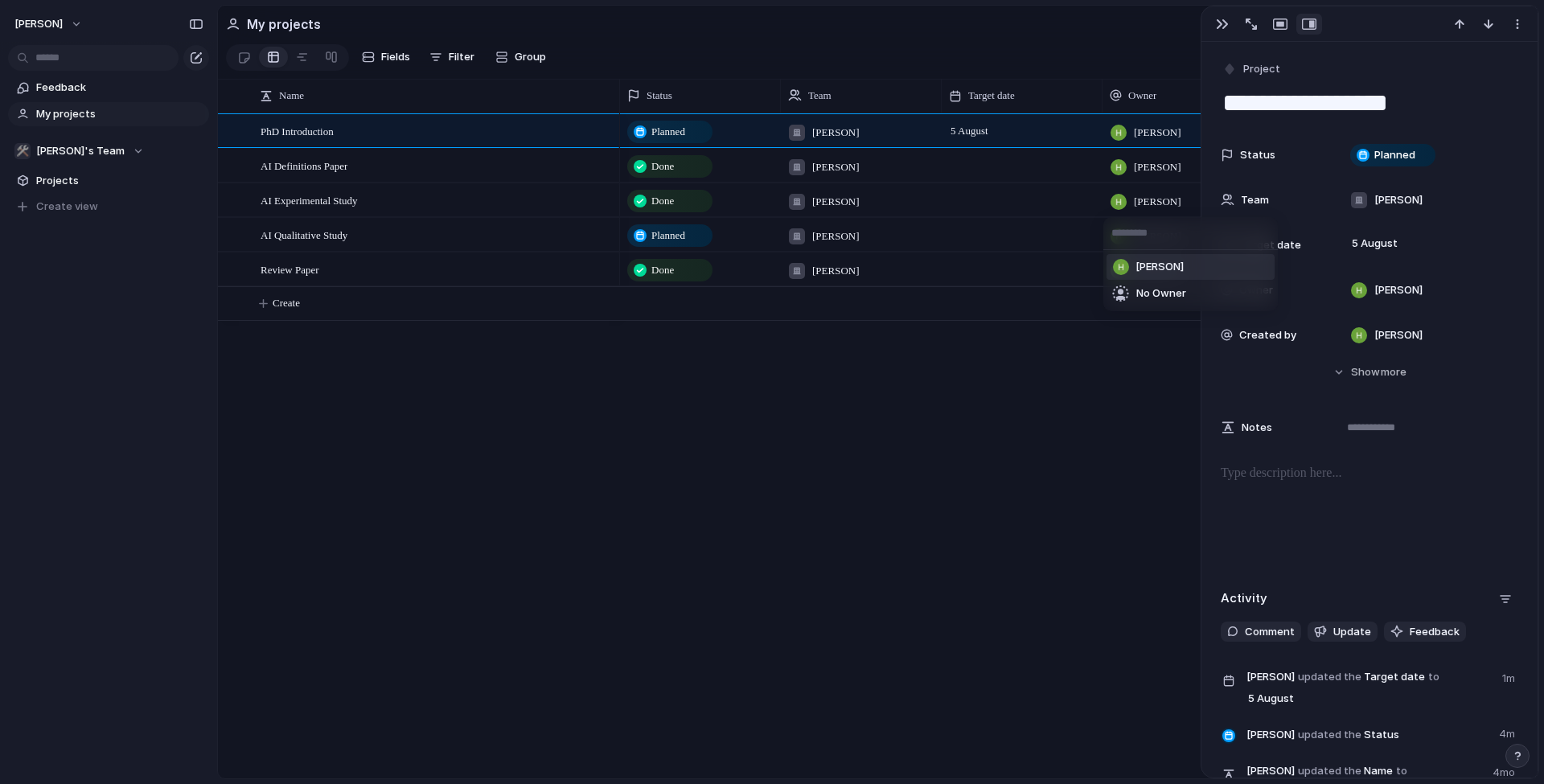 click on "Harry   No Owner" at bounding box center [772, 392] 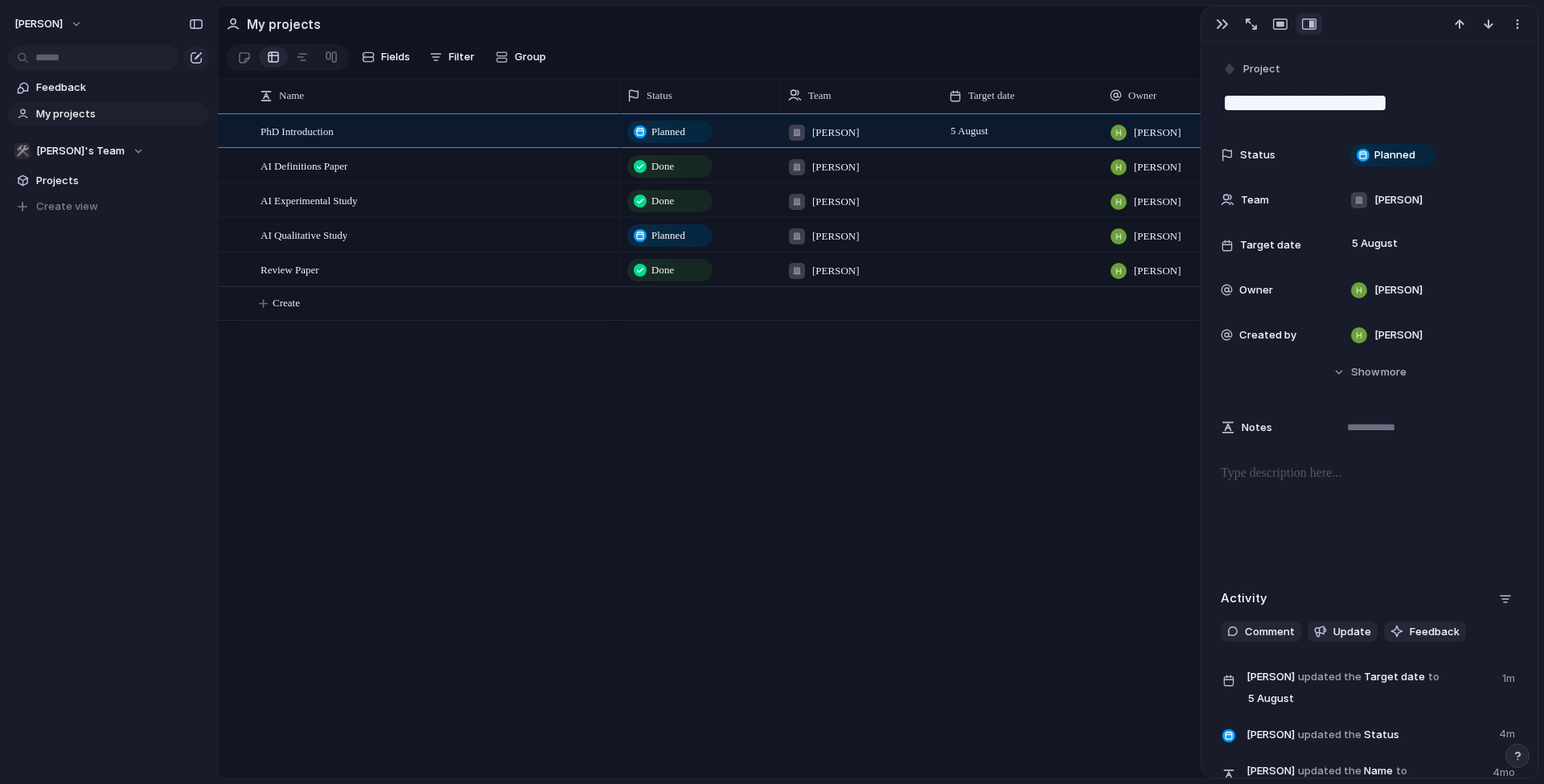 click on "5 August" at bounding box center (1022, 128) 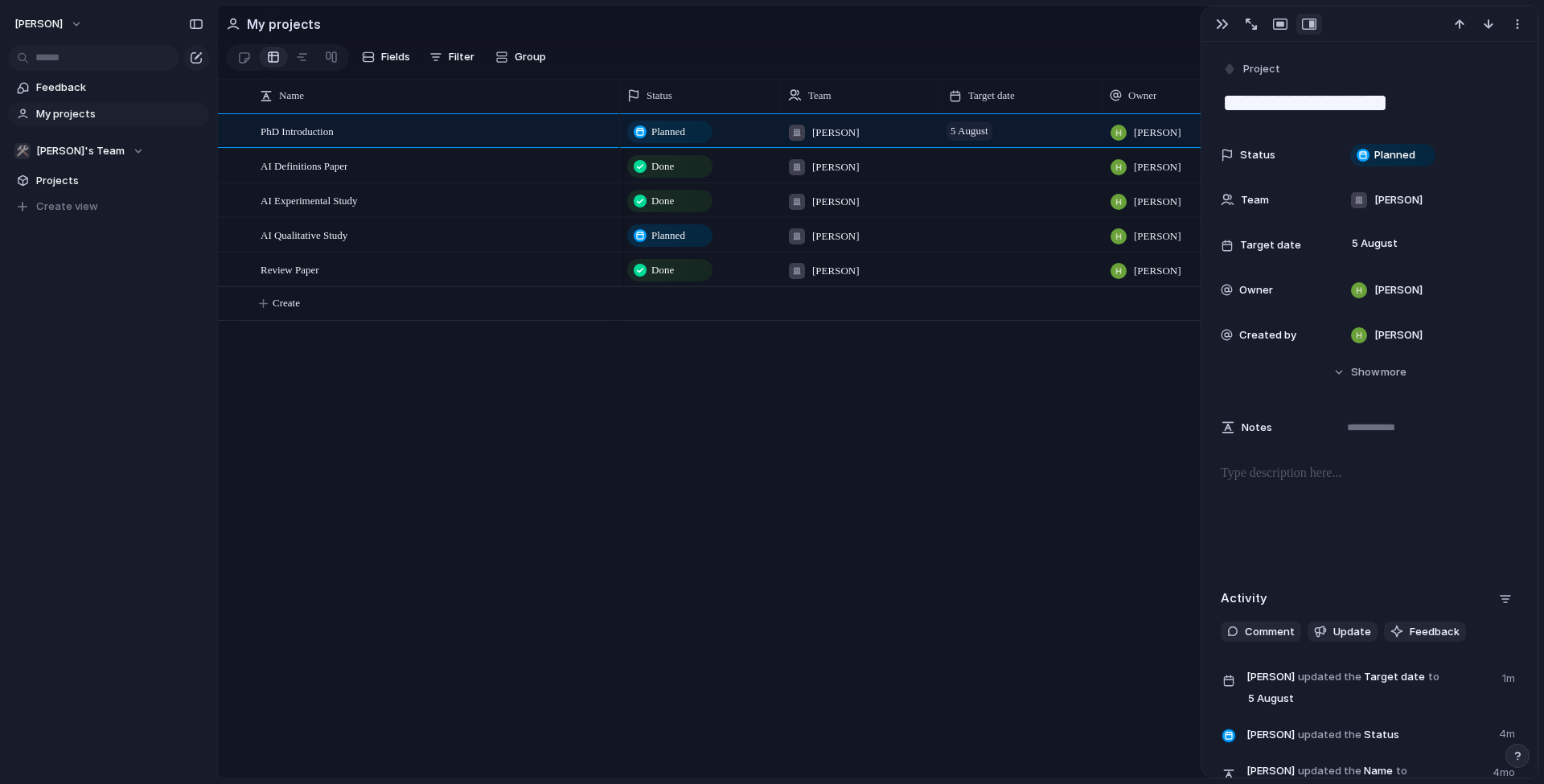 click on "5 August" at bounding box center [969, 131] 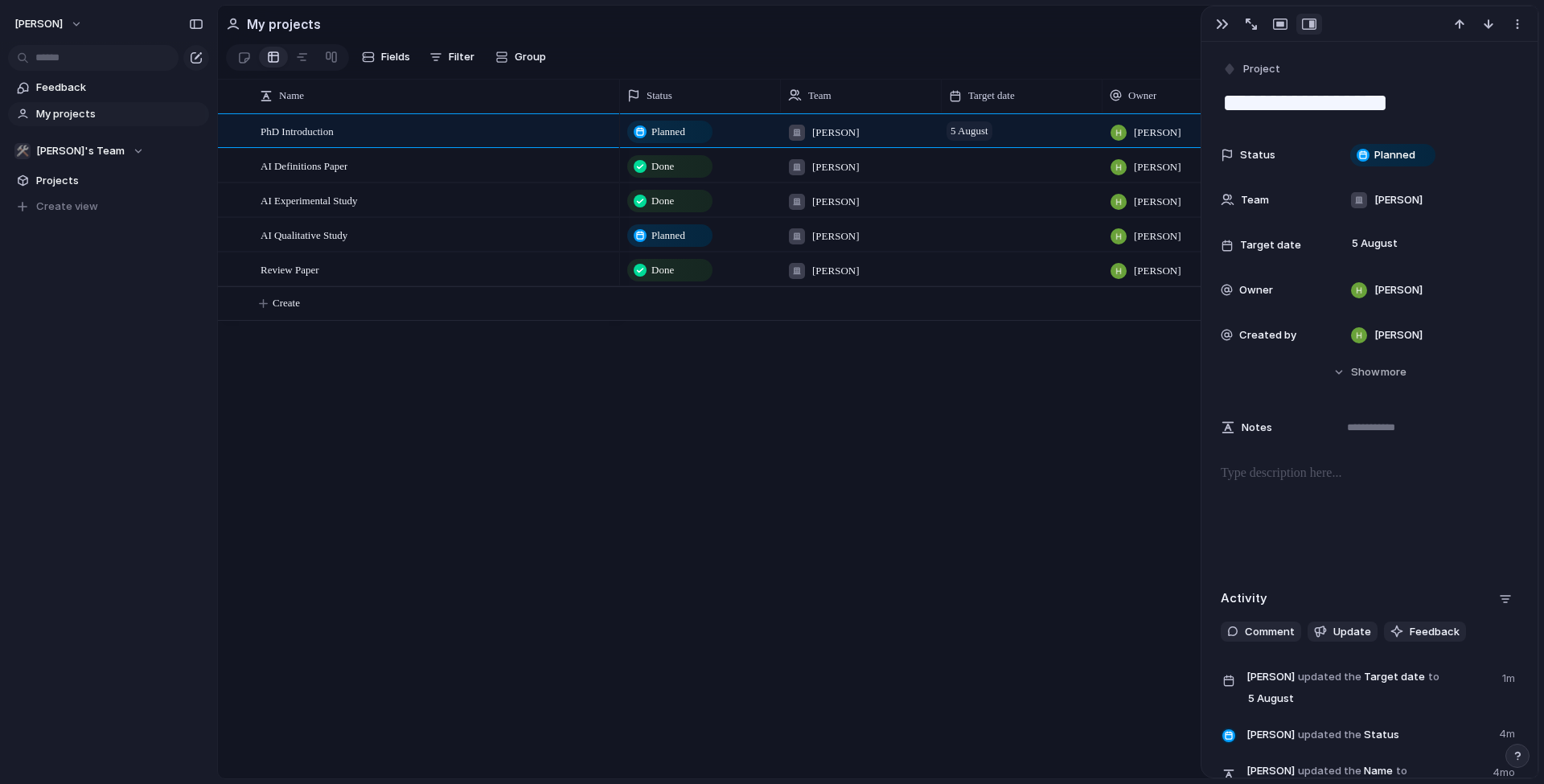 click on "5 August" at bounding box center (969, 131) 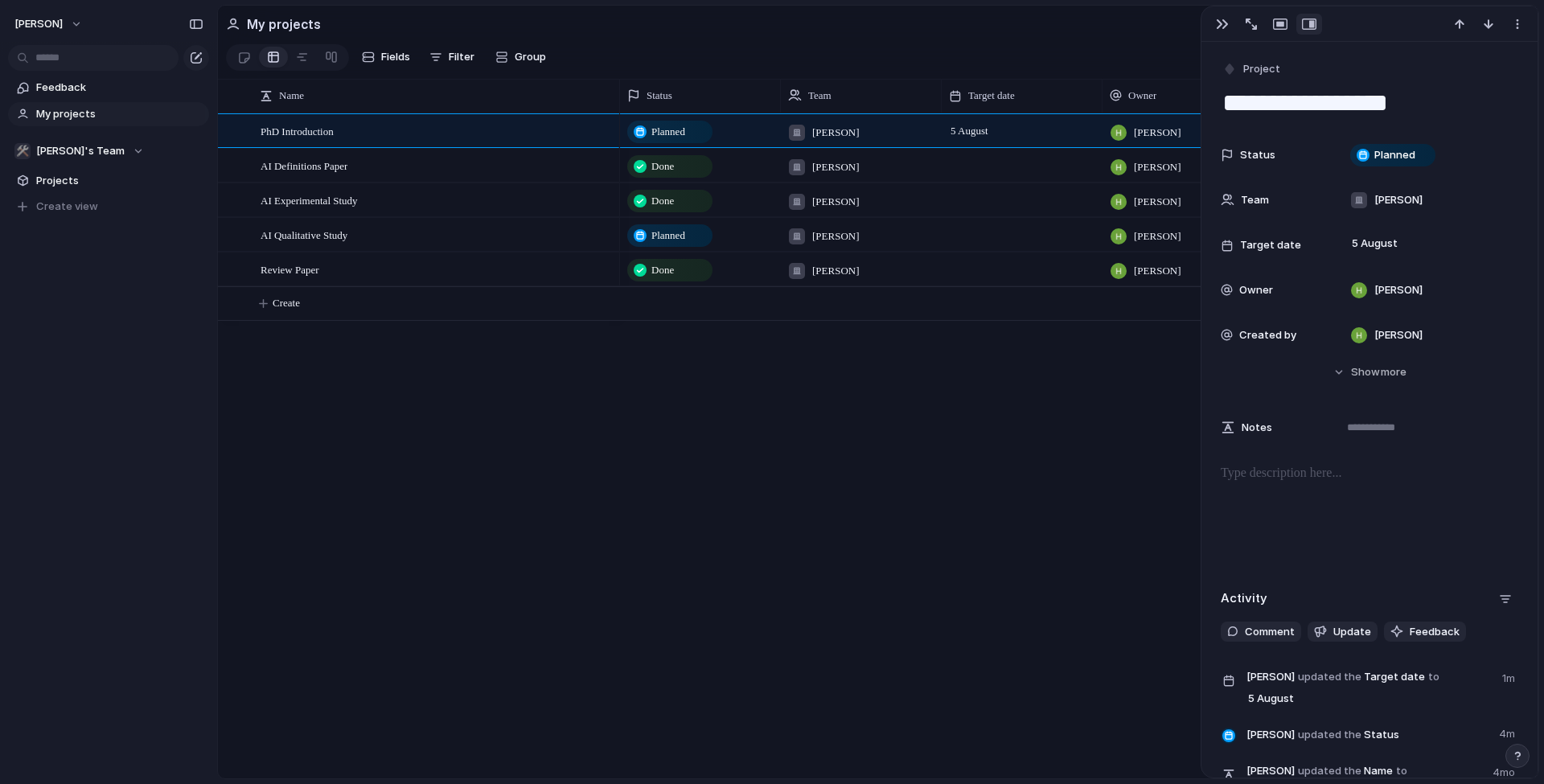 click on "5 August" at bounding box center (969, 131) 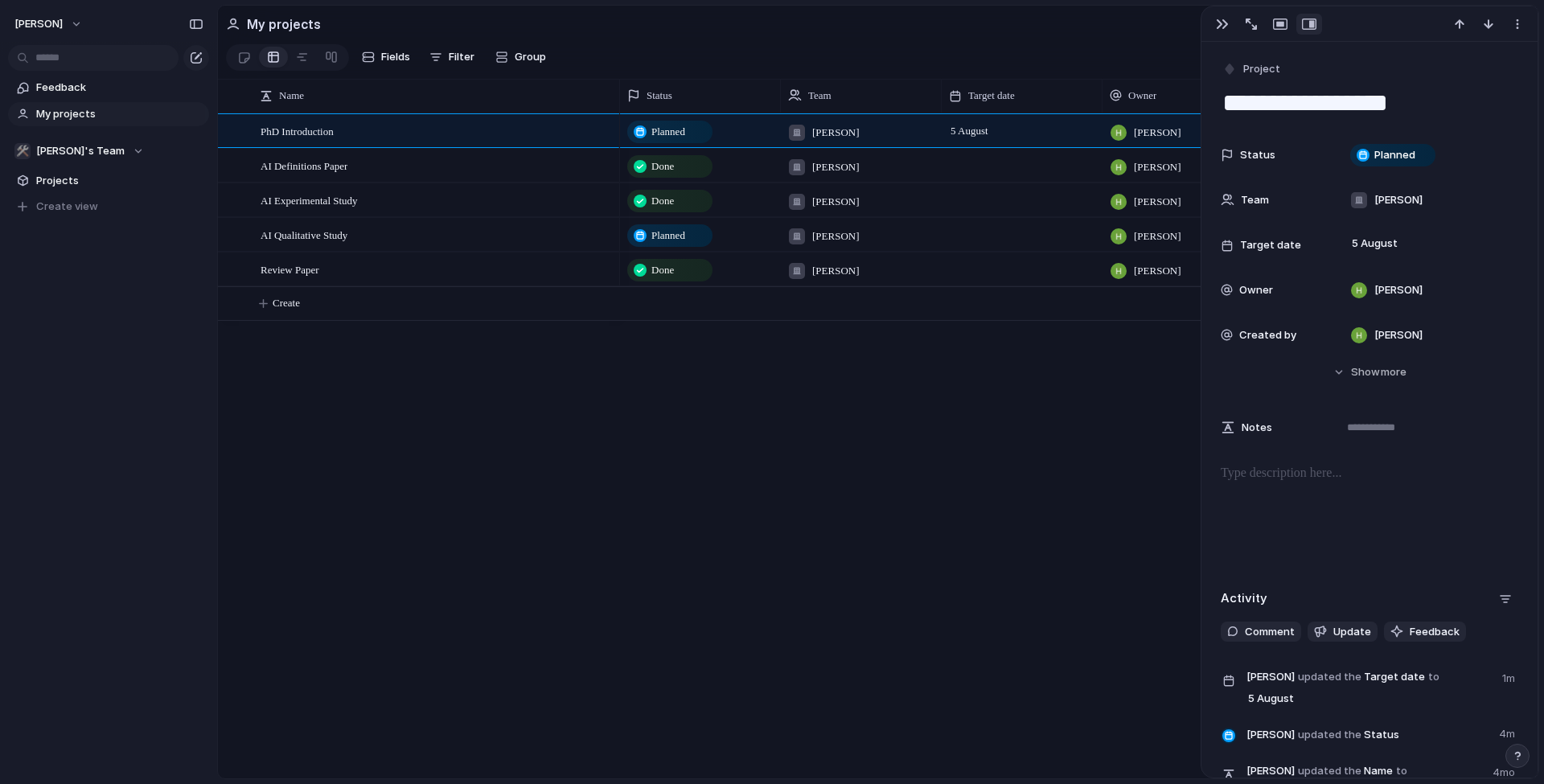 click on "5 August" at bounding box center [969, 131] 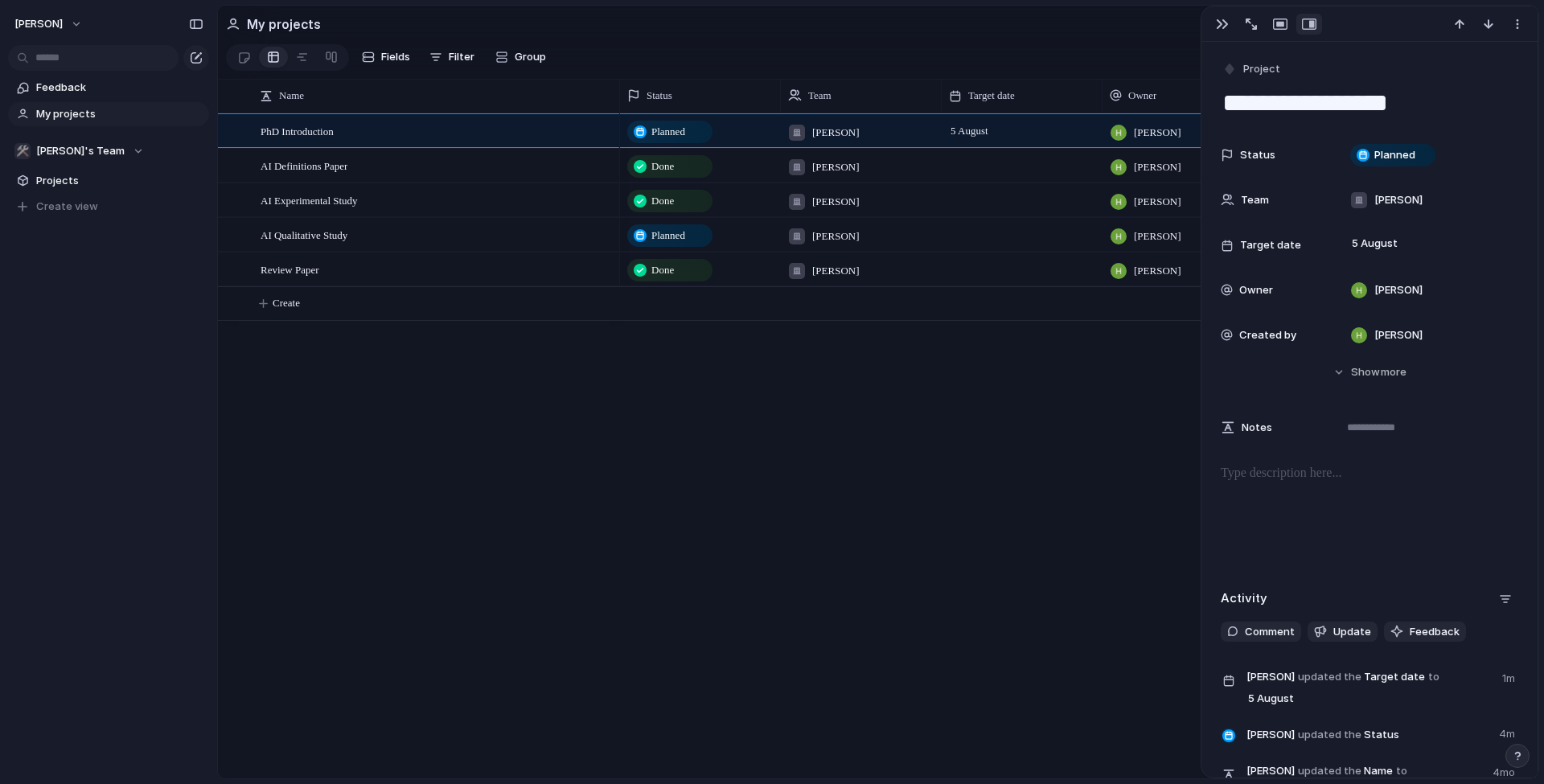 click on "5 August" at bounding box center [969, 131] 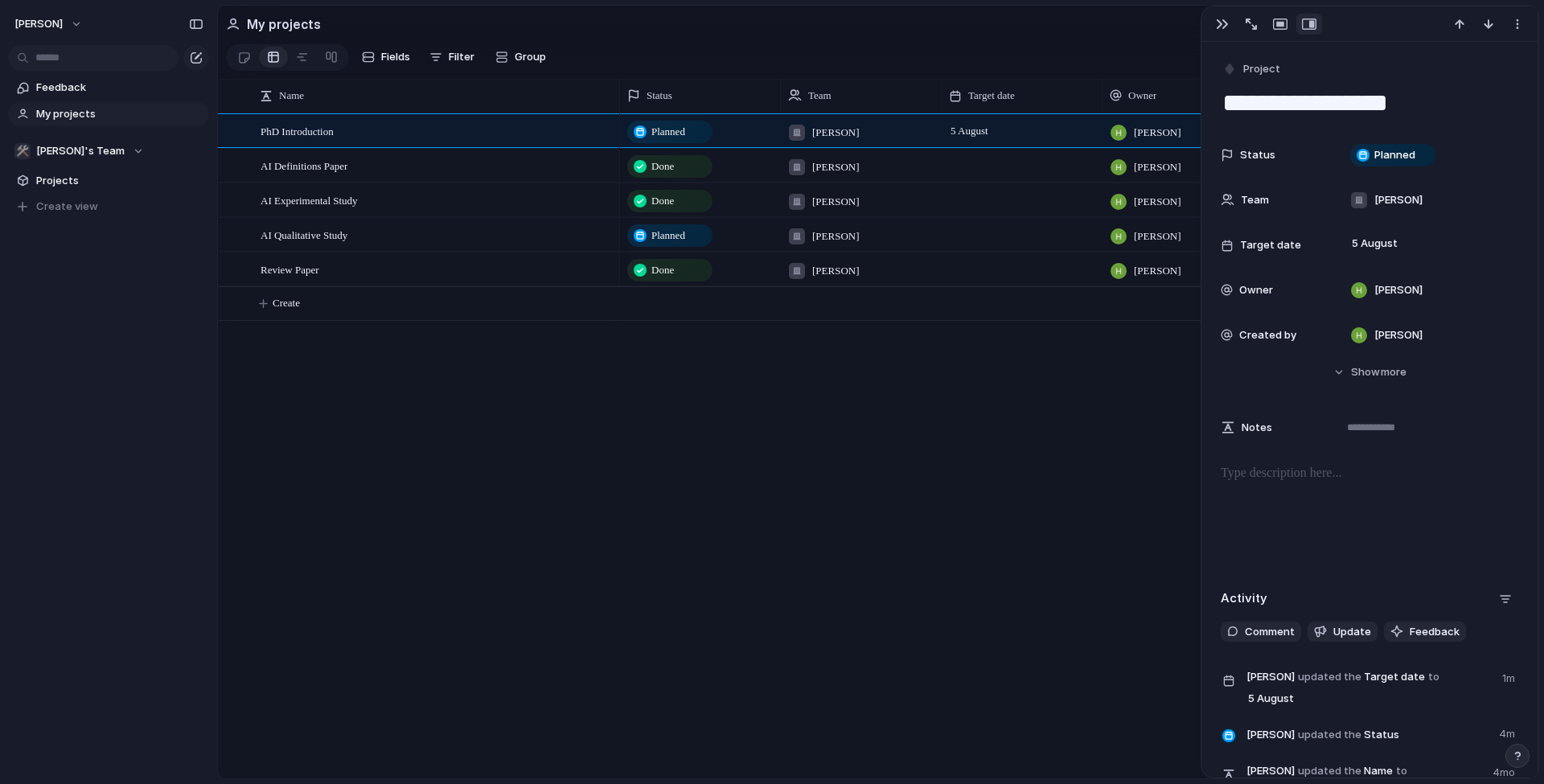 click on "5 August" at bounding box center (969, 131) 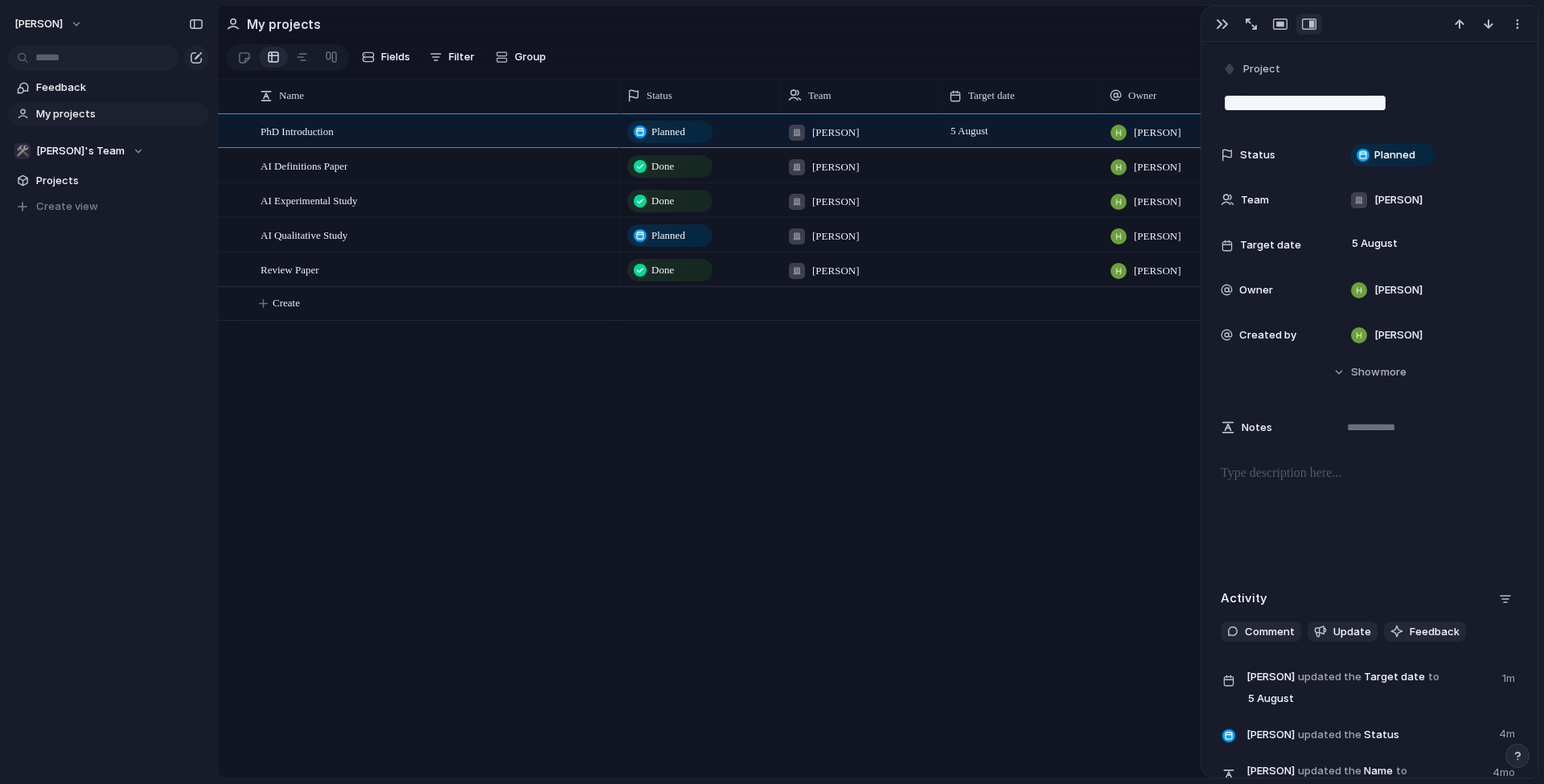 click on "5 August" at bounding box center (1022, 128) 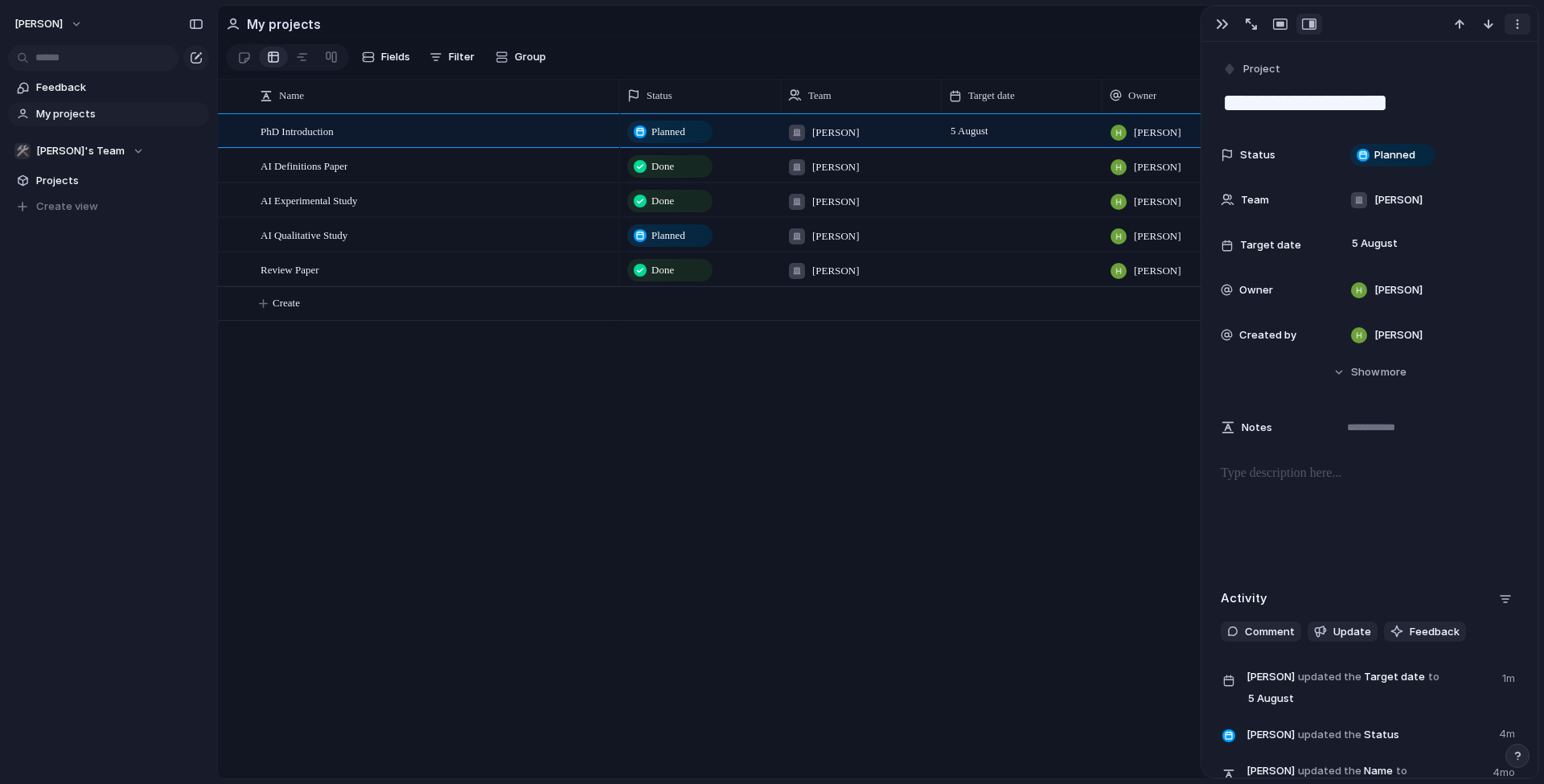click at bounding box center [1517, 24] 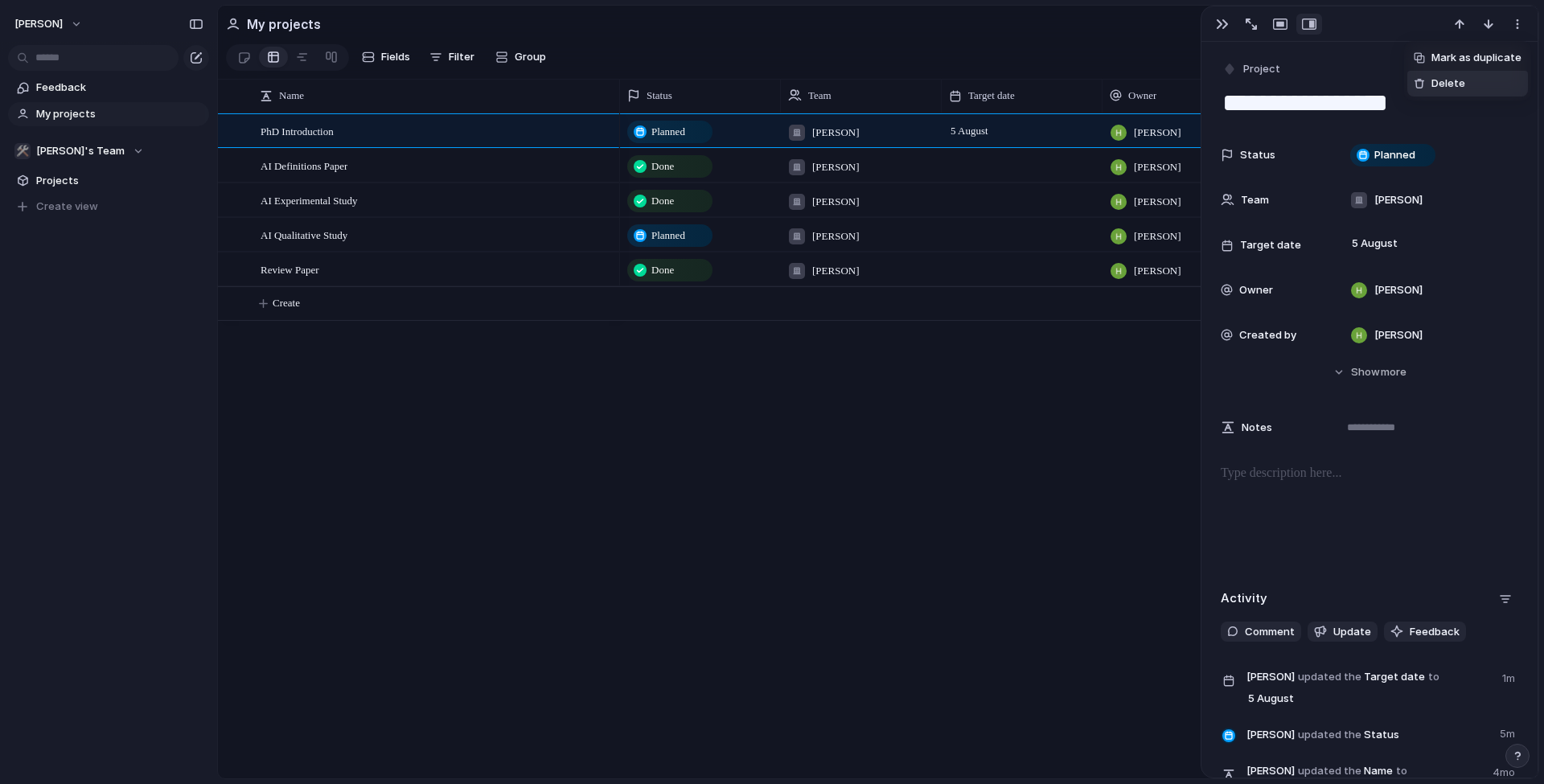 click on "Mark as duplicate   Delete" at bounding box center (772, 392) 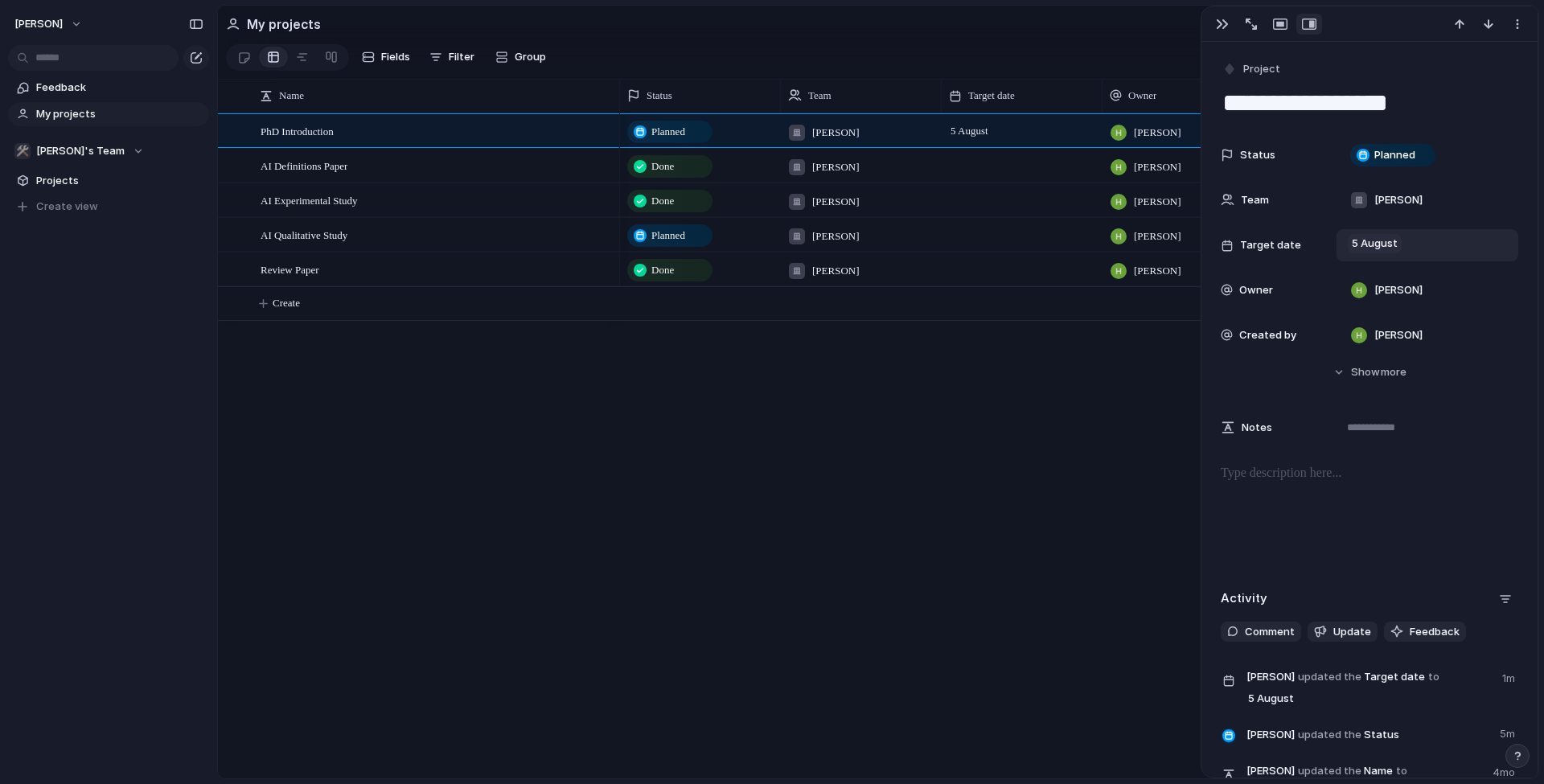 click on "5 August" at bounding box center [1374, 244] 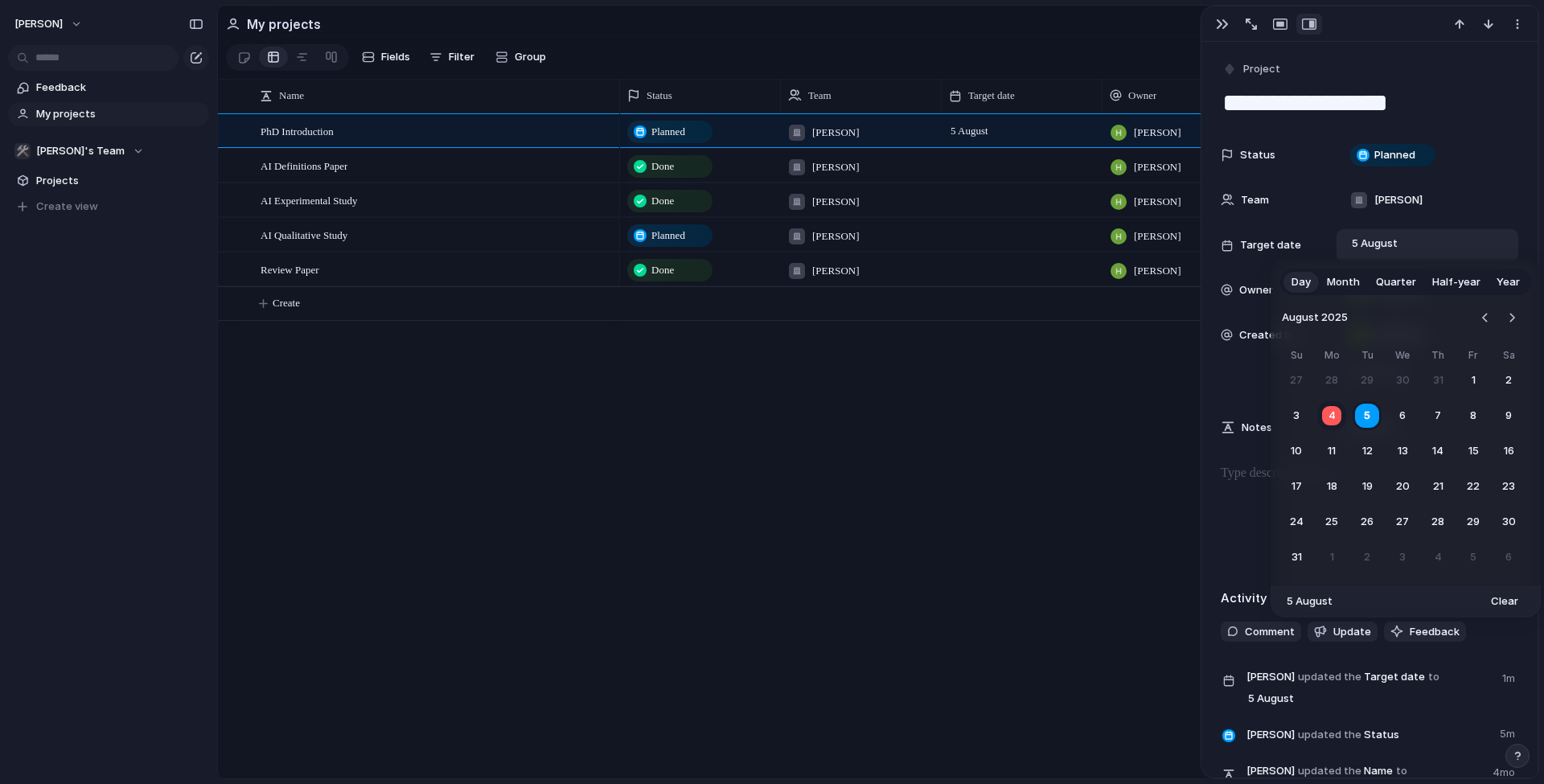click on "Quarter" at bounding box center [1396, 282] 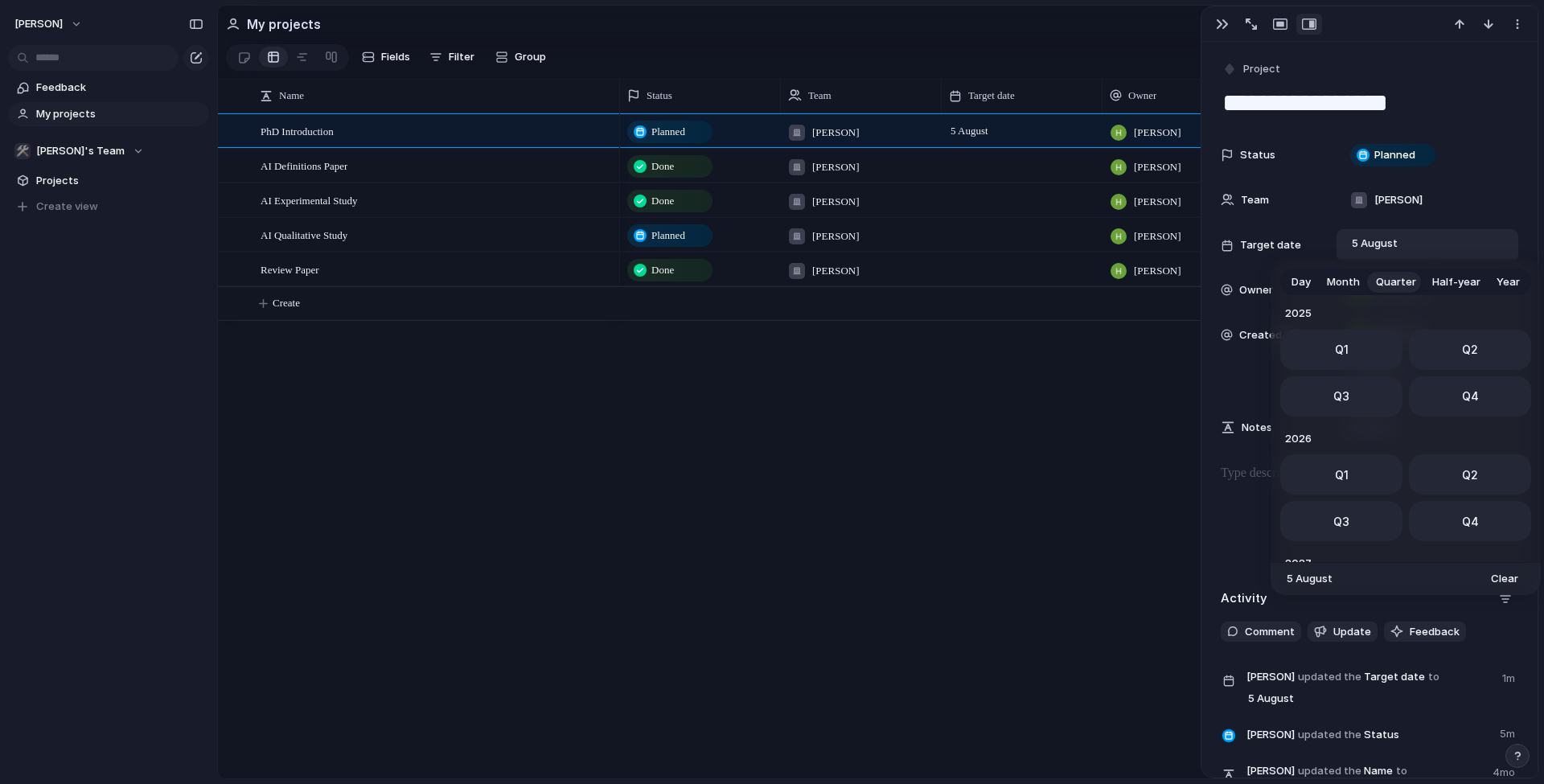 click on "Half-year" at bounding box center [1456, 282] 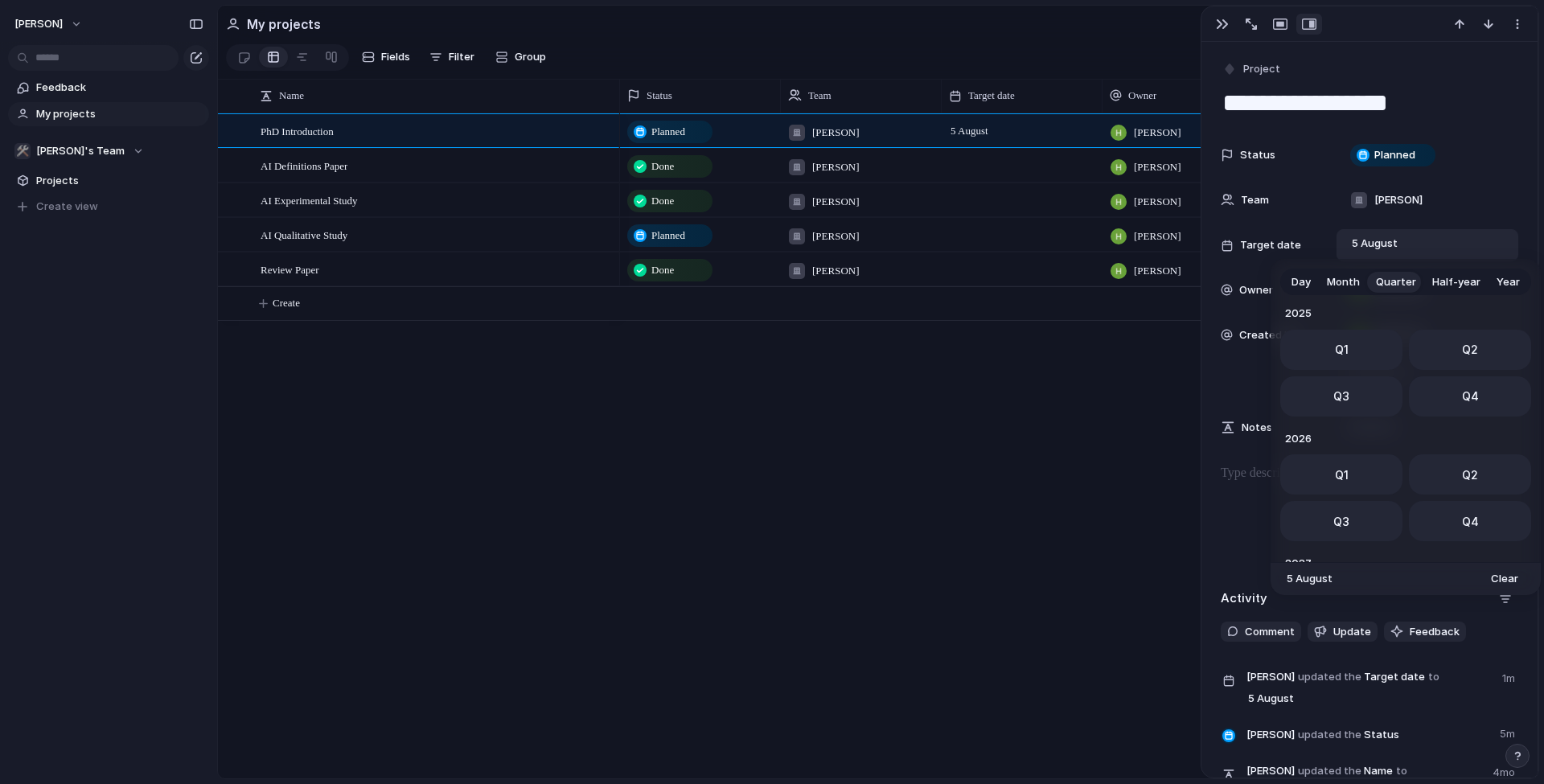 scroll, scrollTop: 161, scrollLeft: 0, axis: vertical 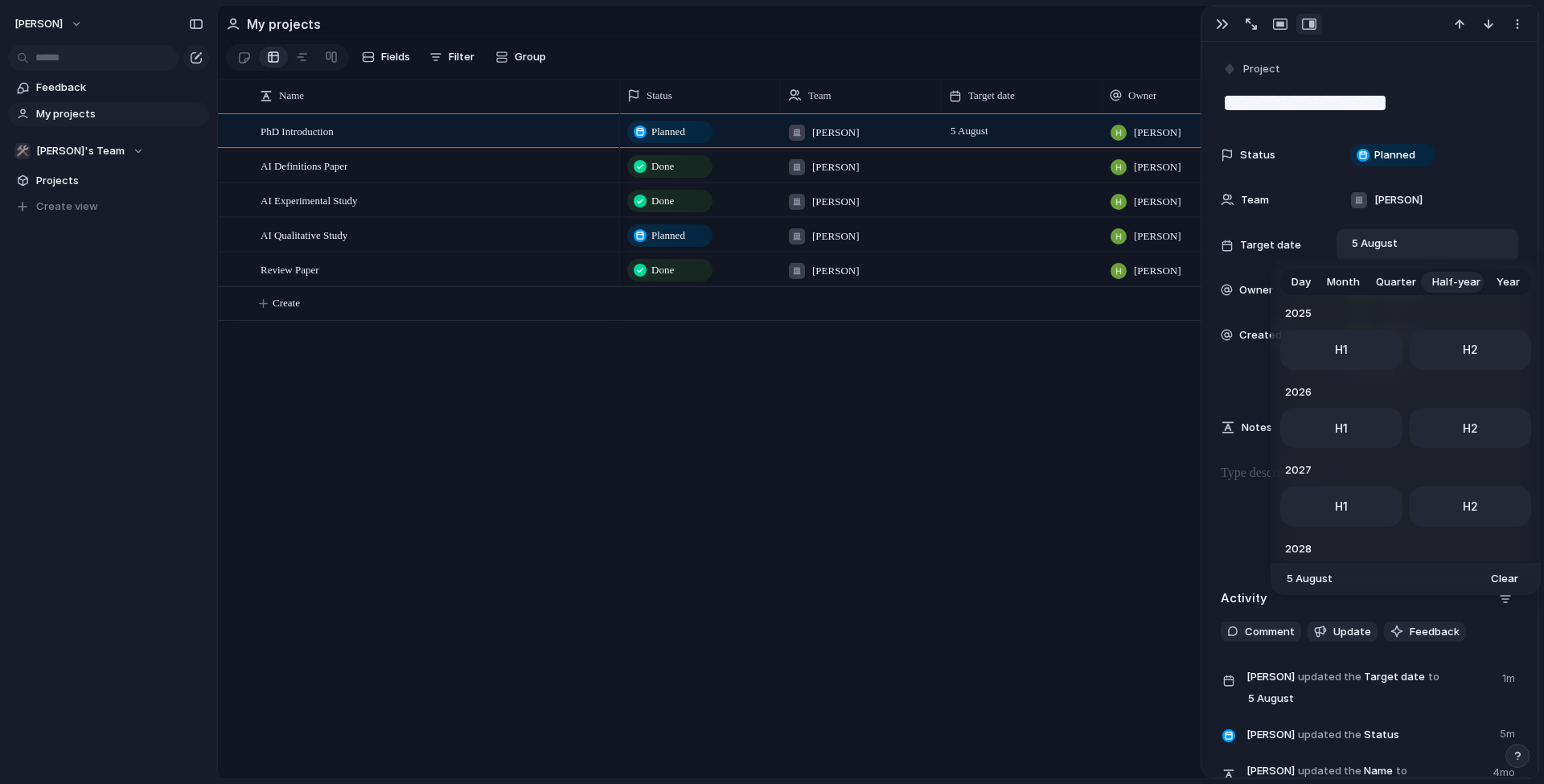 click on "Year" at bounding box center (1508, 282) 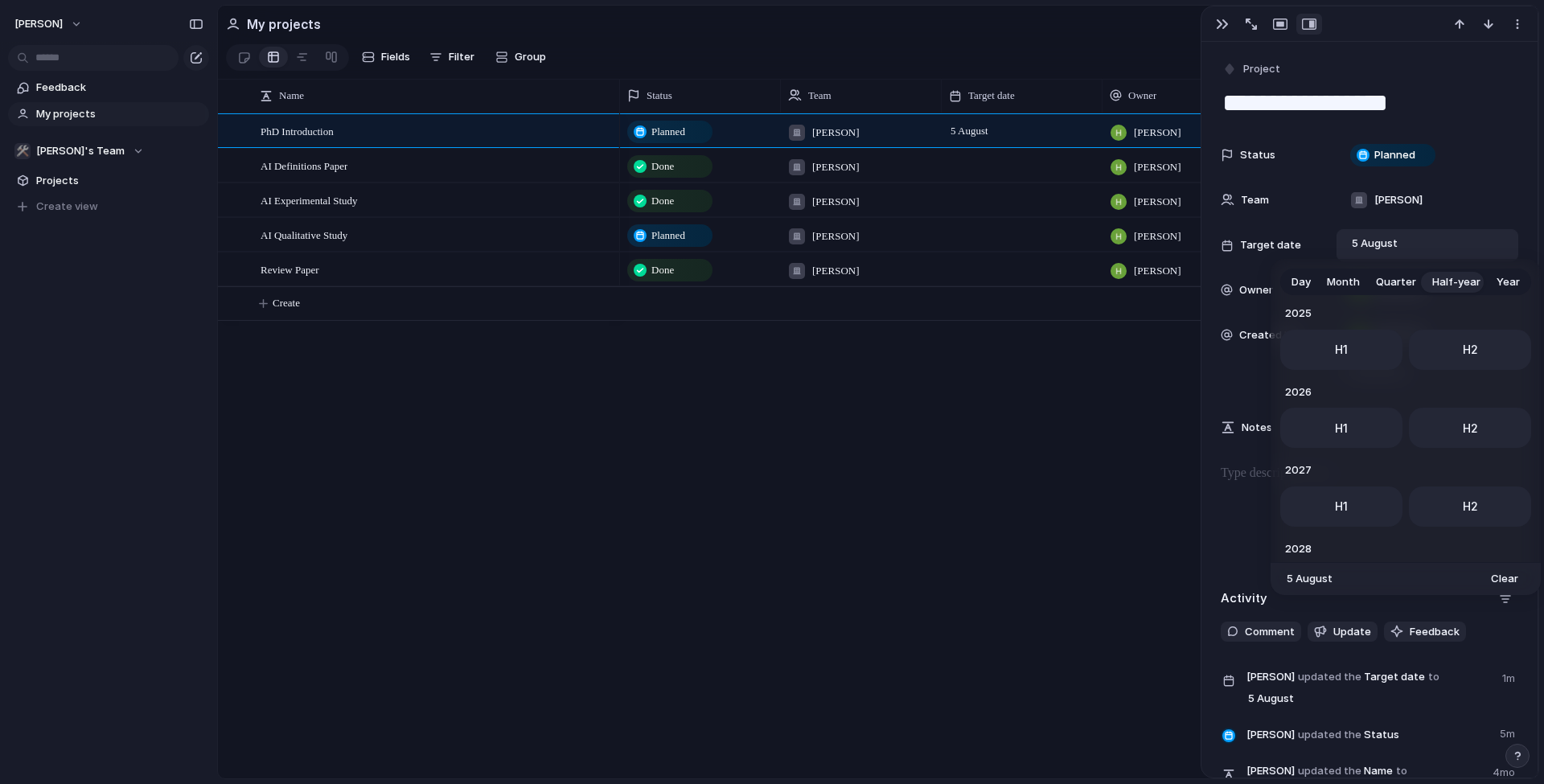 scroll, scrollTop: 0, scrollLeft: 0, axis: both 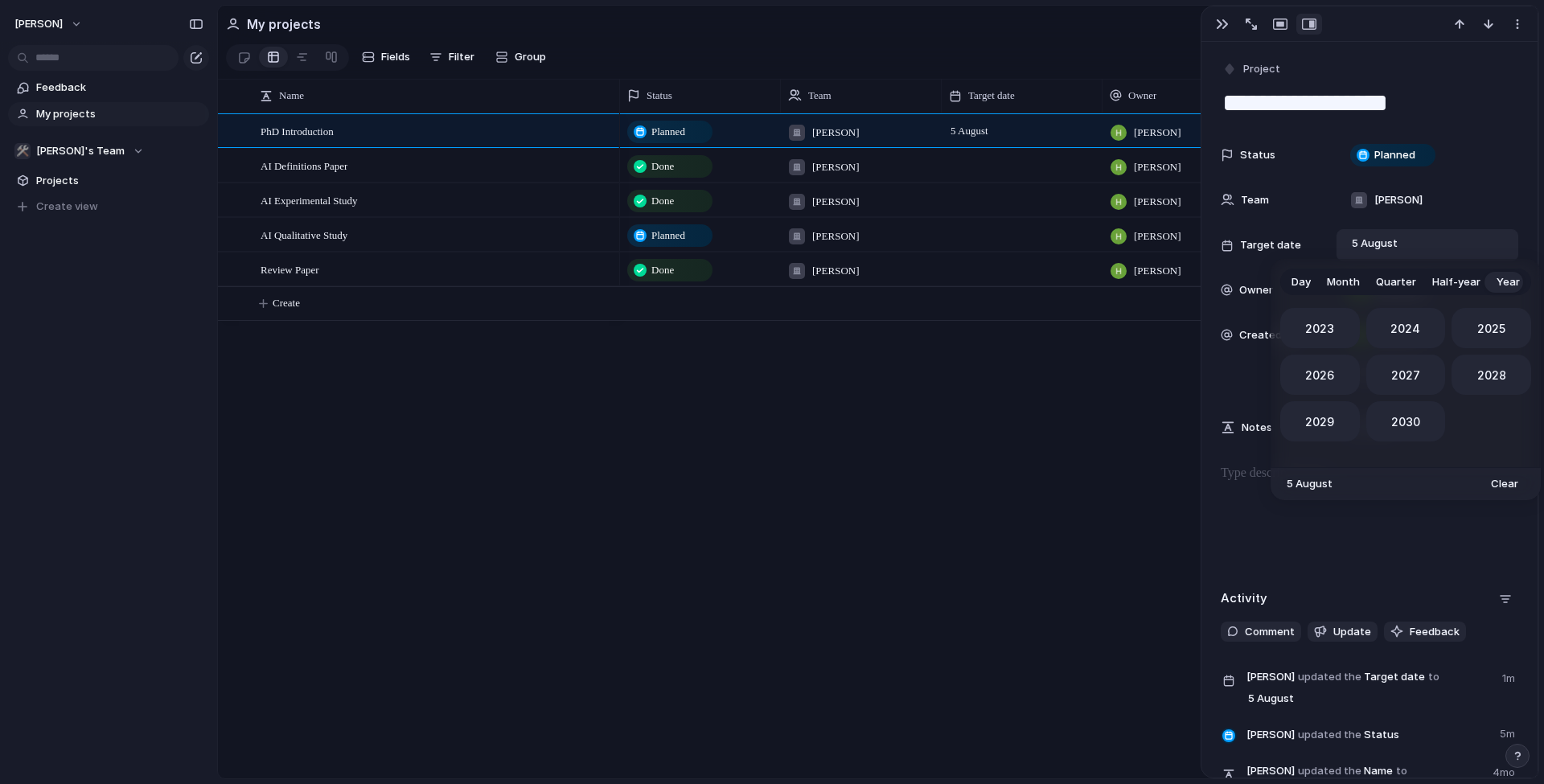 click on "Quarter" at bounding box center (1396, 282) 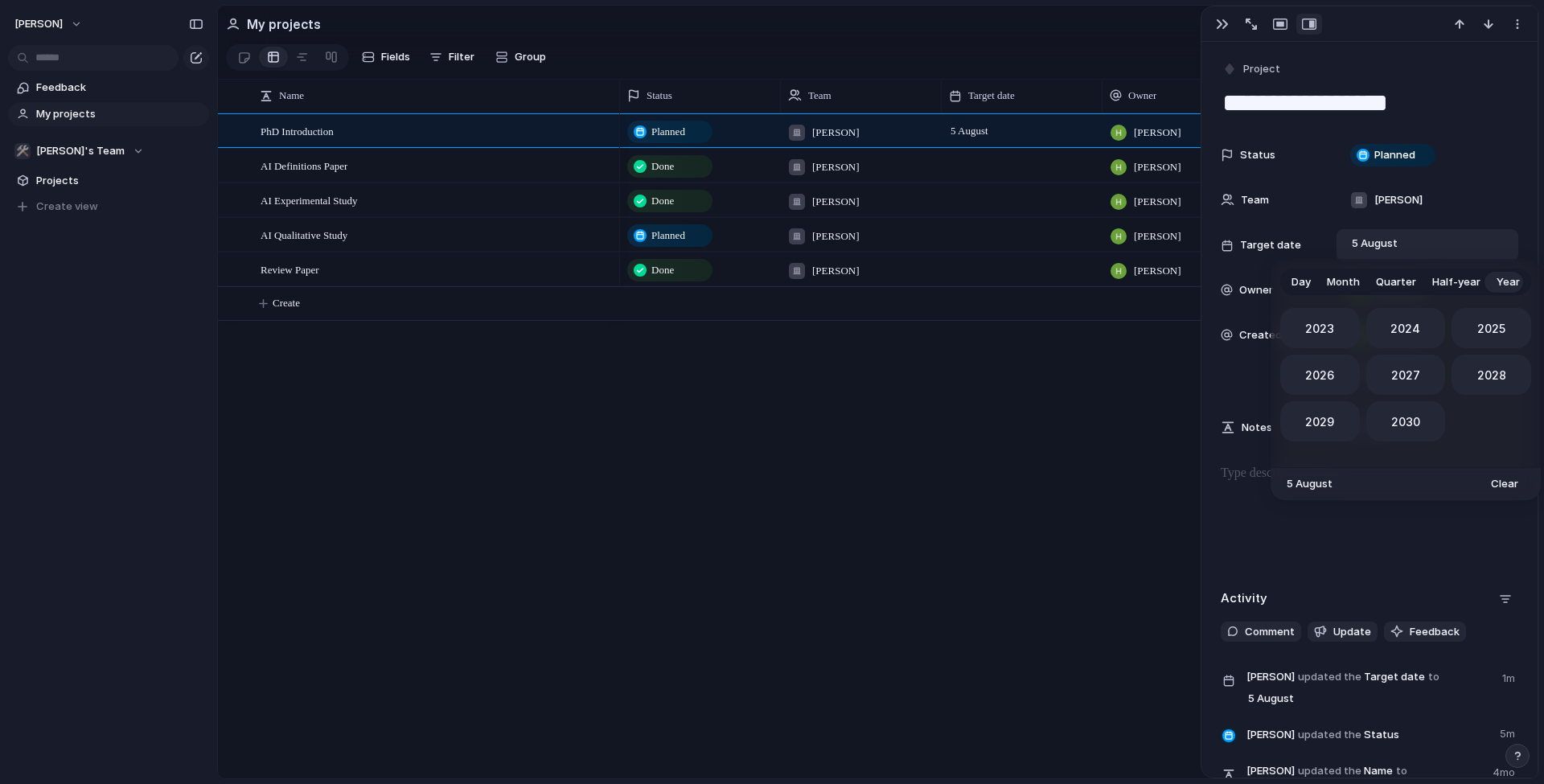 scroll, scrollTop: 254, scrollLeft: 0, axis: vertical 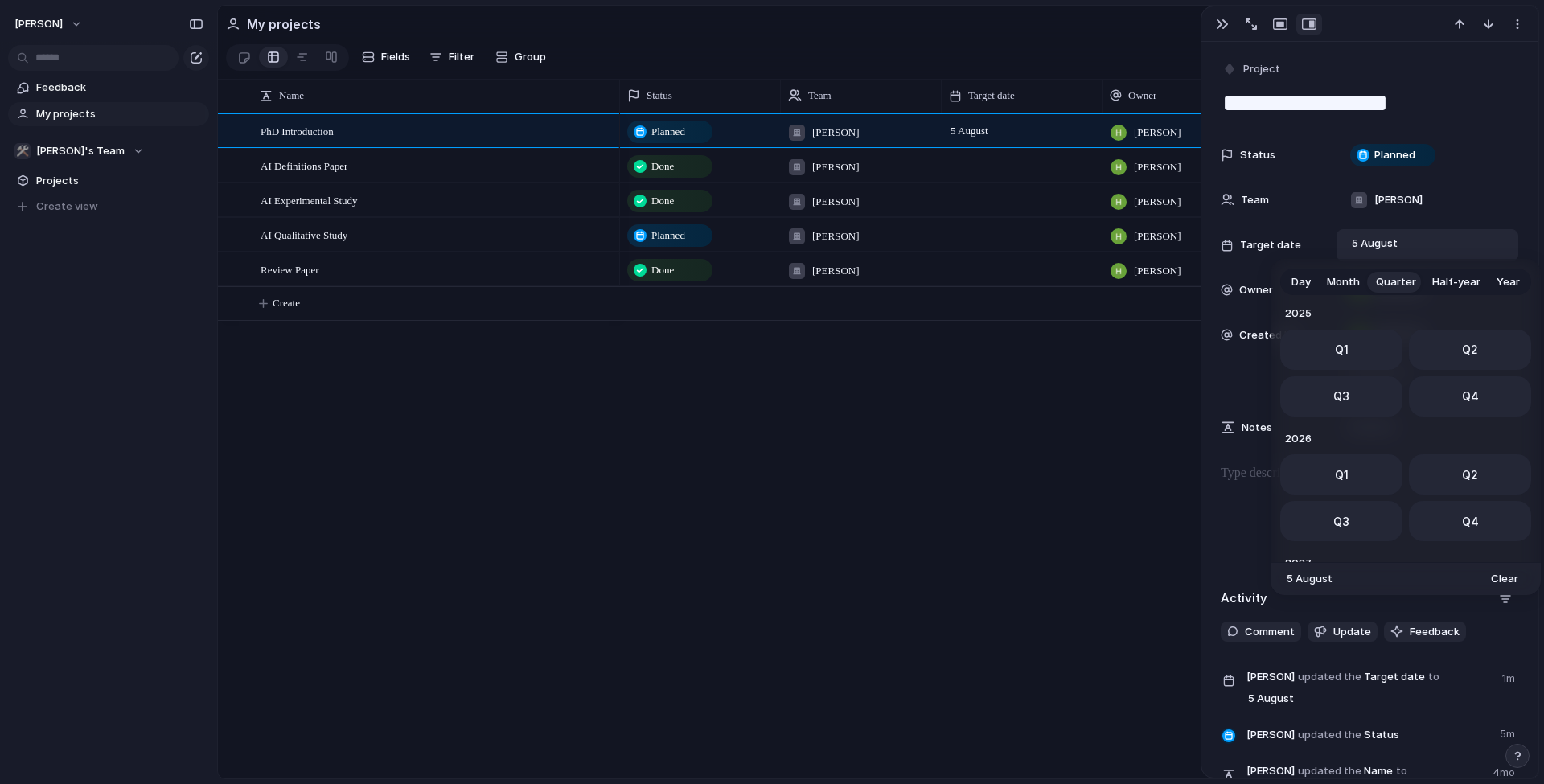 click on "Month" at bounding box center (1343, 282) 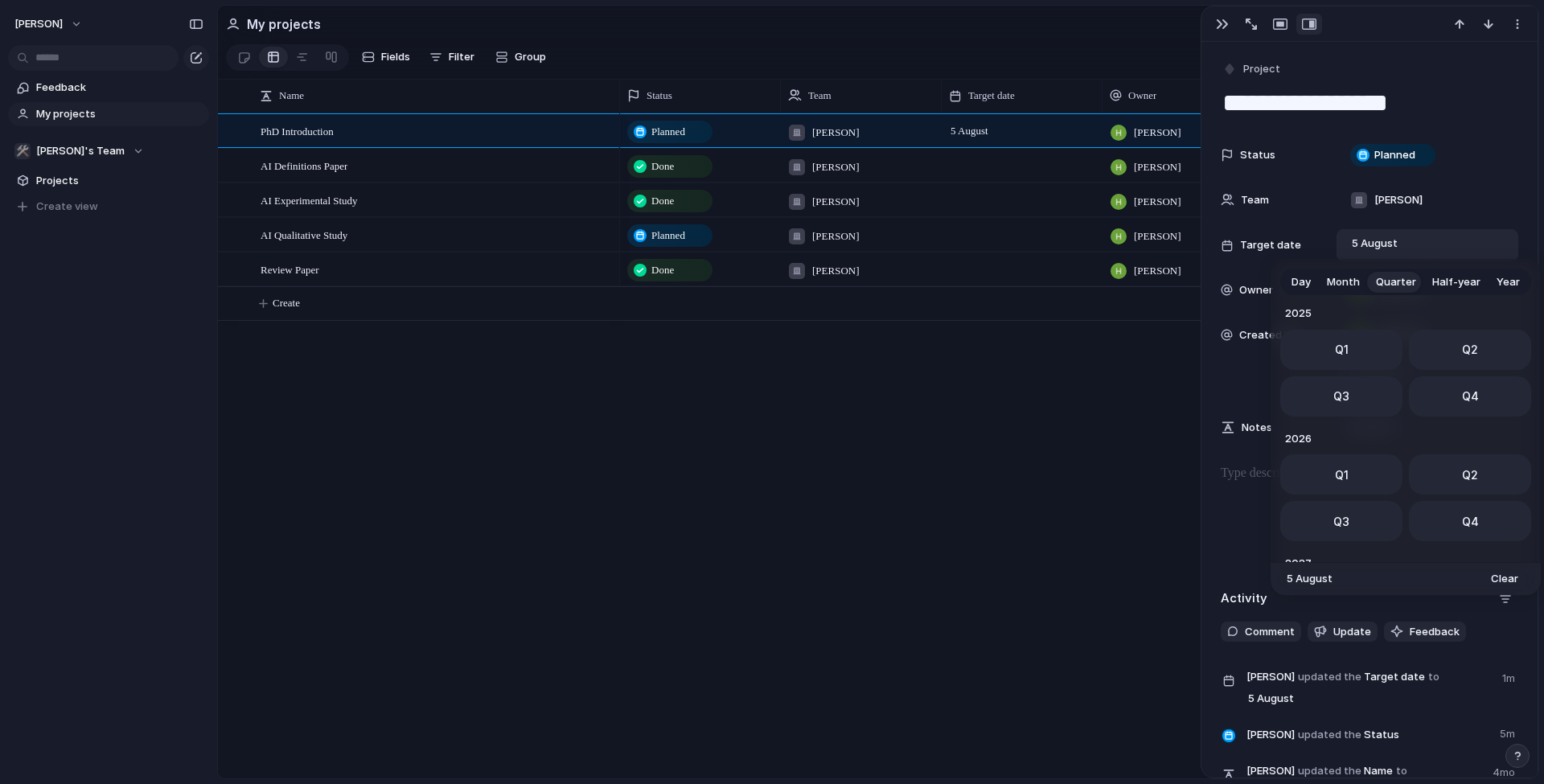 scroll, scrollTop: 441, scrollLeft: 0, axis: vertical 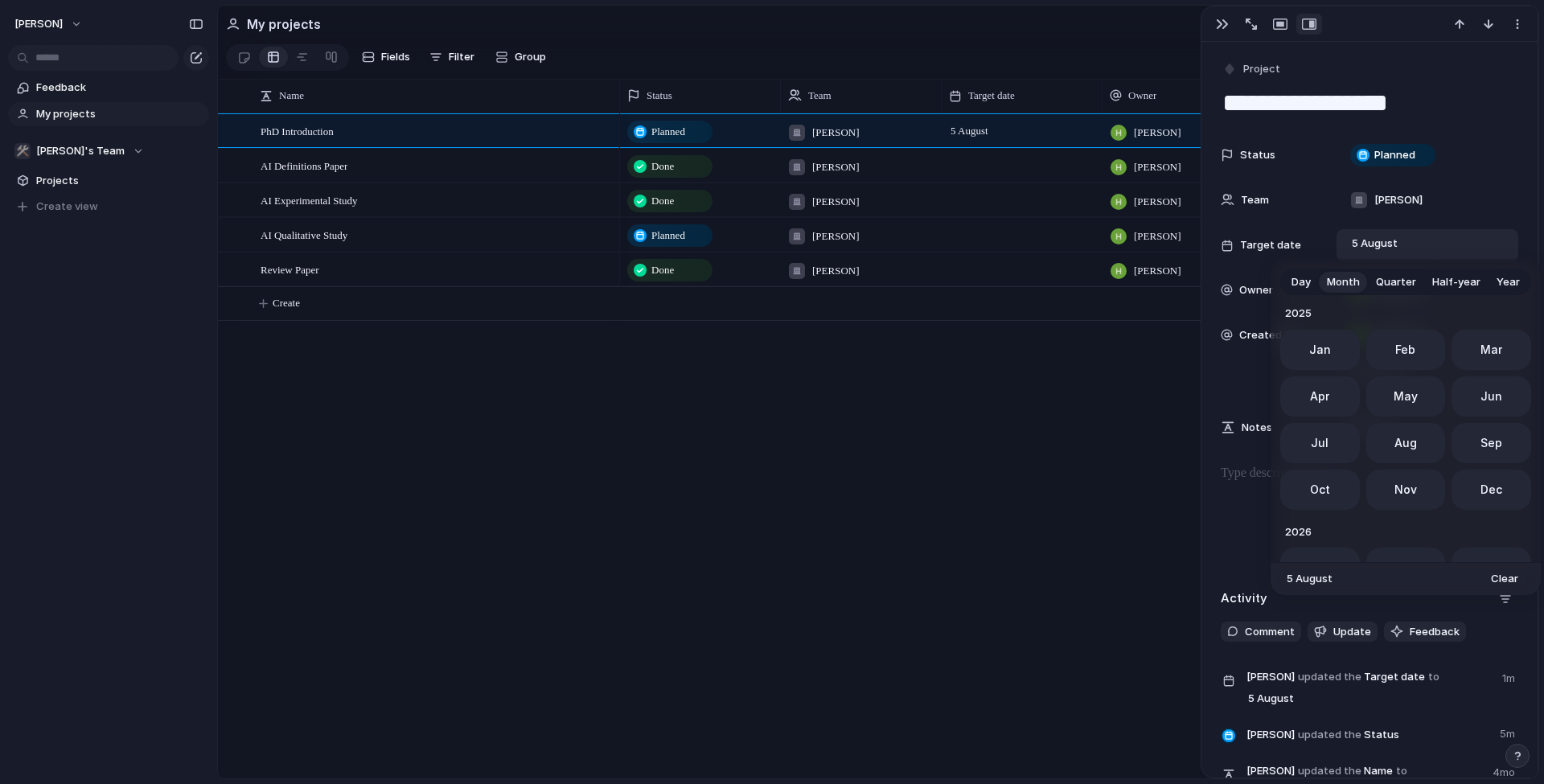 click on "Month" at bounding box center [1343, 282] 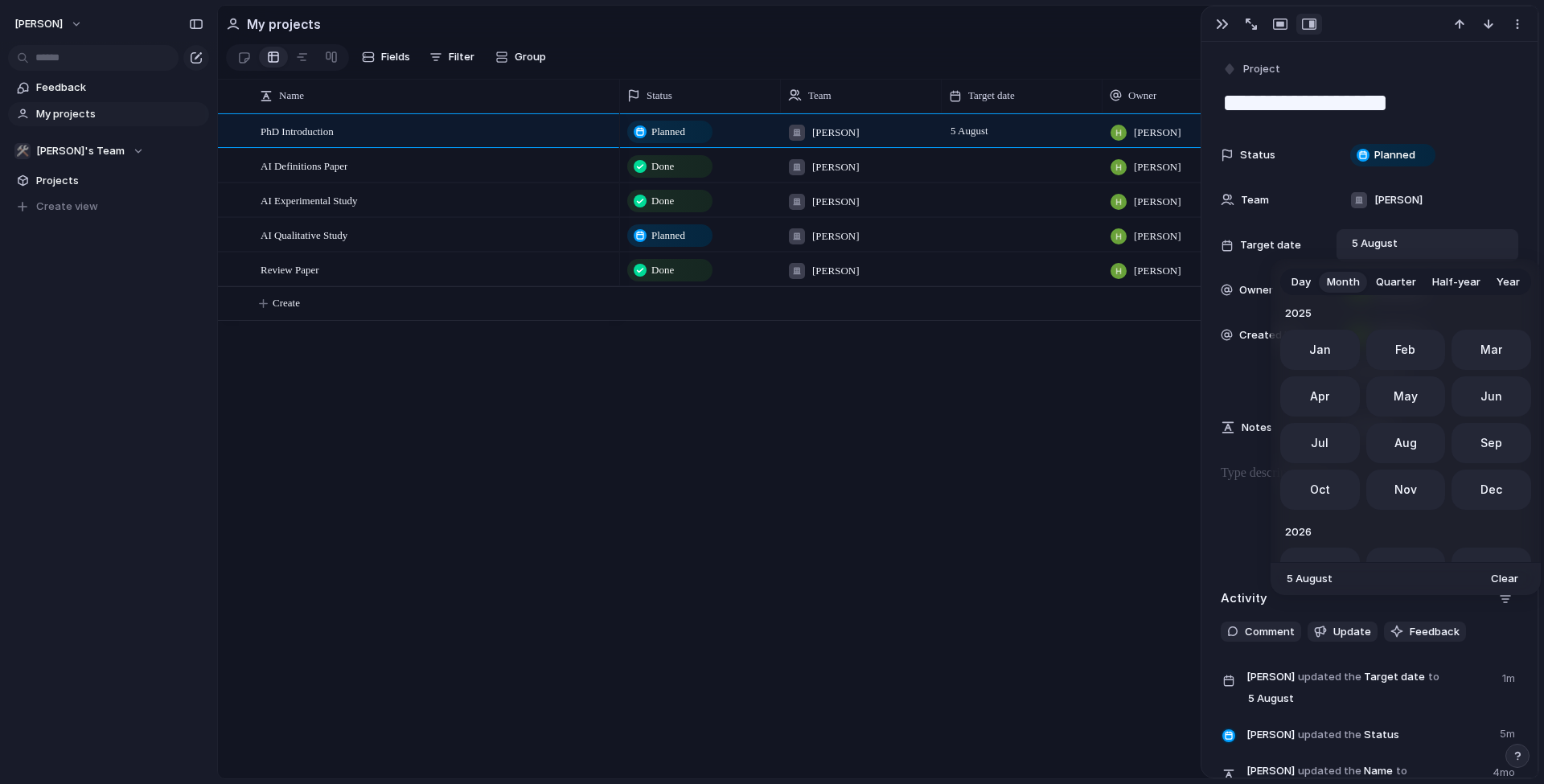 click on "Day" at bounding box center (1301, 282) 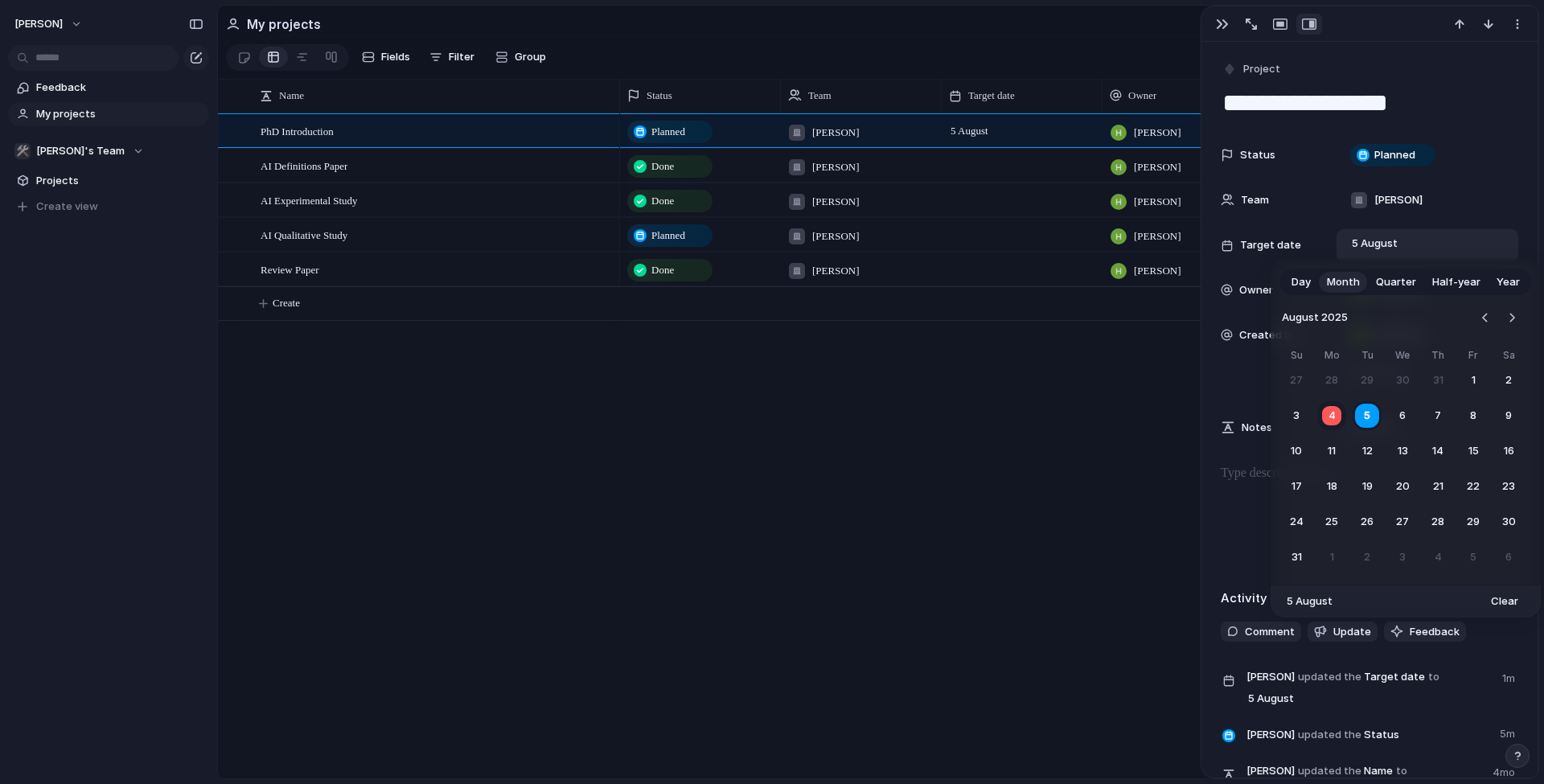 click on "Day" at bounding box center [1301, 282] 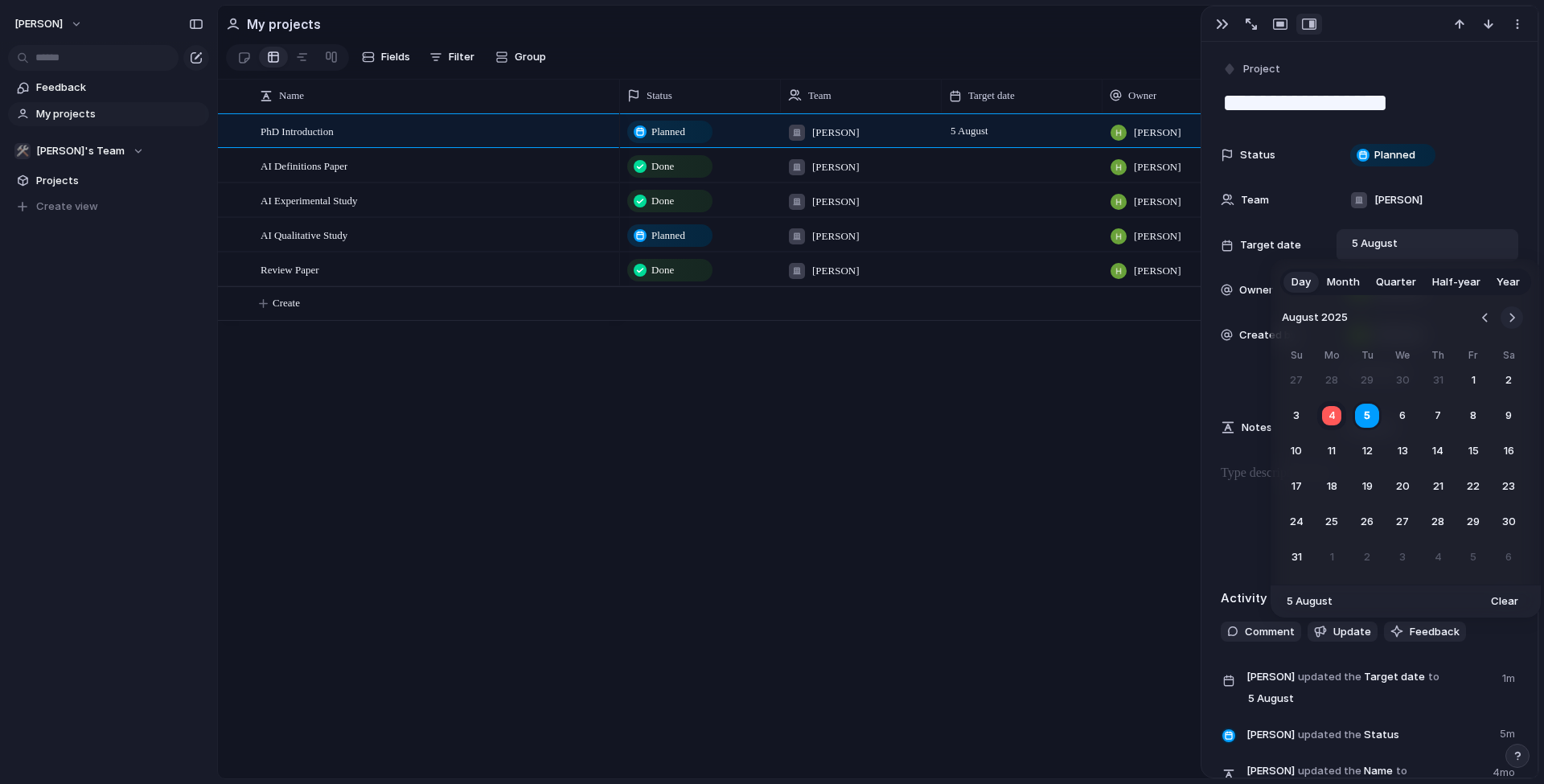 click at bounding box center (1512, 318) 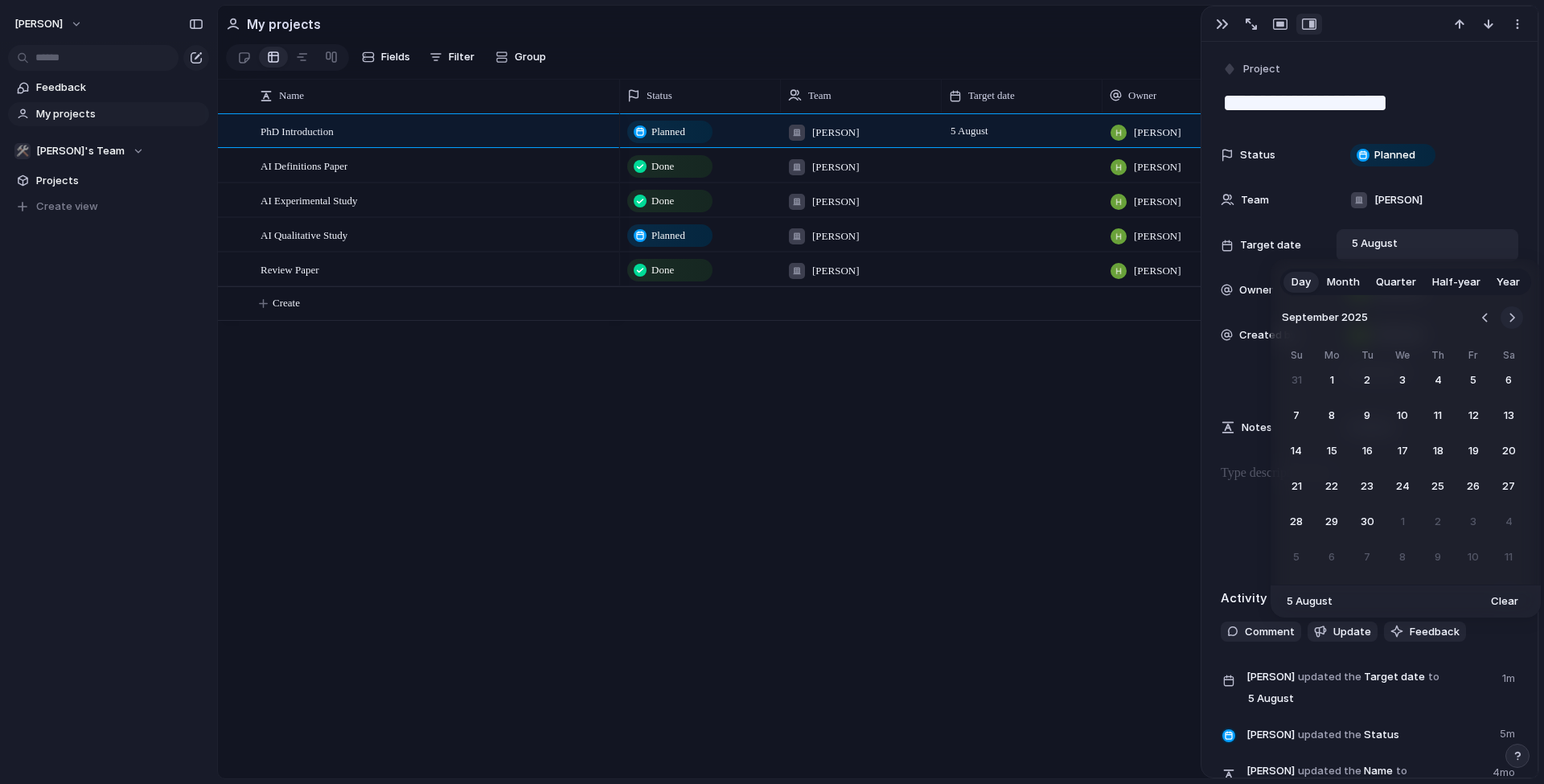 click at bounding box center (1512, 318) 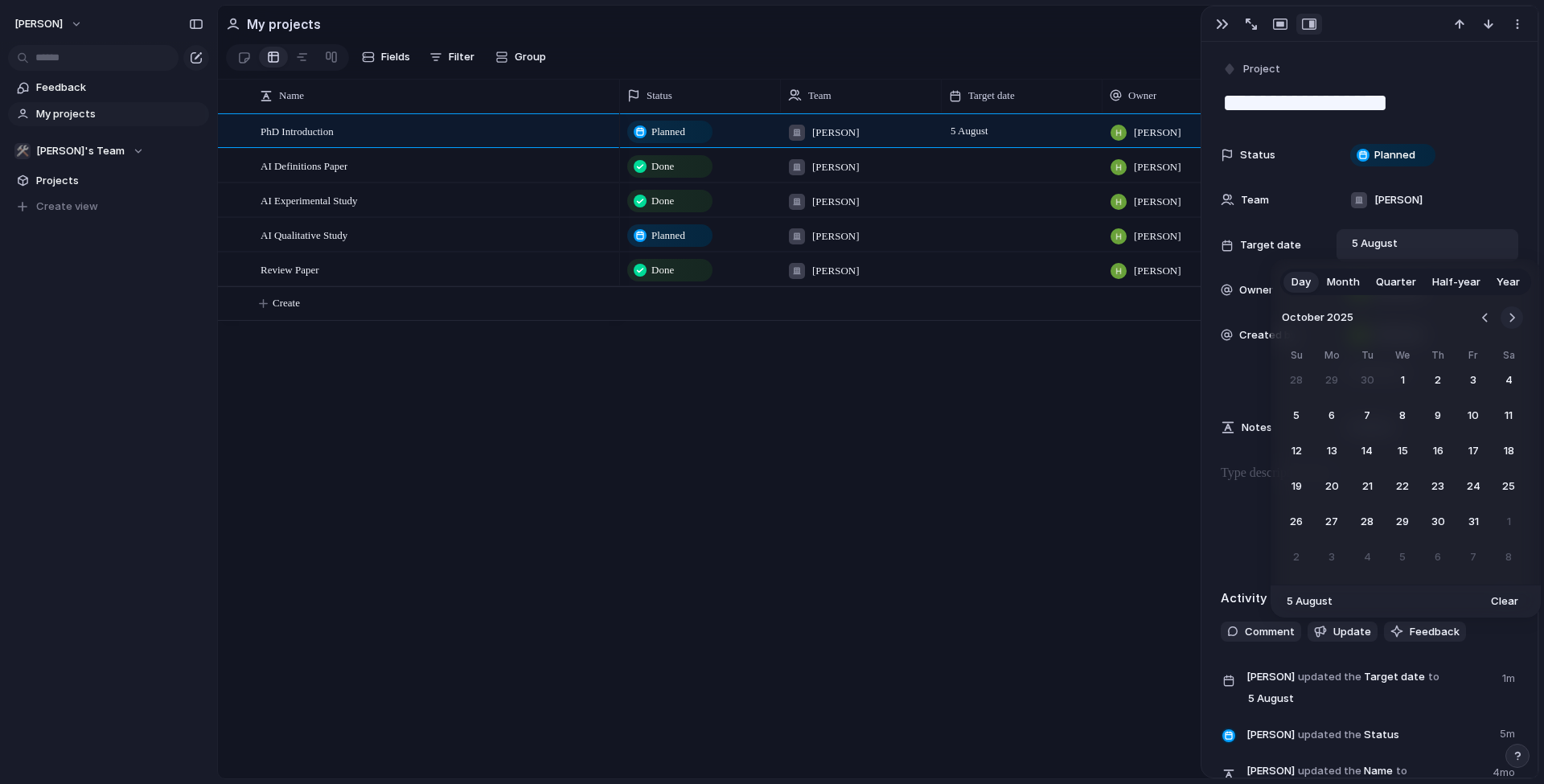 click at bounding box center (1512, 318) 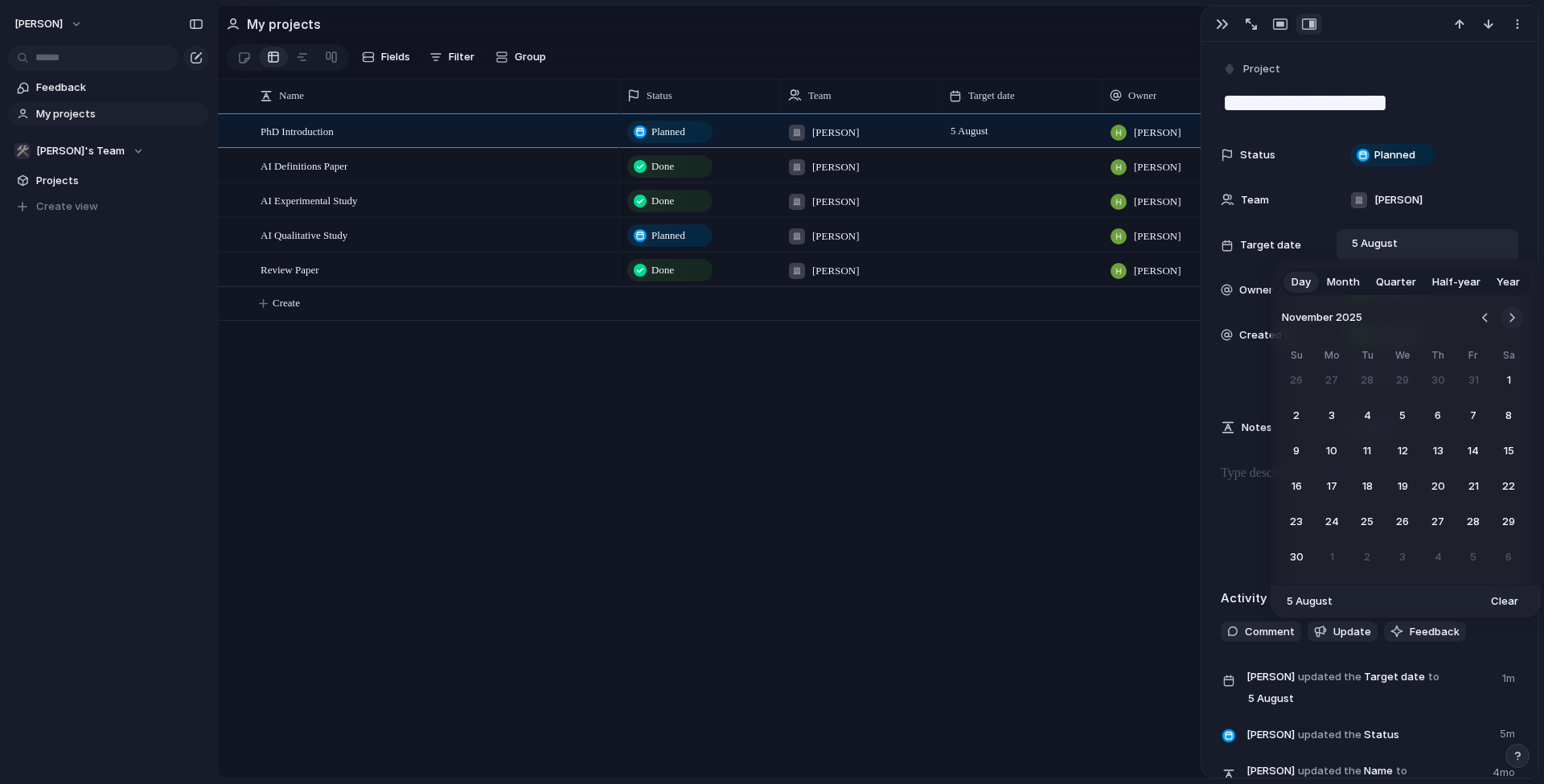 click at bounding box center (1512, 318) 